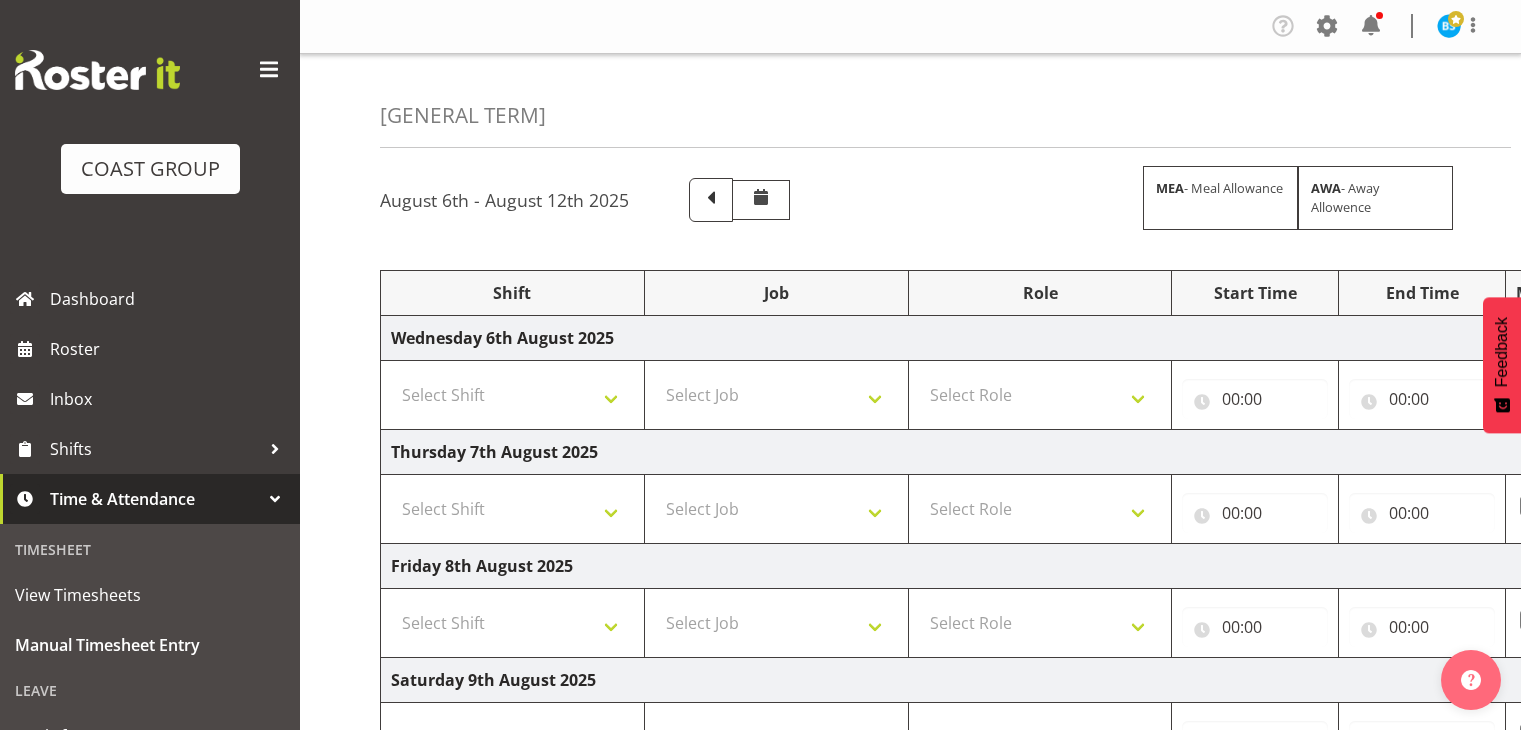 select on "[NUMBER]" 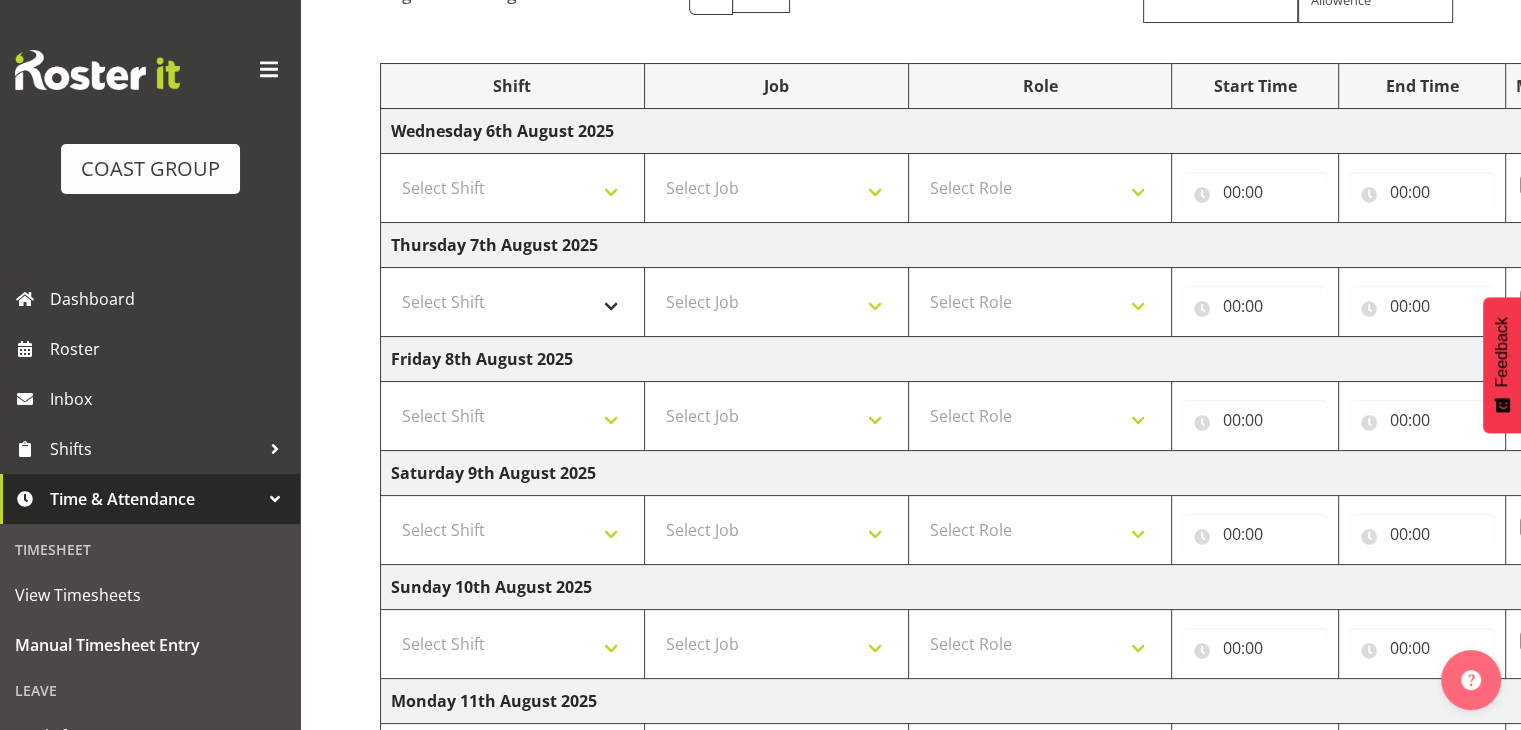 scroll, scrollTop: 207, scrollLeft: 0, axis: vertical 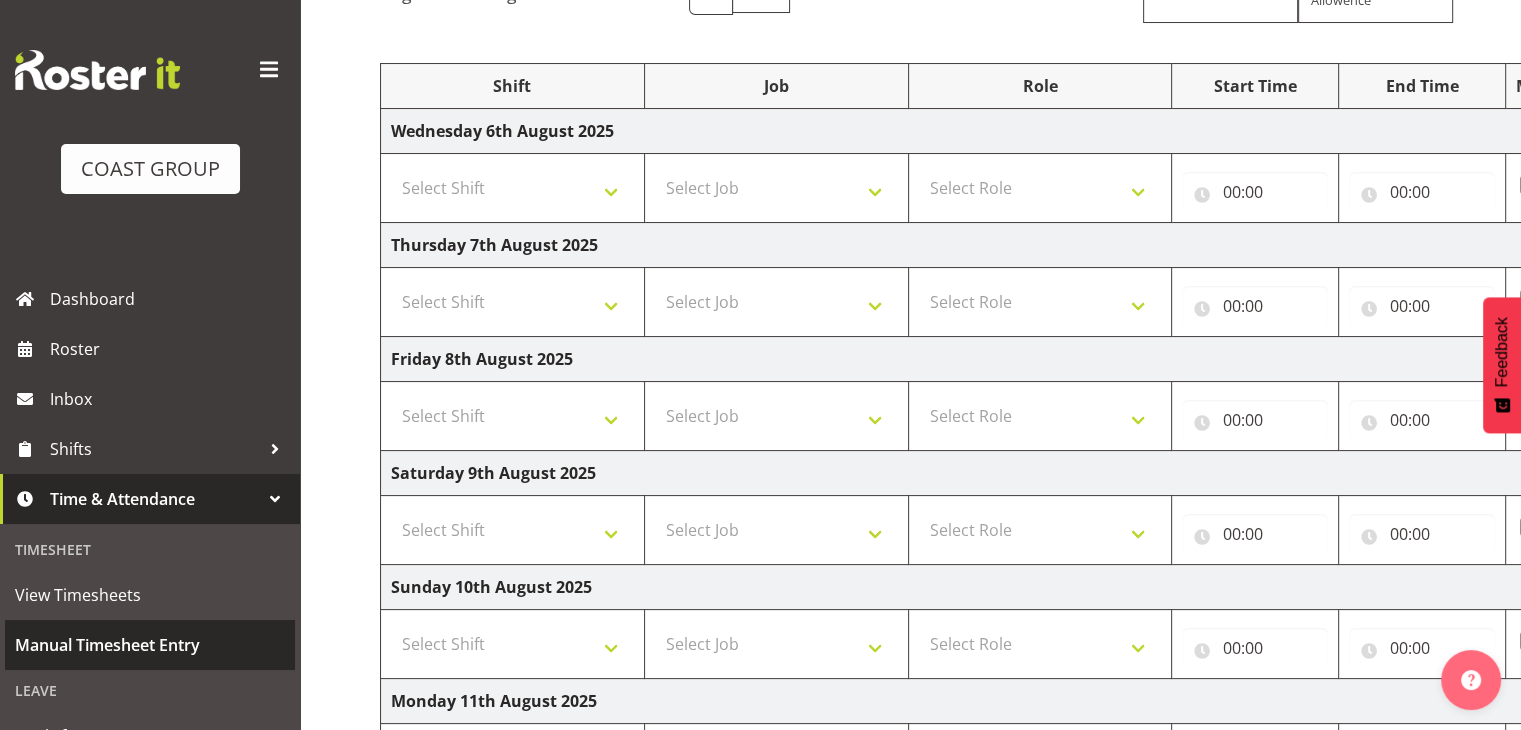 click on "Manual Timesheet Entry" at bounding box center (150, 645) 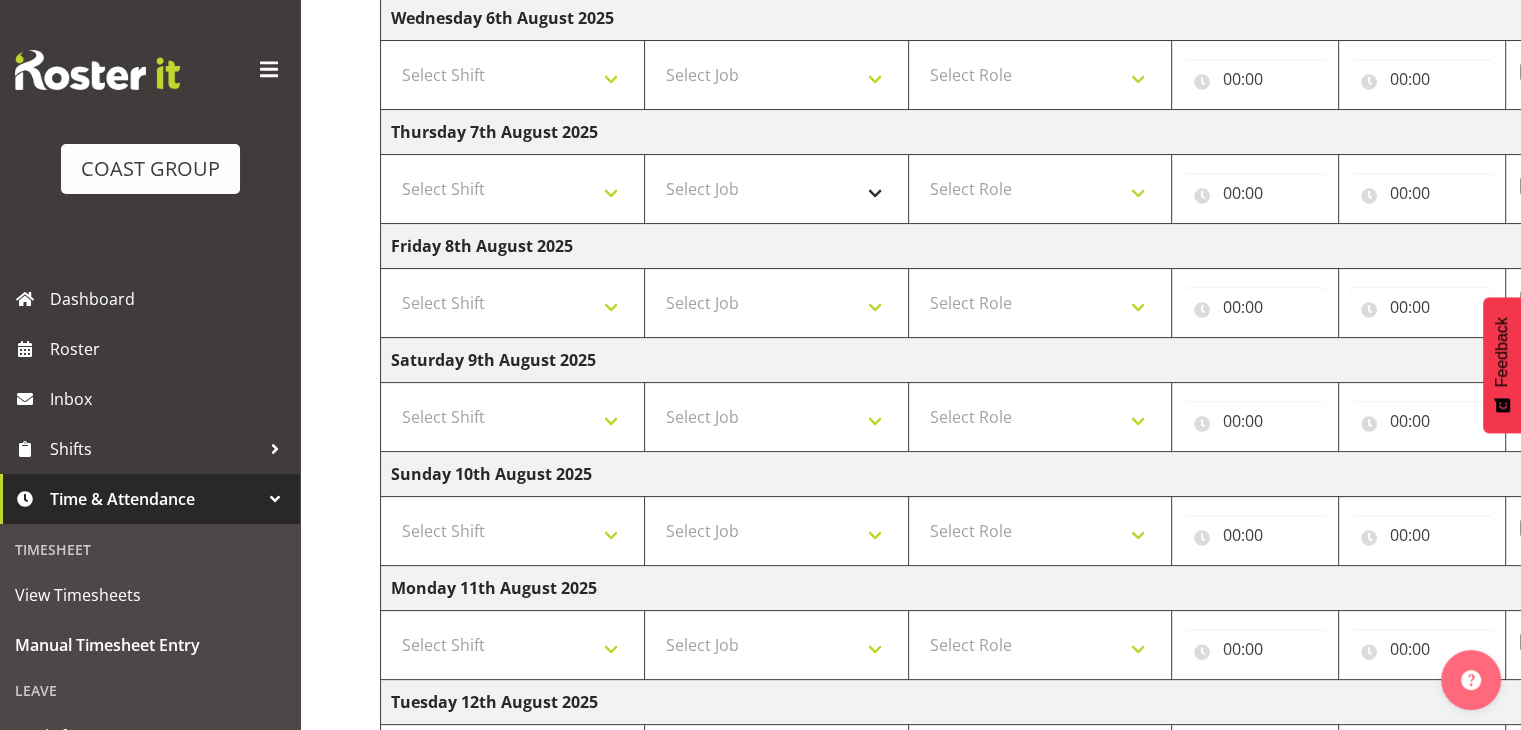 scroll, scrollTop: 108, scrollLeft: 0, axis: vertical 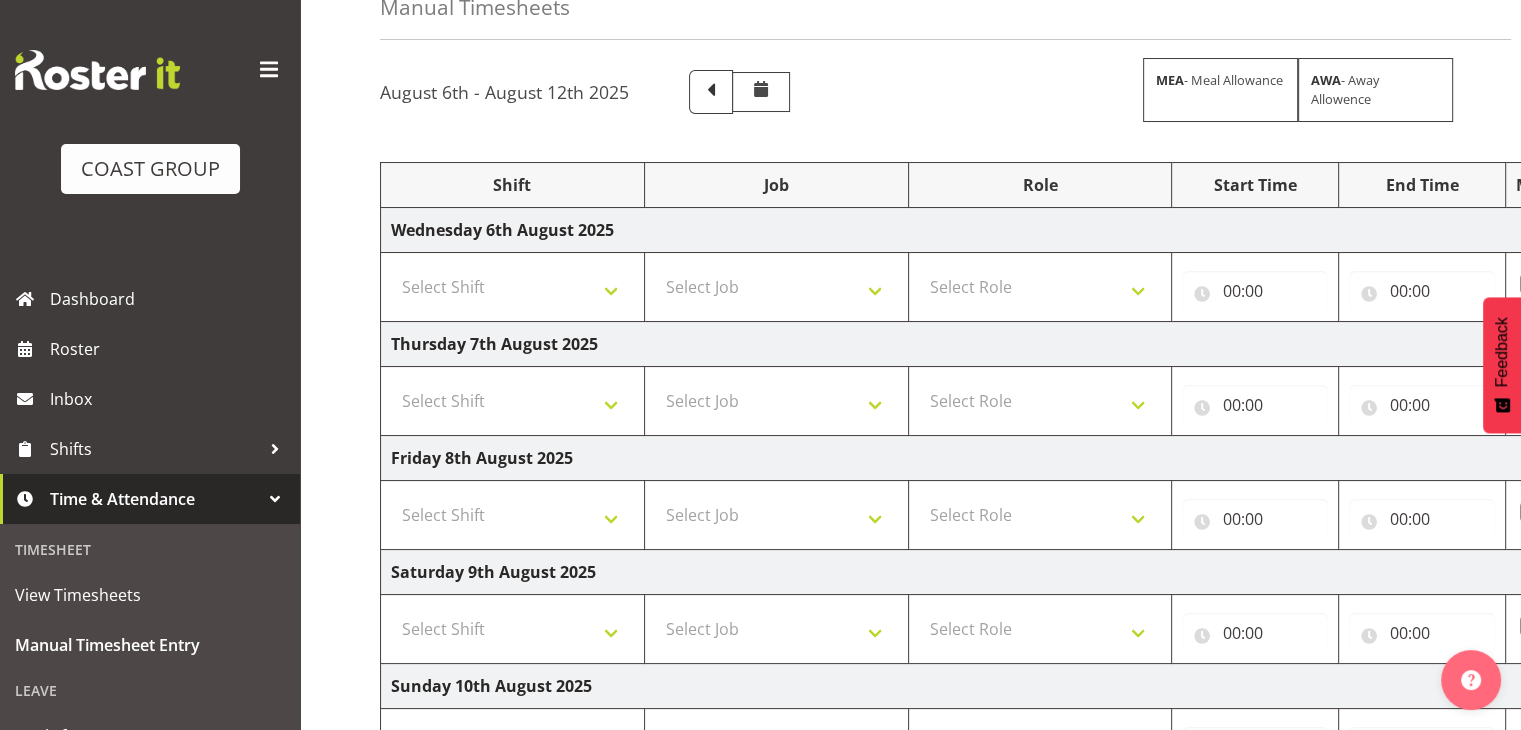 click at bounding box center [269, 70] 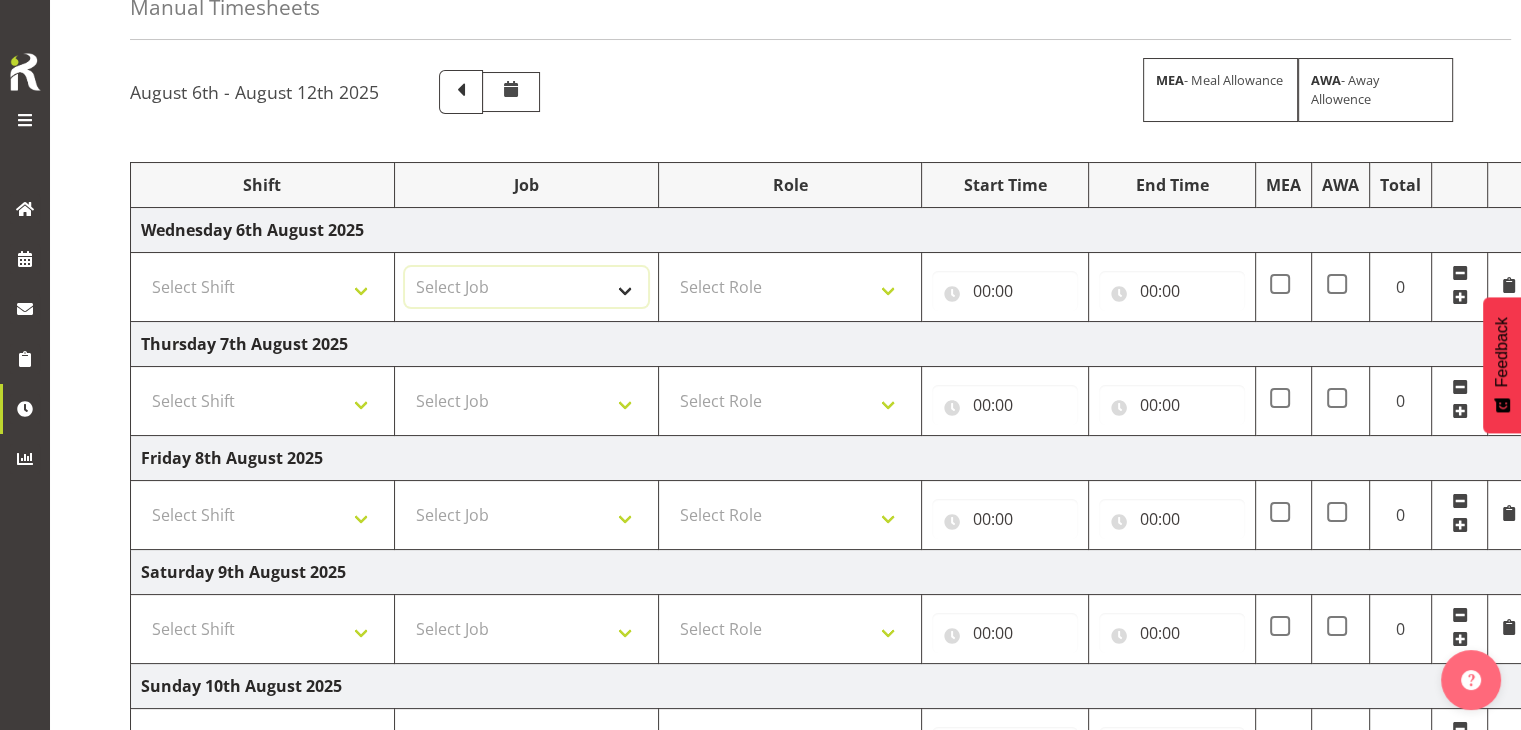 click on "Select Job  1 Carlton Events 1 Carlton Hamilton 1 Carlton Wellington 1 EHS WAREHOUSE/OFFICE 1 GRS 1 SLP Production 1 SLP Tradeshows 12507000 - AKL Casual Jul 2025 1250700R - July Casual C&R 2025 12507010 - NASDAP Conference 2025 12507030 - Auckland Food Show 2025 12507050 - CDES Internship & Graduate Expo 2025 12507100 - NZCB Education Day 2025 12507110 - CCNZ 2025 1250711A - CCNZ25-Accordant GroupServices 12507120 - NZACA Symposium 2025 12507130 - Risk & Resilience 2025 1250713A - Risk 2025 - Protecht 1250713B - RISK 2025 - Camms 12507140 - Jobs Expo in NZ 2025 12507150 - Crane 2025 1250715A - Crane 2025 - UAA 12507160 - BestStart conference 25 12507170 - UoA - T-Tech 2025 12507180 - Banks Art Exhibition 25 12507190 - GSA 2025 12507200 - UoA Clubs Expo Semster 2 2025 12507210 - All Black Tour 2025 - Hamilton 12507220 - All Blacks Stock Purchasing 25 12508000 - AKL Casual Aug 2025 1250800R - August Casual C&R 2025 12508010 - Spring Gift Fair 2025 1250801A - Jty Imports/Exports-SpringGift 12508080 - FANZ 2025" at bounding box center [526, 287] 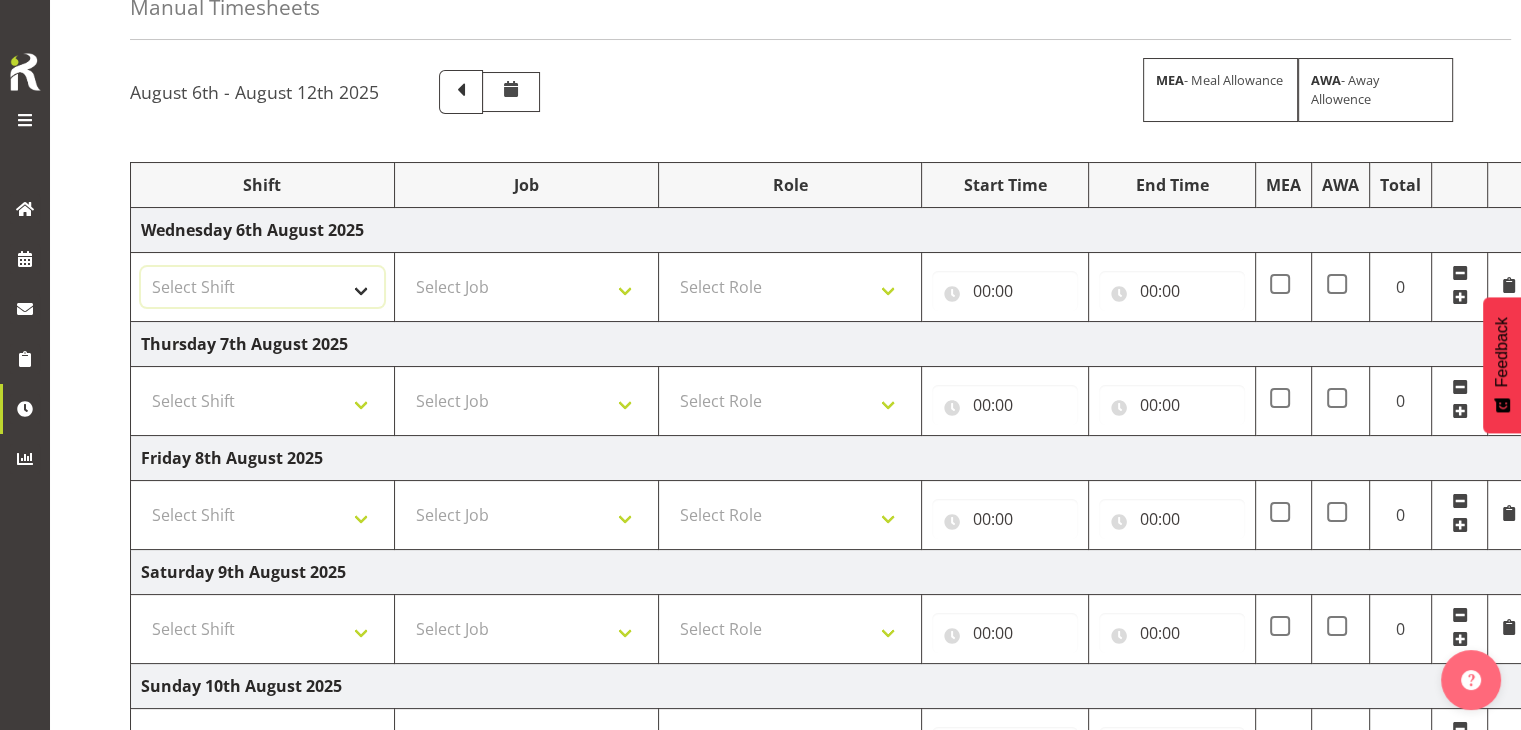 click on "Select Shift  EHS AKL SALES" at bounding box center [262, 287] 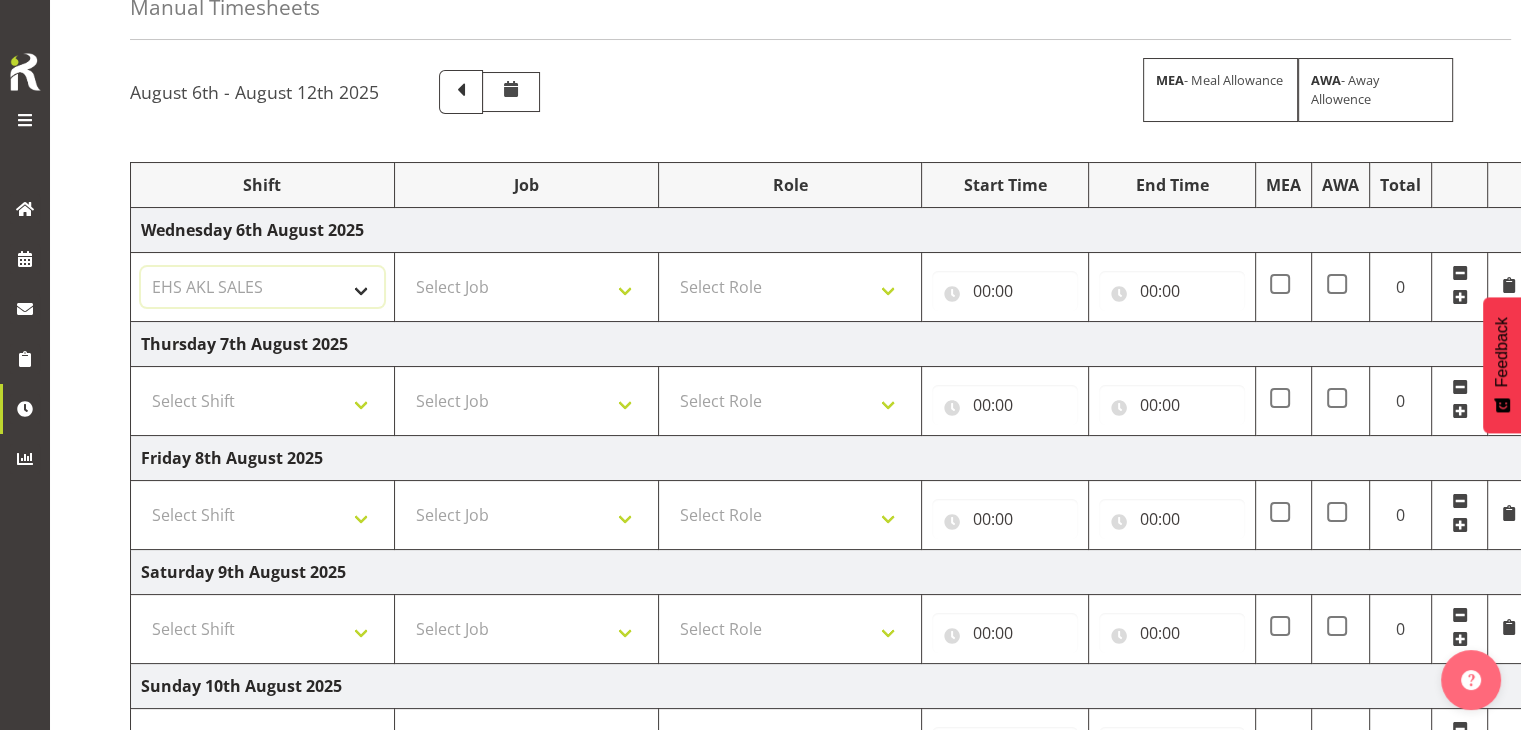 click on "Select Shift  EHS AKL SALES" at bounding box center [262, 287] 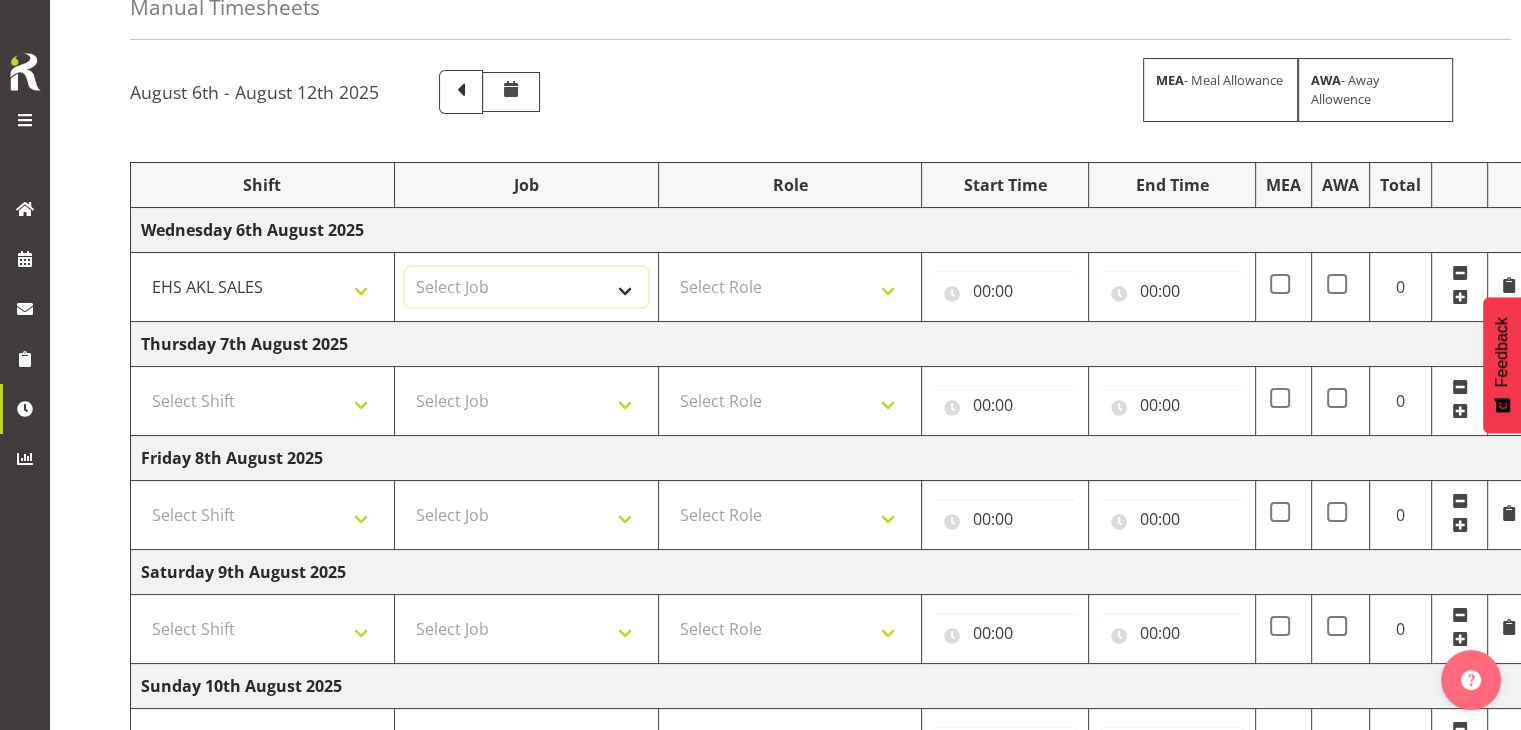 click on "Select Job  1 Carlton Events 1 Carlton Hamilton 1 Carlton Wellington 1 EHS WAREHOUSE/OFFICE 1 GRS 1 SLP Production 1 SLP Tradeshows 12507000 - AKL Casual Jul 2025 1250700R - July Casual C&R 2025 12507010 - NASDAP Conference 2025 12507030 - Auckland Food Show 2025 12507050 - CDES Internship & Graduate Expo 2025 12507100 - NZCB Education Day 2025 12507110 - CCNZ 2025 1250711A - CCNZ25-Accordant GroupServices 12507120 - NZACA Symposium 2025 12507130 - Risk & Resilience 2025 1250713A - Risk 2025 - Protecht 1250713B - RISK 2025 - Camms 12507140 - Jobs Expo in NZ 2025 12507150 - Crane 2025 1250715A - Crane 2025 - UAA 12507160 - BestStart conference 25 12507170 - UoA - T-Tech 2025 12507180 - Banks Art Exhibition 25 12507190 - GSA 2025 12507200 - UoA Clubs Expo Semster 2 2025 12507210 - All Black Tour 2025 - Hamilton 12507220 - All Blacks Stock Purchasing 25 12508000 - AKL Casual Aug 2025 1250800R - August Casual C&R 2025 12508010 - Spring Gift Fair 2025 1250801A - Jty Imports/Exports-SpringGift 12508080 - FANZ 2025" at bounding box center (526, 287) 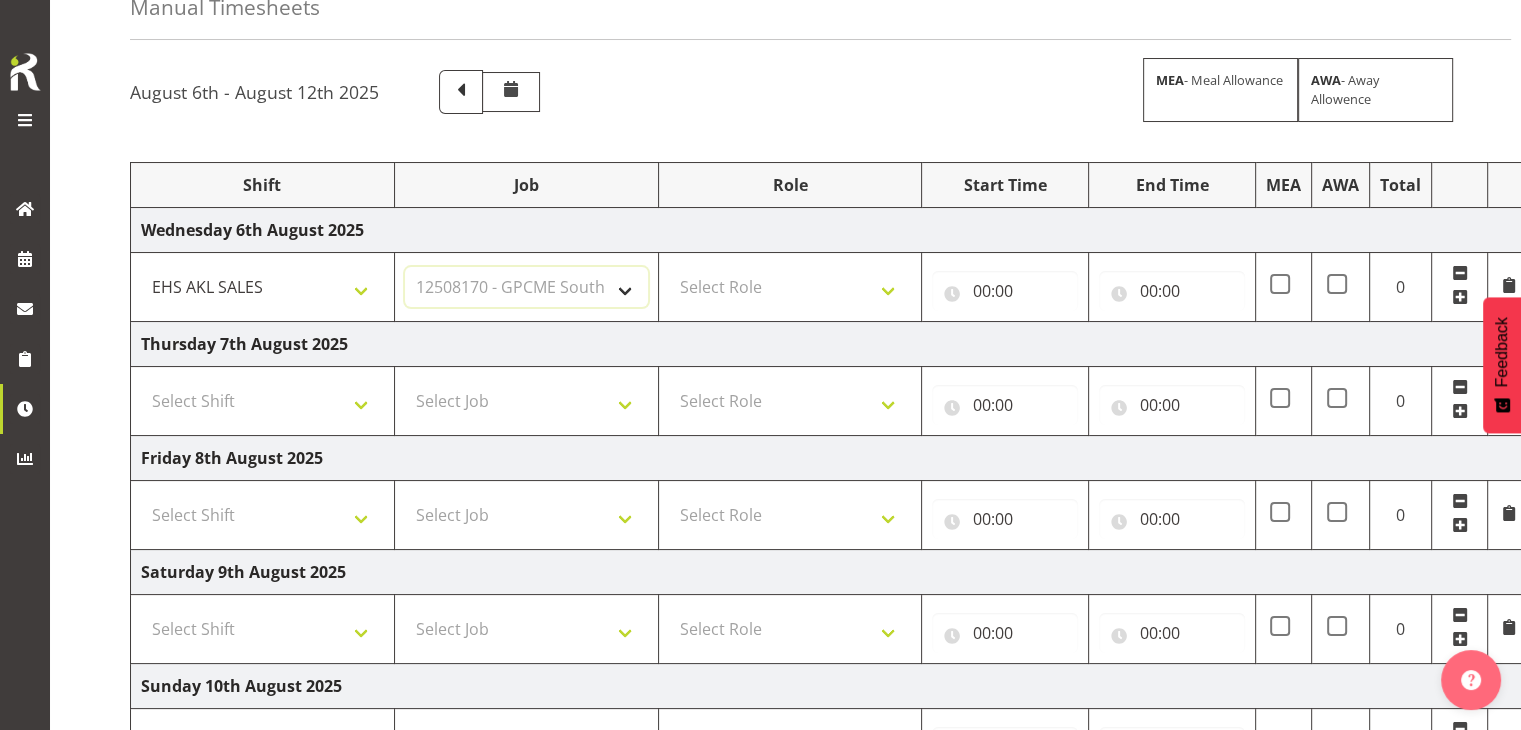 click on "Select Job  1 Carlton Events 1 Carlton Hamilton 1 Carlton Wellington 1 EHS WAREHOUSE/OFFICE 1 GRS 1 SLP Production 1 SLP Tradeshows 12507000 - AKL Casual Jul 2025 1250700R - July Casual C&R 2025 12507010 - NASDAP Conference 2025 12507030 - Auckland Food Show 2025 12507050 - CDES Internship & Graduate Expo 2025 12507100 - NZCB Education Day 2025 12507110 - CCNZ 2025 1250711A - CCNZ25-Accordant GroupServices 12507120 - NZACA Symposium 2025 12507130 - Risk & Resilience 2025 1250713A - Risk 2025 - Protecht 1250713B - RISK 2025 - Camms 12507140 - Jobs Expo in NZ 2025 12507150 - Crane 2025 1250715A - Crane 2025 - UAA 12507160 - BestStart conference 25 12507170 - UoA - T-Tech 2025 12507180 - Banks Art Exhibition 25 12507190 - GSA 2025 12507200 - UoA Clubs Expo Semster 2 2025 12507210 - All Black Tour 2025 - Hamilton 12507220 - All Blacks Stock Purchasing 25 12508000 - AKL Casual Aug 2025 1250800R - August Casual C&R 2025 12508010 - Spring Gift Fair 2025 1250801A - Jty Imports/Exports-SpringGift 12508080 - FANZ 2025" at bounding box center (526, 287) 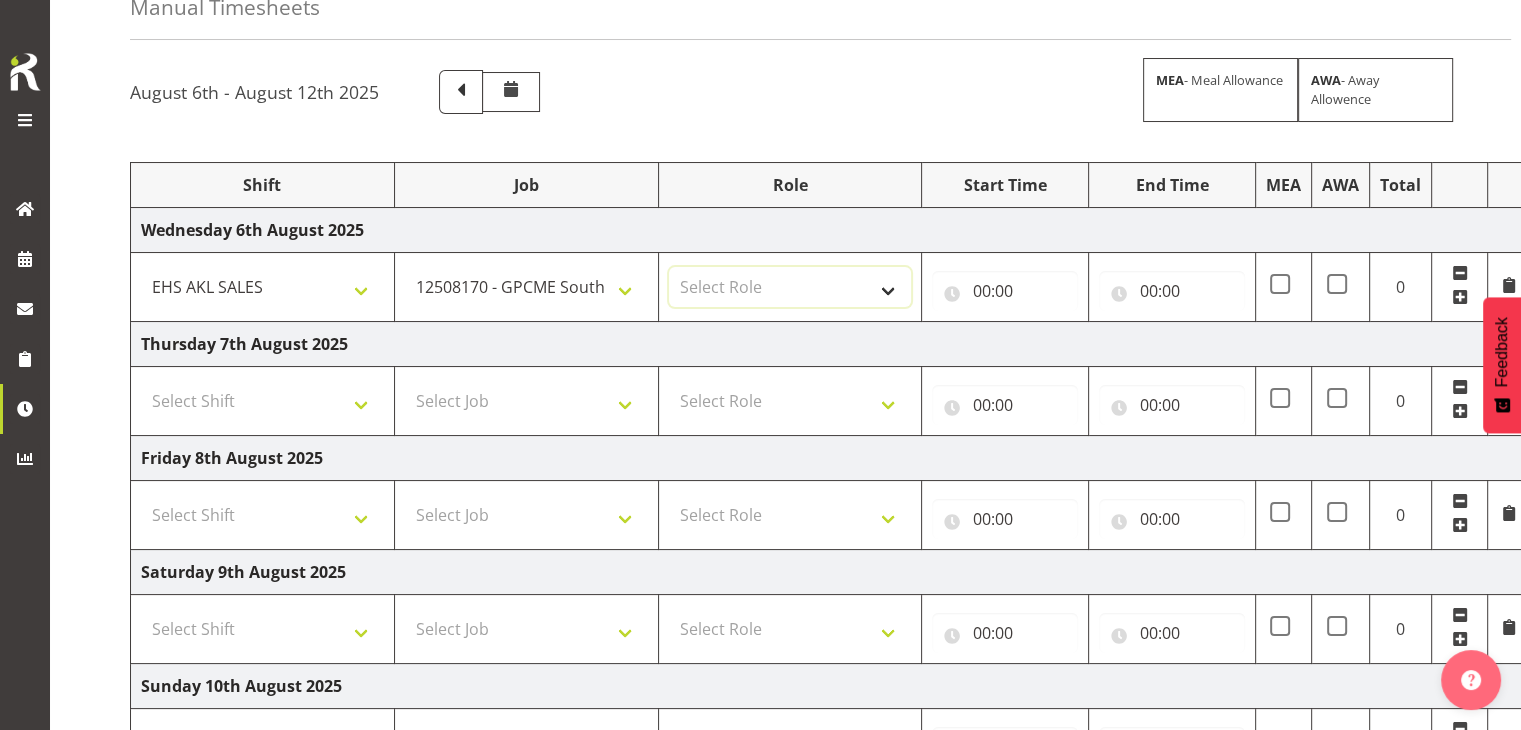 click on "Select Role  ACCOUNT MANAGER" at bounding box center [790, 287] 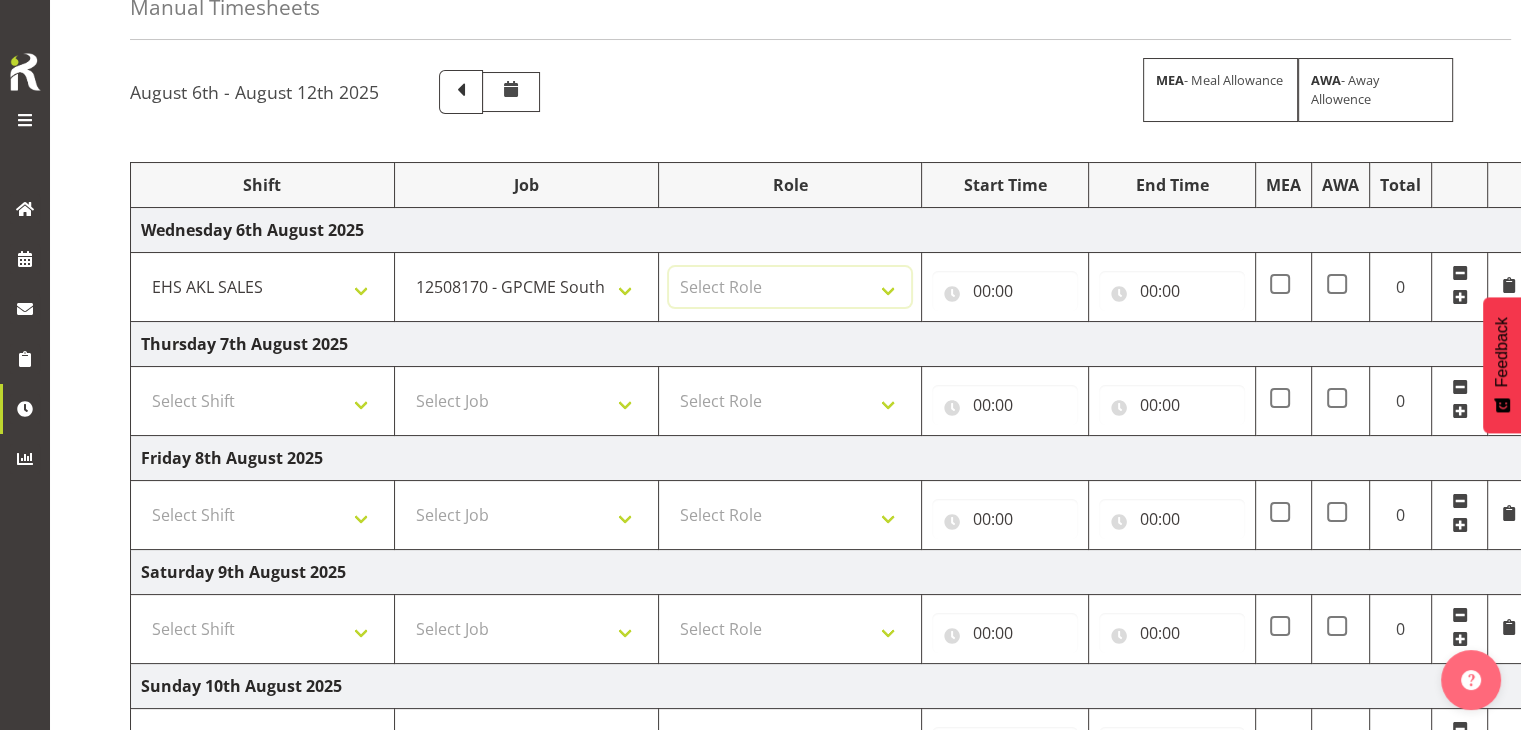 select on "[NUMBER]" 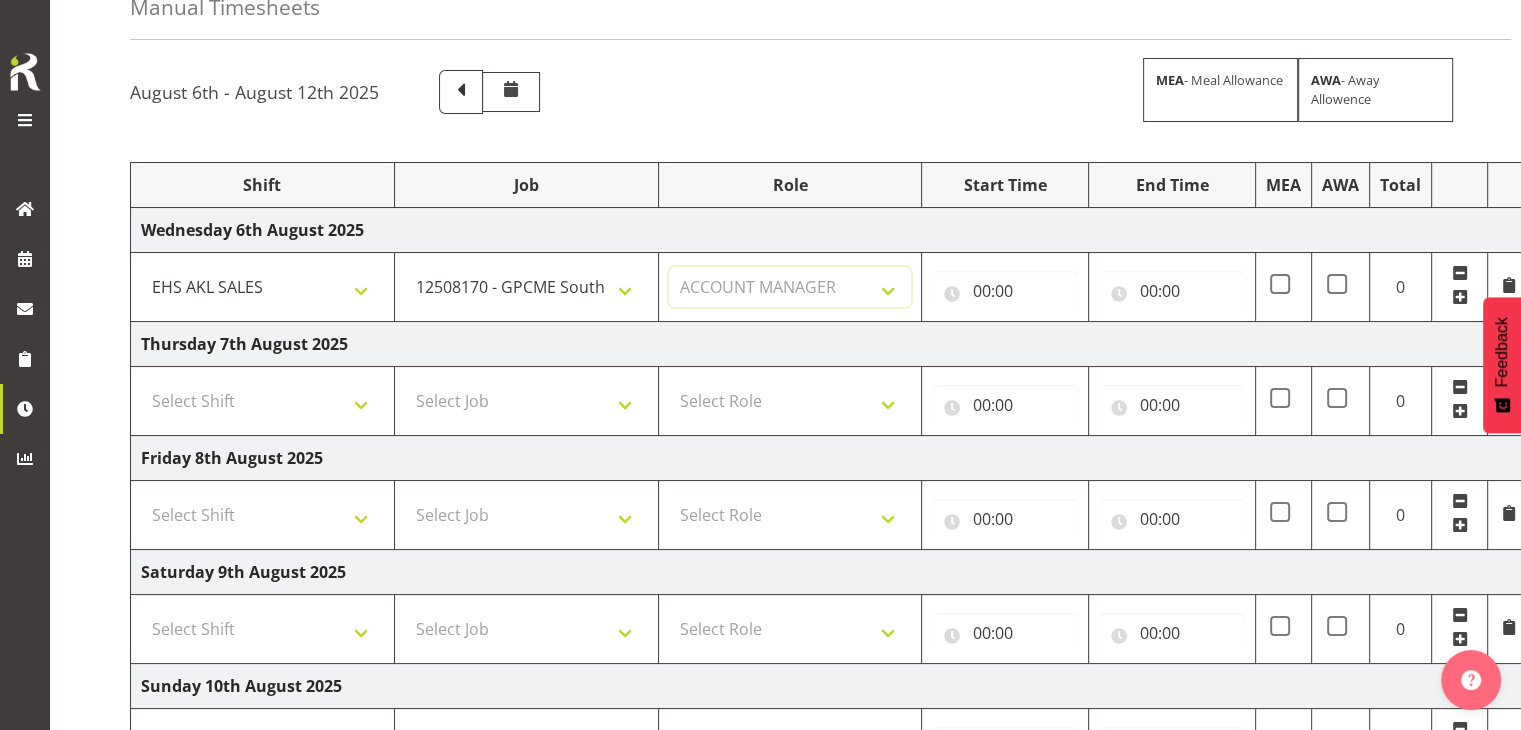 click on "Select Role  ACCOUNT MANAGER" at bounding box center [790, 287] 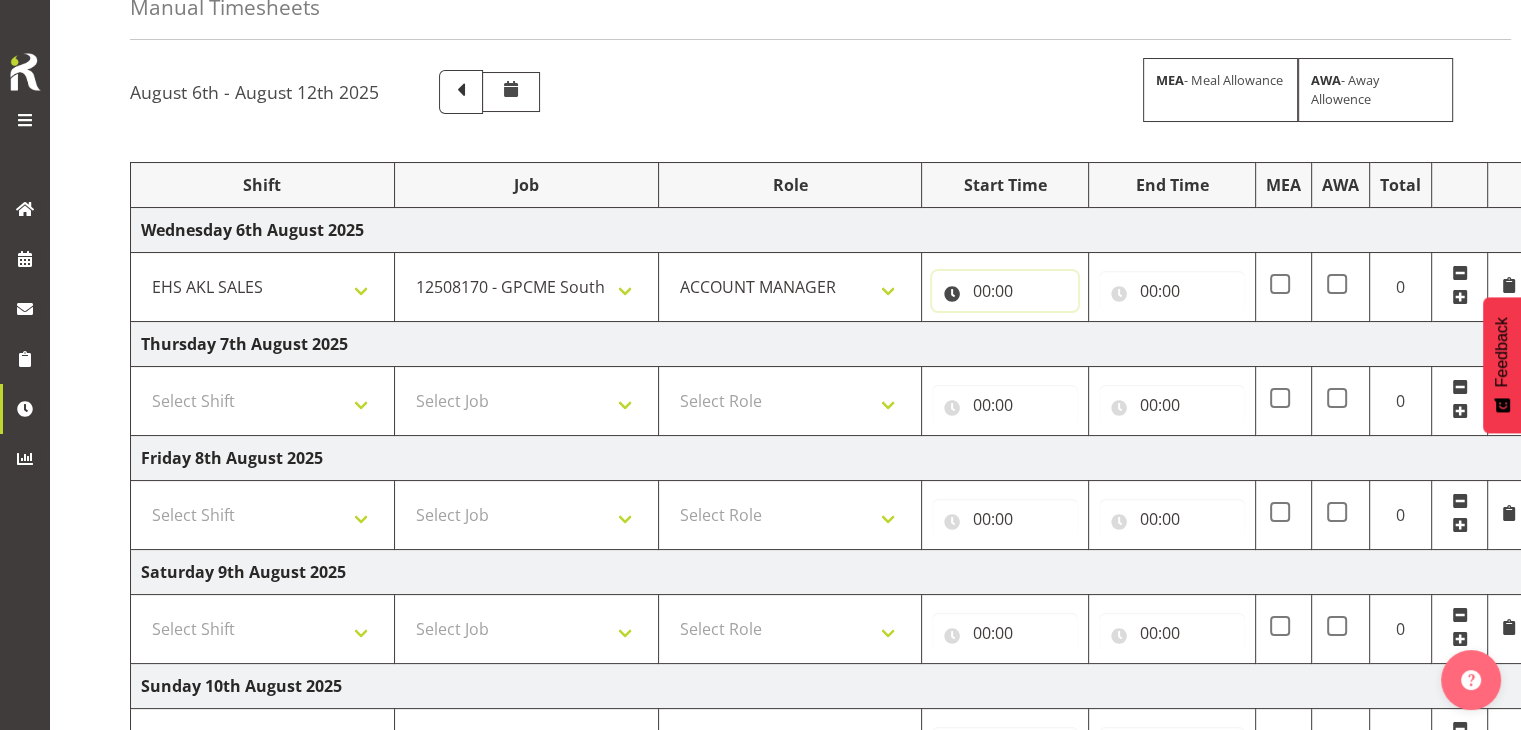 click on "00:00" at bounding box center [1005, 291] 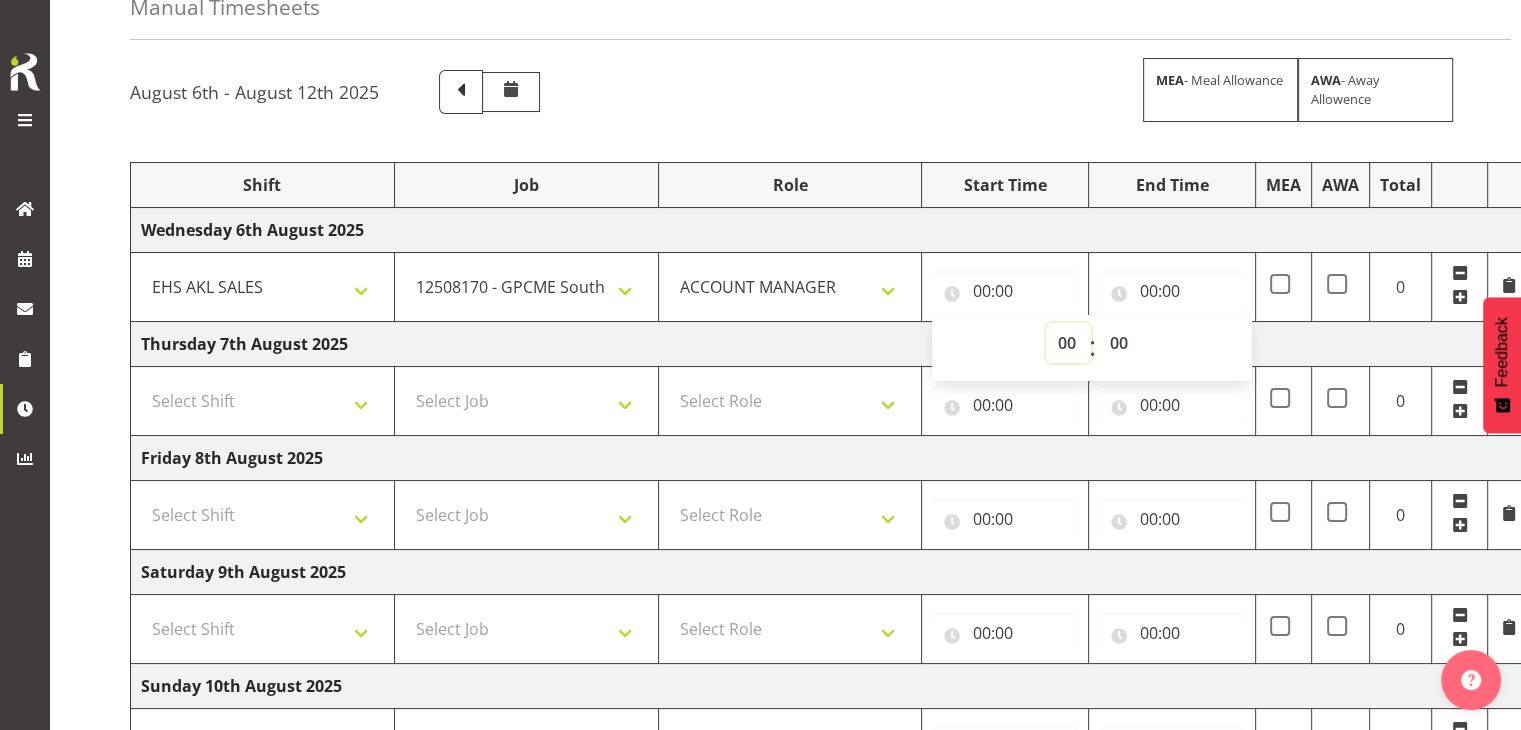 click on "00   01   02   03   04   05   06   07   08   09   10   11   12   13   14   15   16   17   18   19   20   21   22   23" at bounding box center (1068, 343) 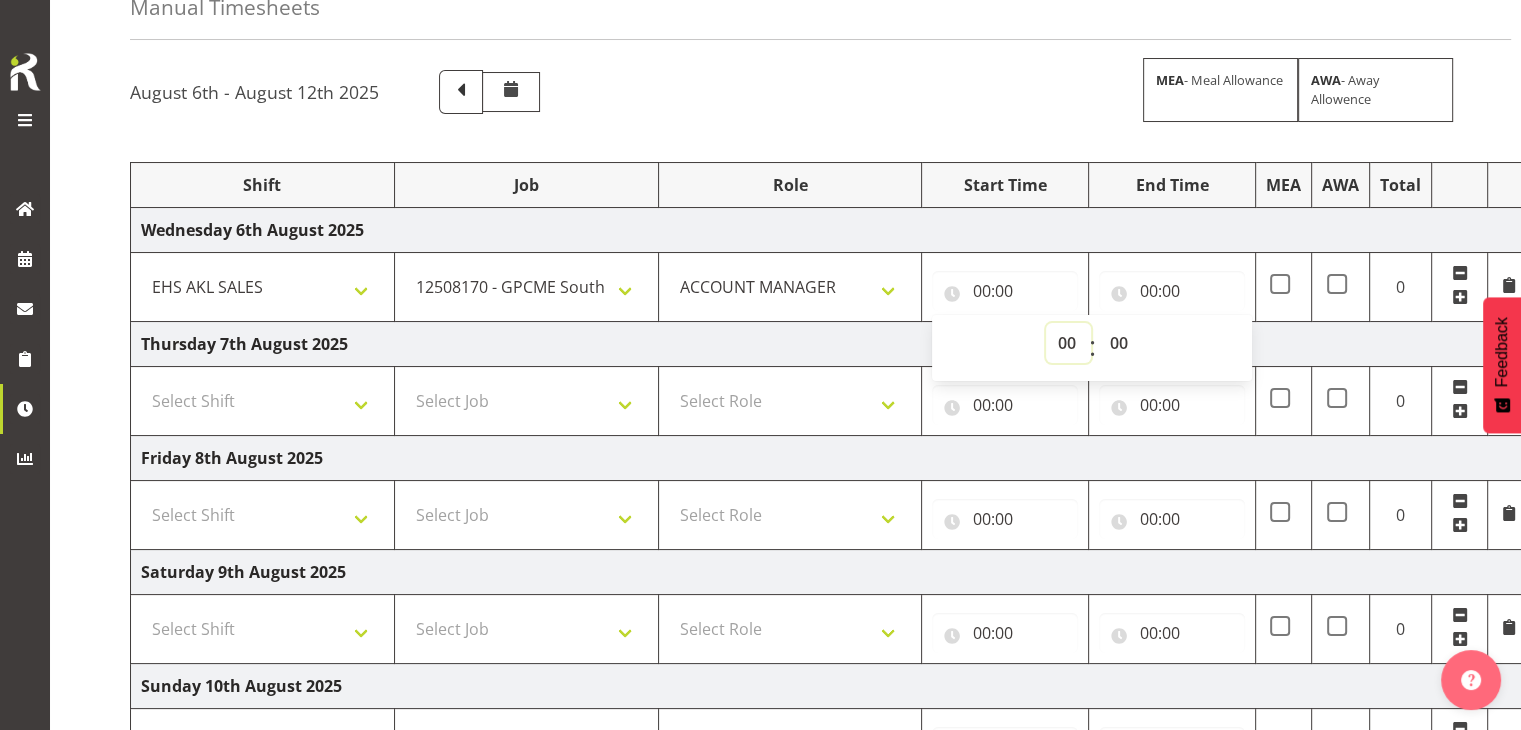 select on "7" 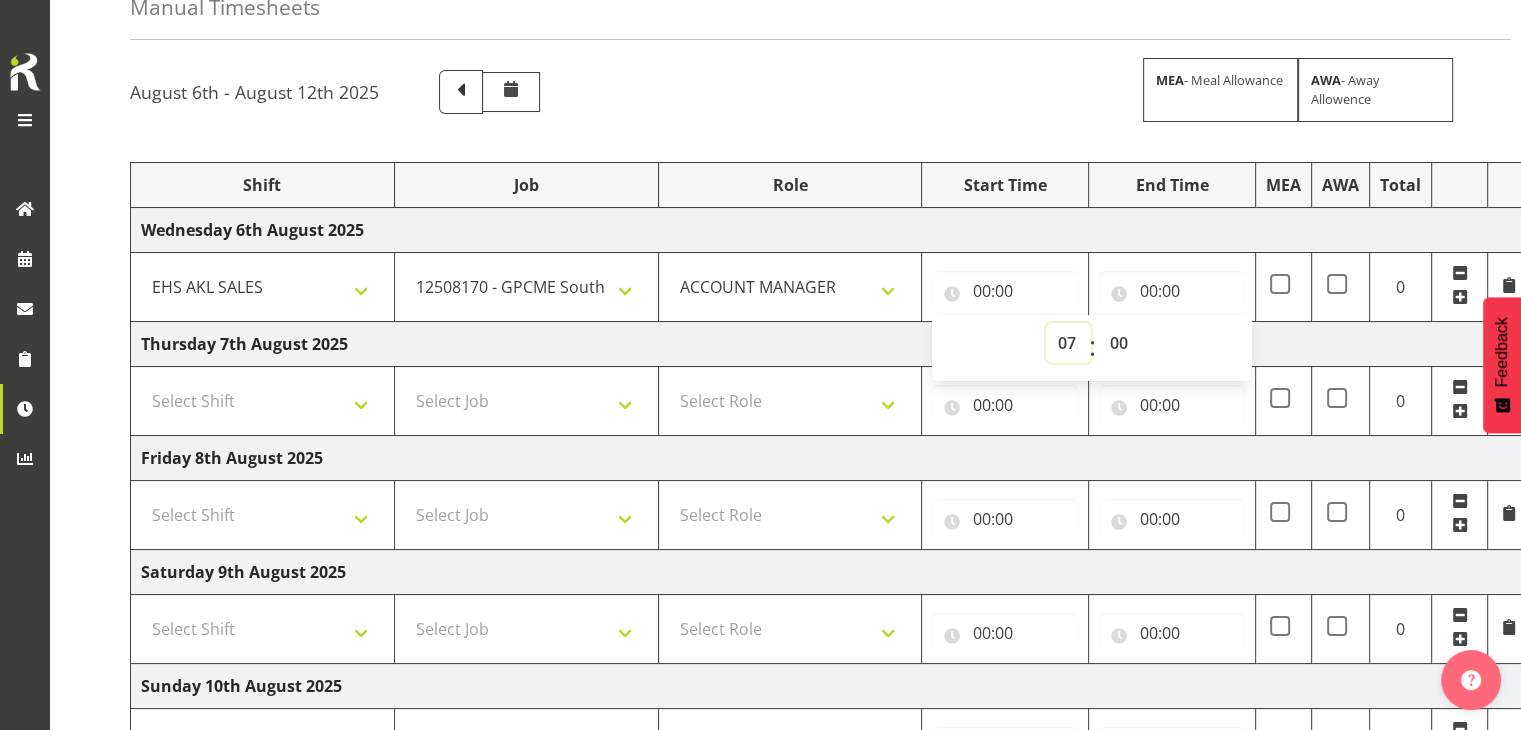 click on "00   01   02   03   04   05   06   07   08   09   10   11   12   13   14   15   16   17   18   19   20   21   22   23" at bounding box center [1068, 343] 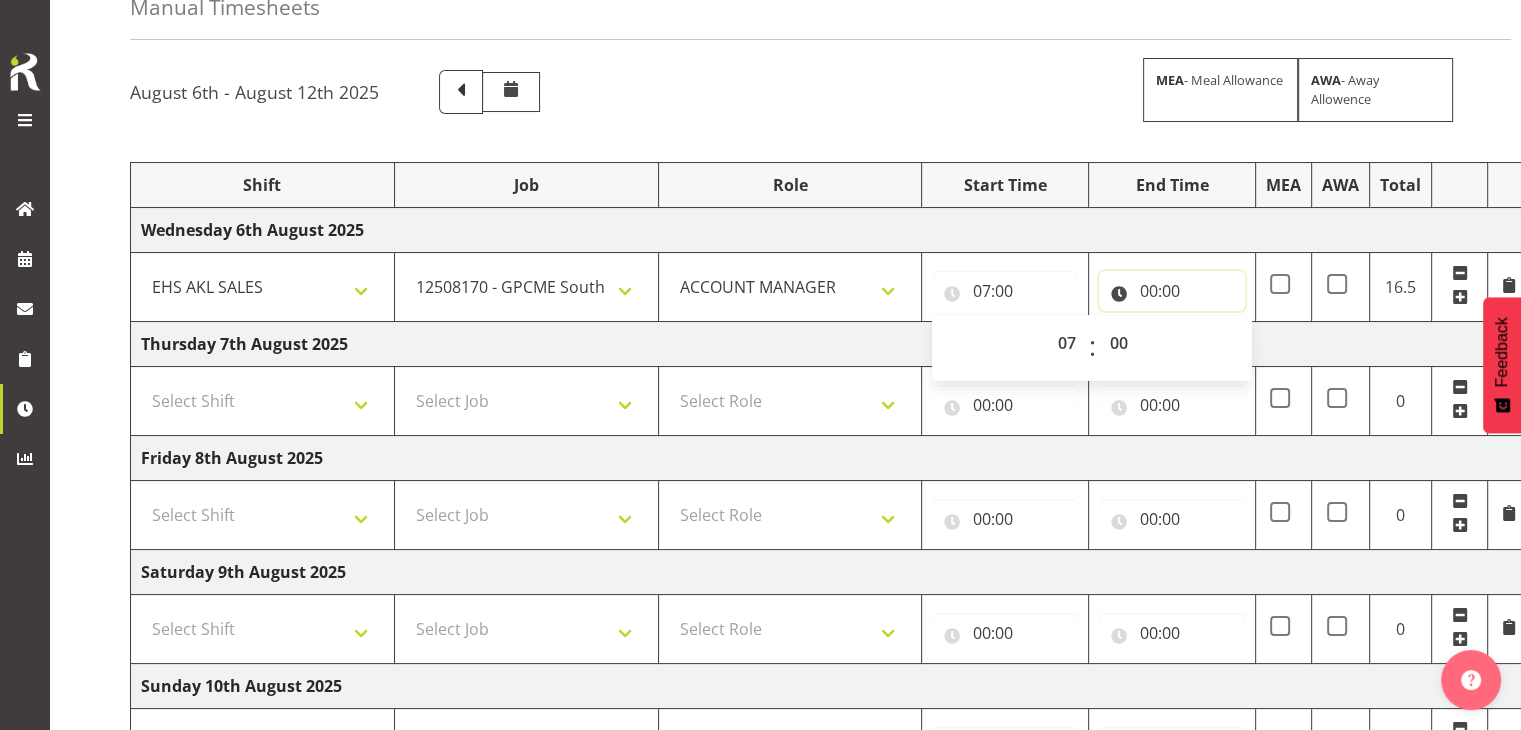 click on "00:00" at bounding box center (1172, 291) 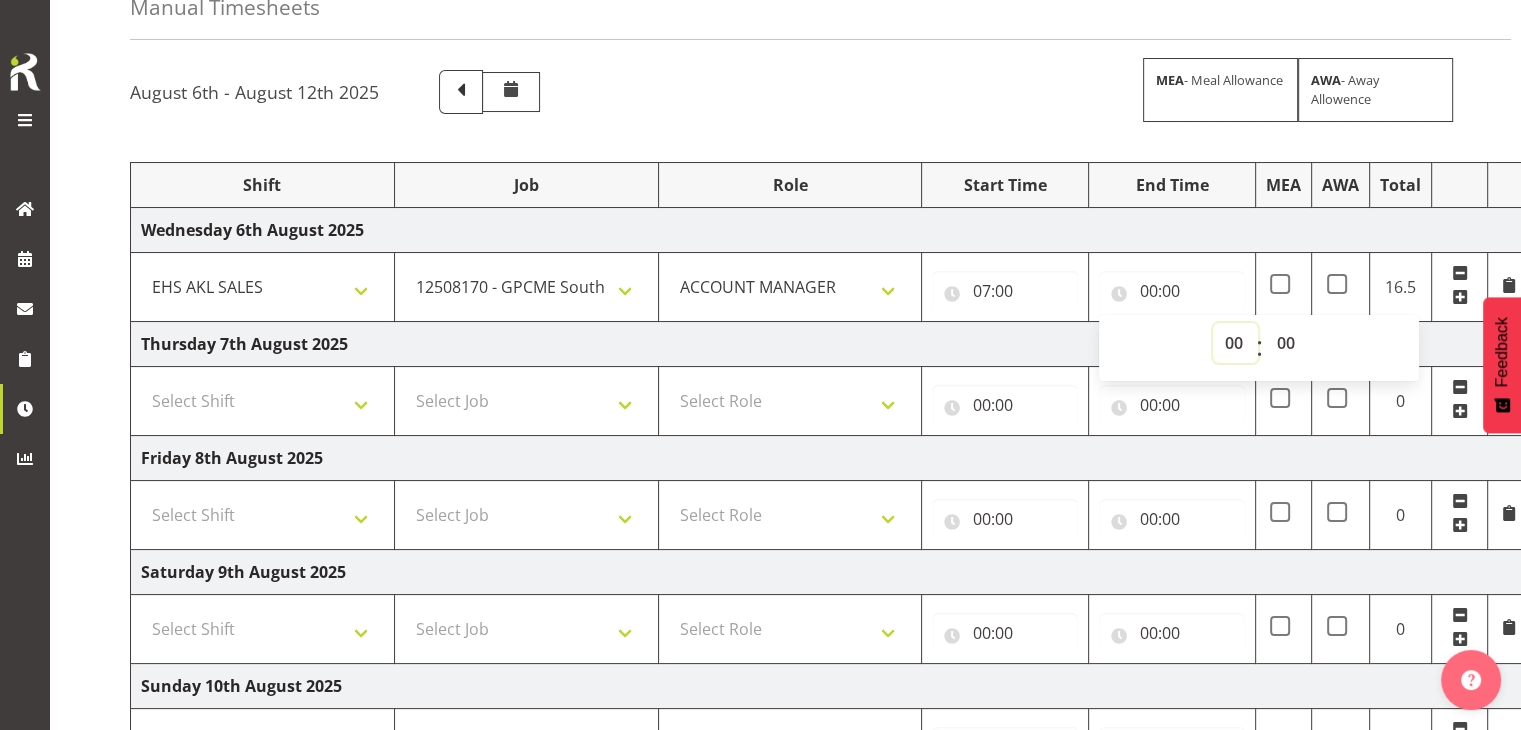 click on "00   01   02   03   04   05   06   07   08   09   10   11   12   13   14   15   16   17   18   19   20   21   22   23" at bounding box center (1235, 343) 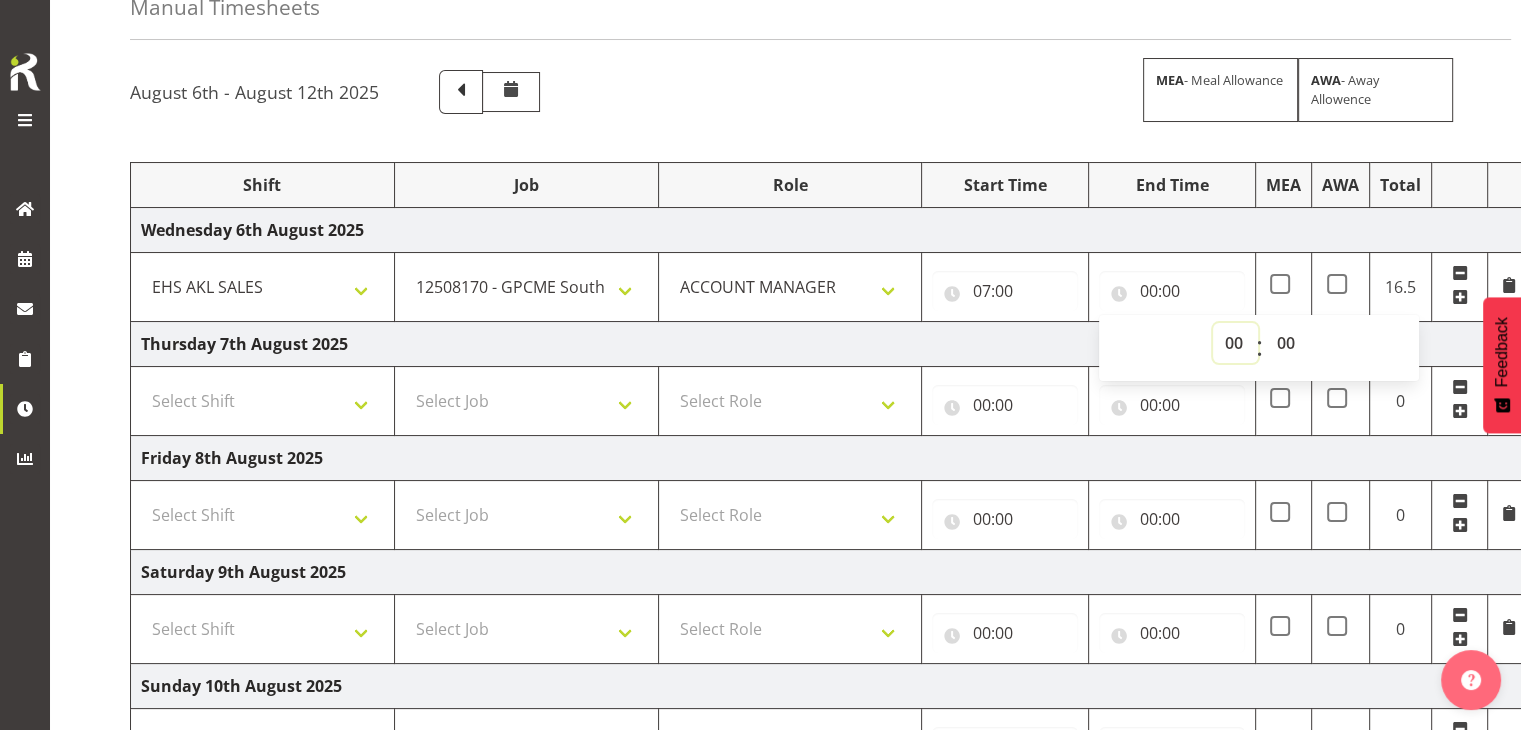 select on "8" 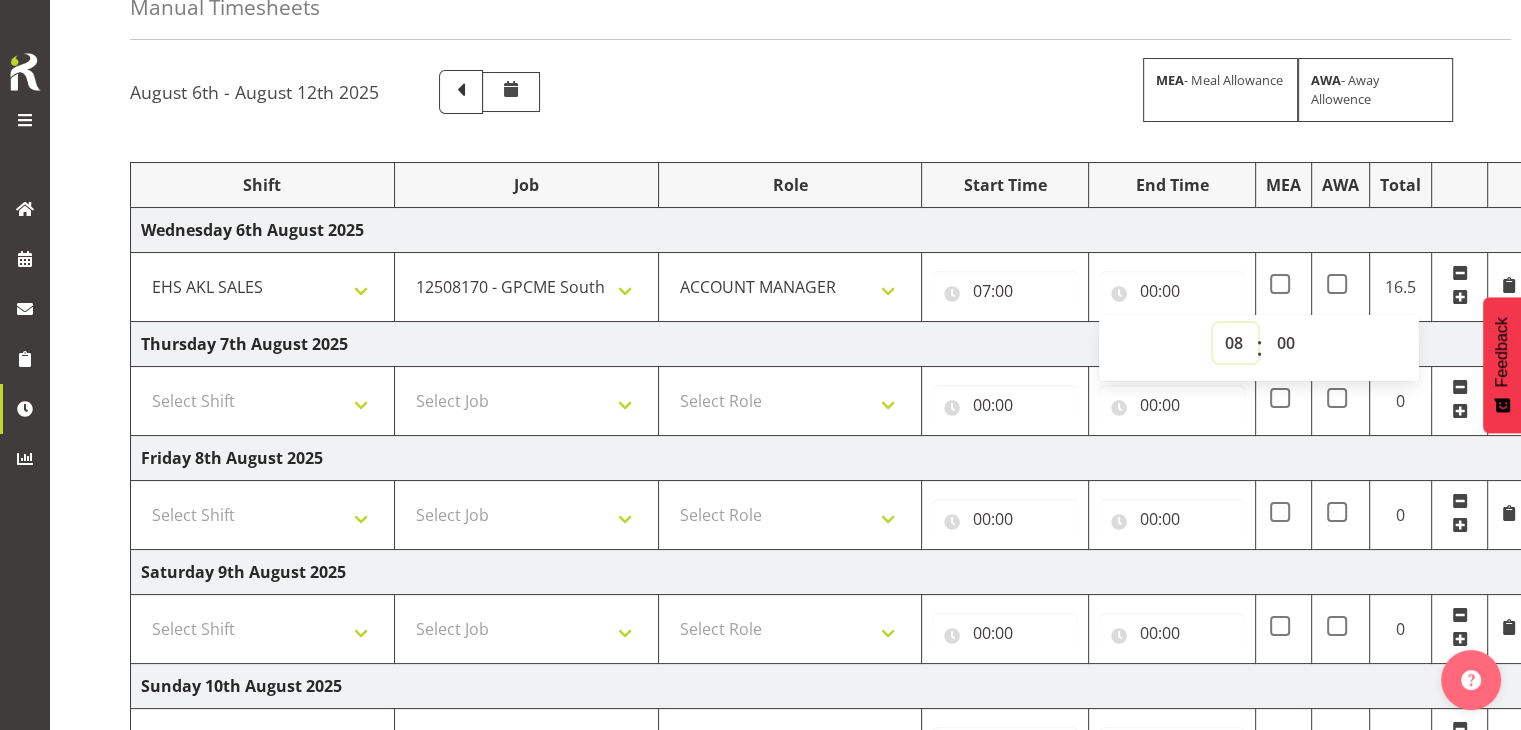 click on "00   01   02   03   04   05   06   07   08   09   10   11   12   13   14   15   16   17   18   19   20   21   22   23" at bounding box center (1235, 343) 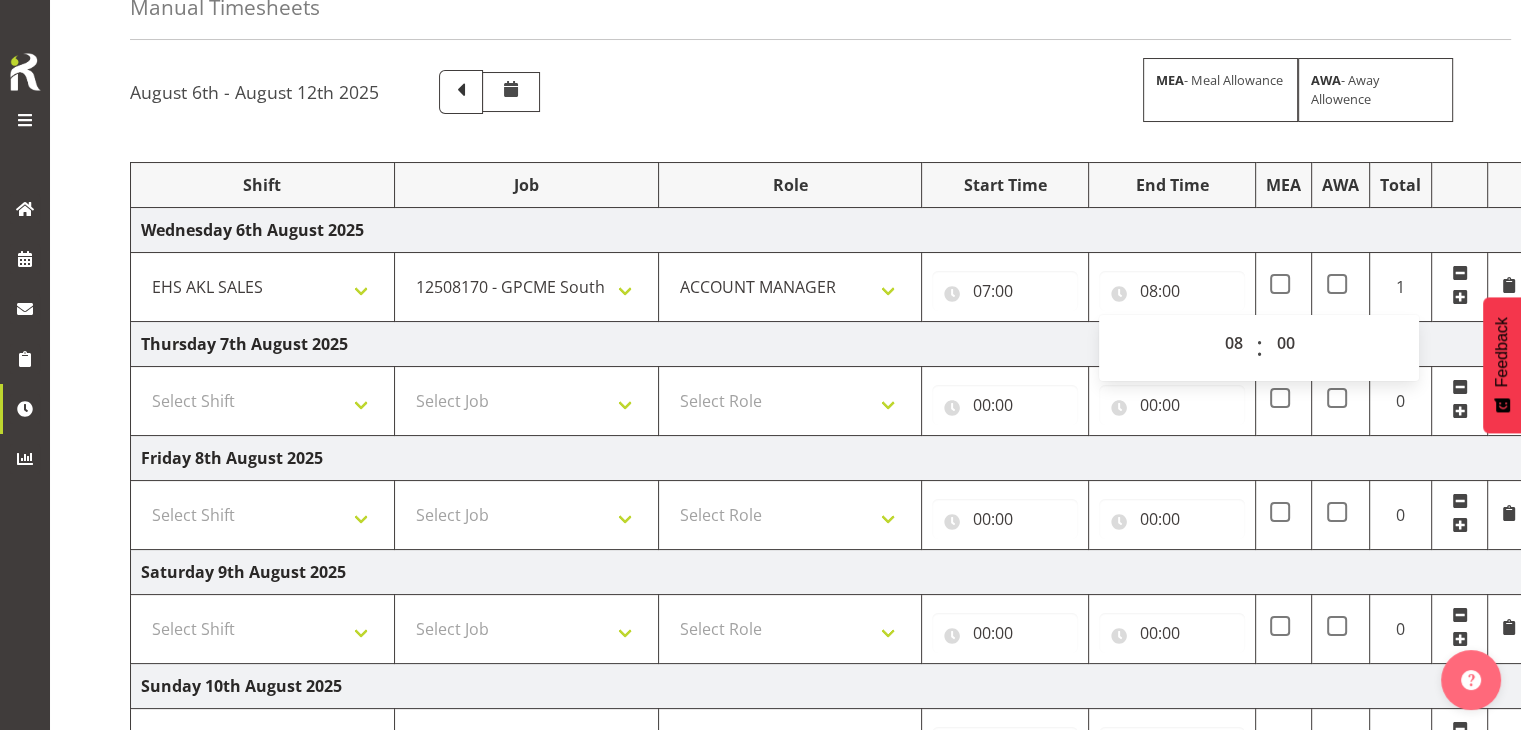 click at bounding box center (1460, 297) 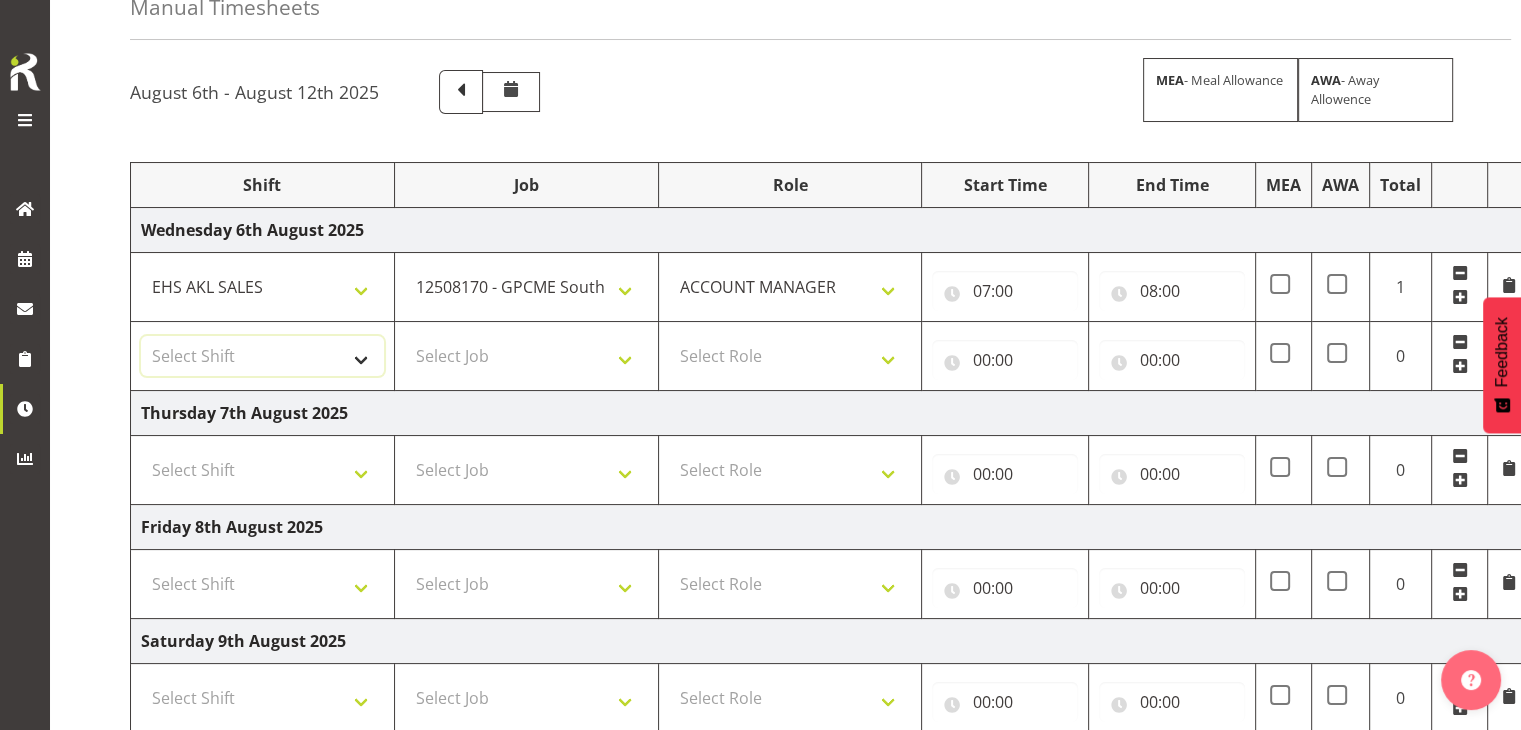 click on "Select Shift  EHS AKL SALES" at bounding box center (262, 356) 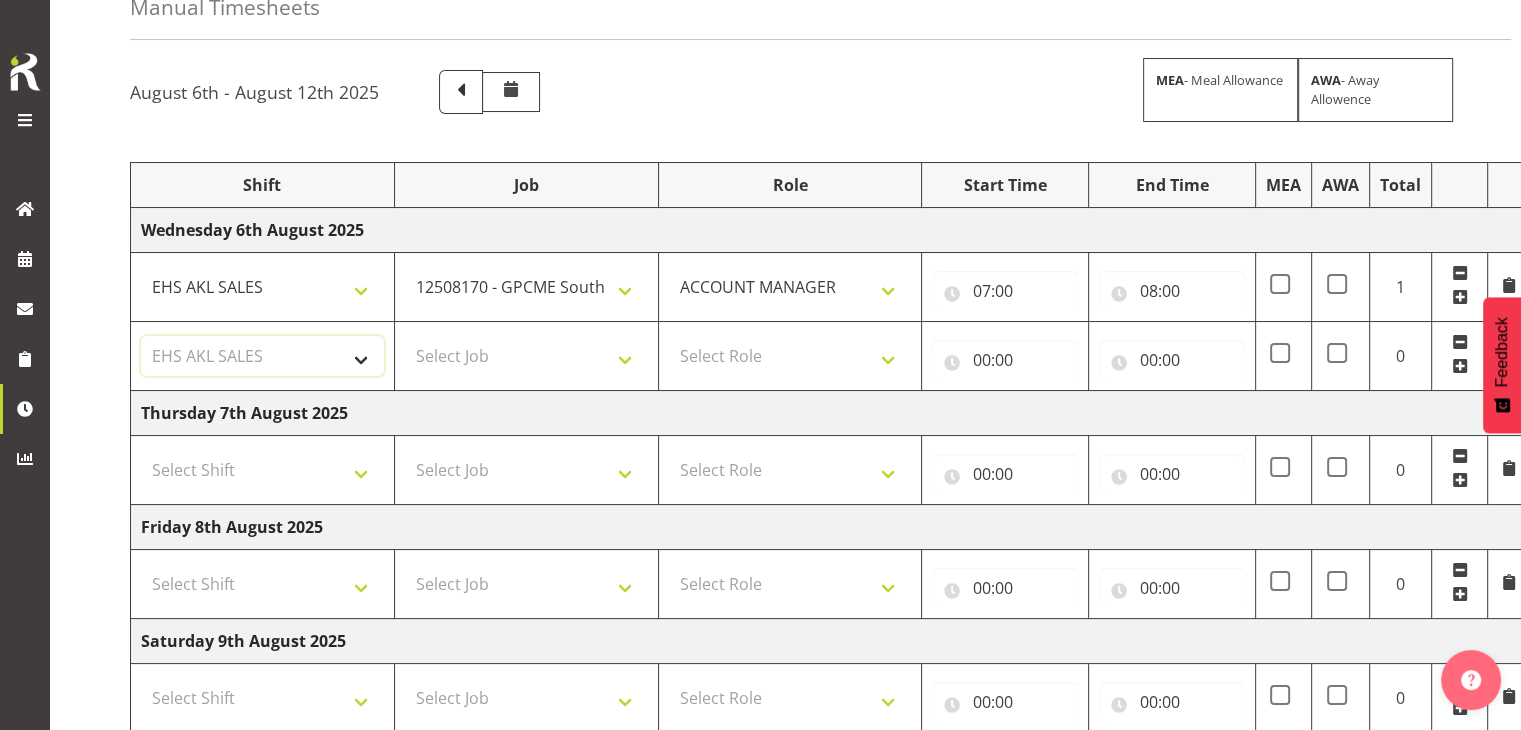 click on "Select Shift  EHS AKL SALES" at bounding box center [262, 356] 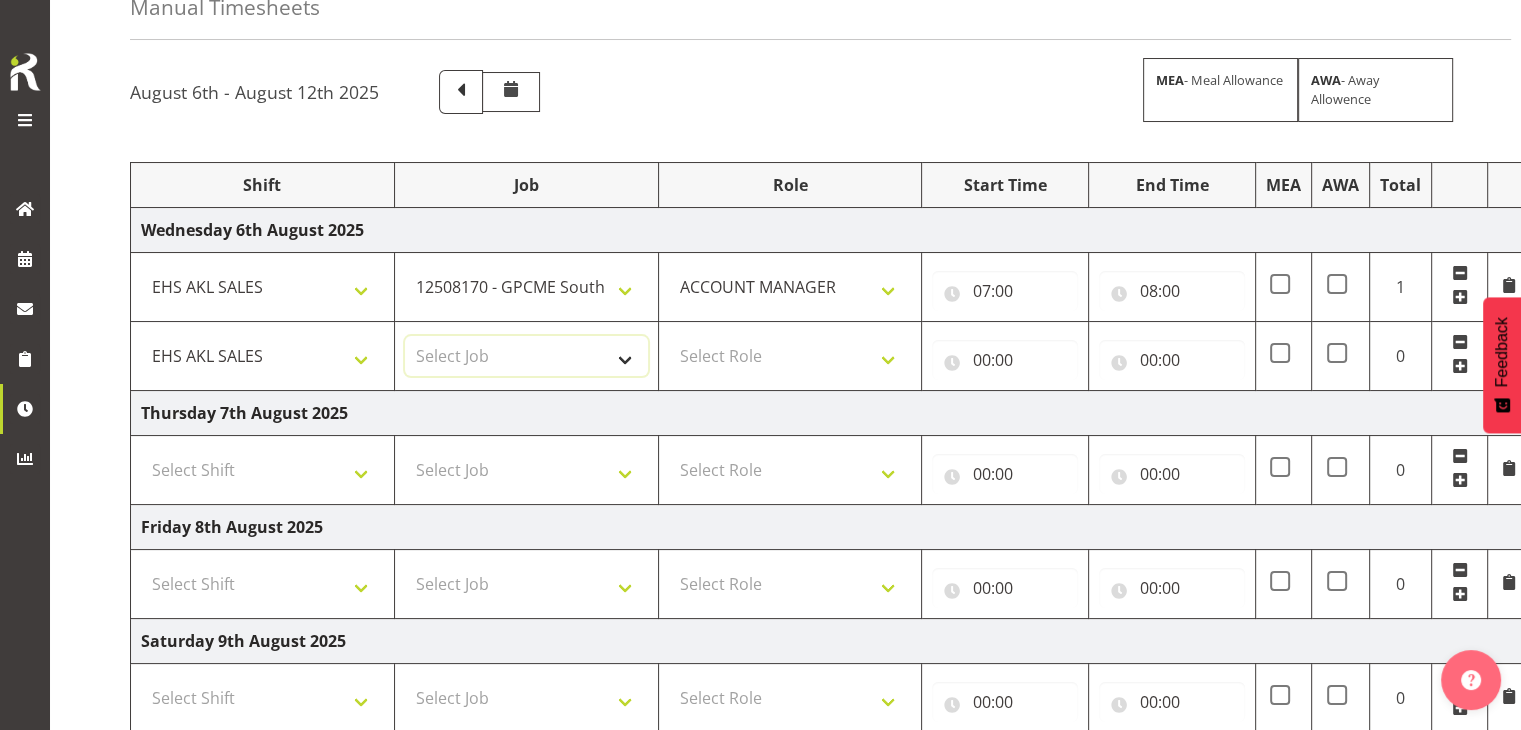 click on "Select Job  1 Carlton Events 1 Carlton Hamilton 1 Carlton Wellington 1 EHS WAREHOUSE/OFFICE 1 GRS 1 SLP Production 1 SLP Tradeshows 12507000 - AKL Casual Jul 2025 1250700R - July Casual C&R 2025 12507010 - NASDAP Conference 2025 12507030 - Auckland Food Show 2025 12507050 - CDES Internship & Graduate Expo 2025 12507100 - NZCB Education Day 2025 12507110 - CCNZ 2025 1250711A - CCNZ25-Accordant GroupServices 12507120 - NZACA Symposium 2025 12507130 - Risk & Resilience 2025 1250713A - Risk 2025 - Protecht 1250713B - RISK 2025 - Camms 12507140 - Jobs Expo in NZ 2025 12507150 - Crane 2025 1250715A - Crane 2025 - UAA 12507160 - BestStart conference 25 12507170 - UoA - T-Tech 2025 12507180 - Banks Art Exhibition 25 12507190 - GSA 2025 12507200 - UoA Clubs Expo Semster 2 2025 12507210 - All Black Tour 2025 - Hamilton 12507220 - All Blacks Stock Purchasing 25 12508000 - AKL Casual Aug 2025 1250800R - August Casual C&R 2025 12508010 - Spring Gift Fair 2025 1250801A - Jty Imports/Exports-SpringGift 12508080 - FANZ 2025" at bounding box center [526, 356] 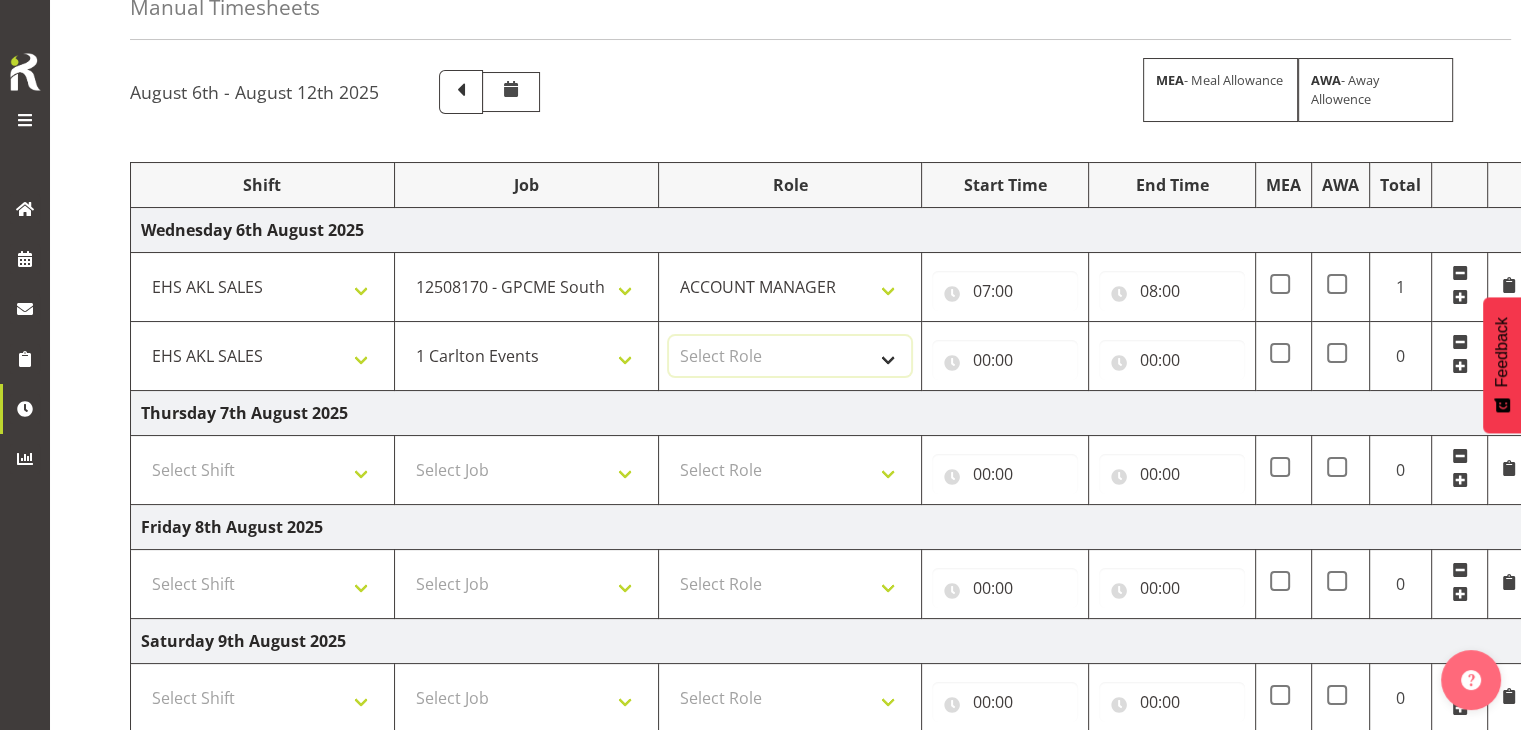 click on "Select Role  ACCOUNT MANAGER" at bounding box center [790, 356] 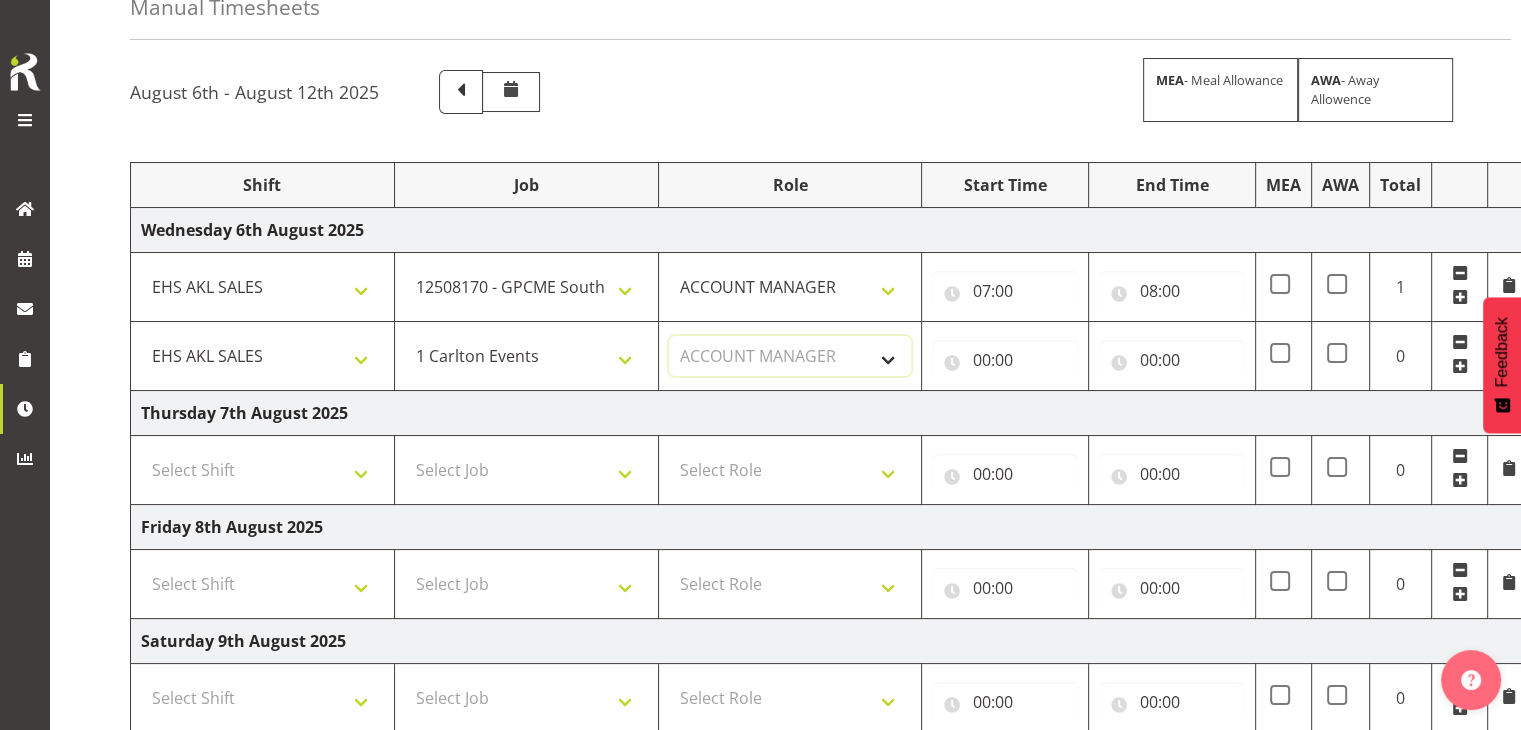 click on "Select Role  ACCOUNT MANAGER" at bounding box center (790, 356) 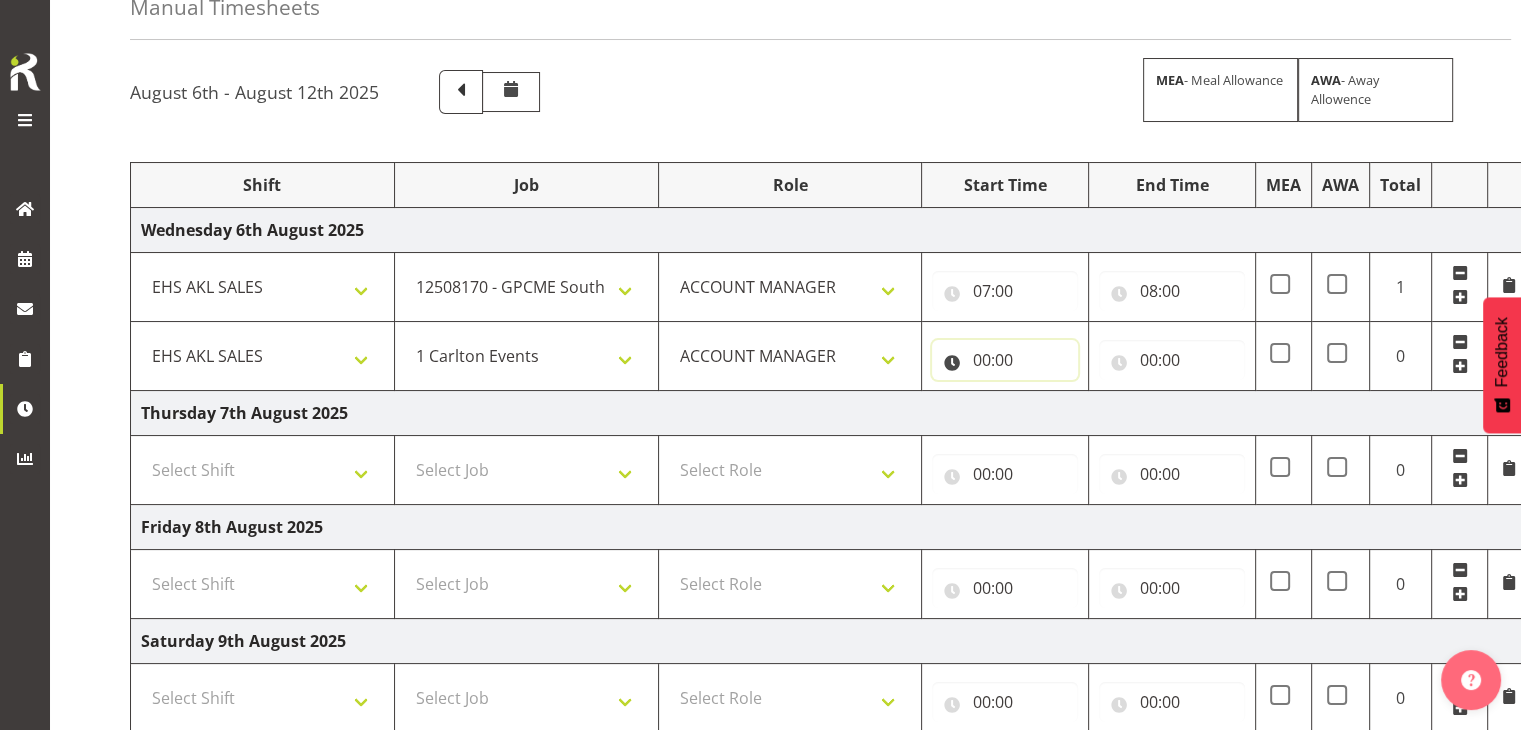 click on "00:00" at bounding box center [1005, 360] 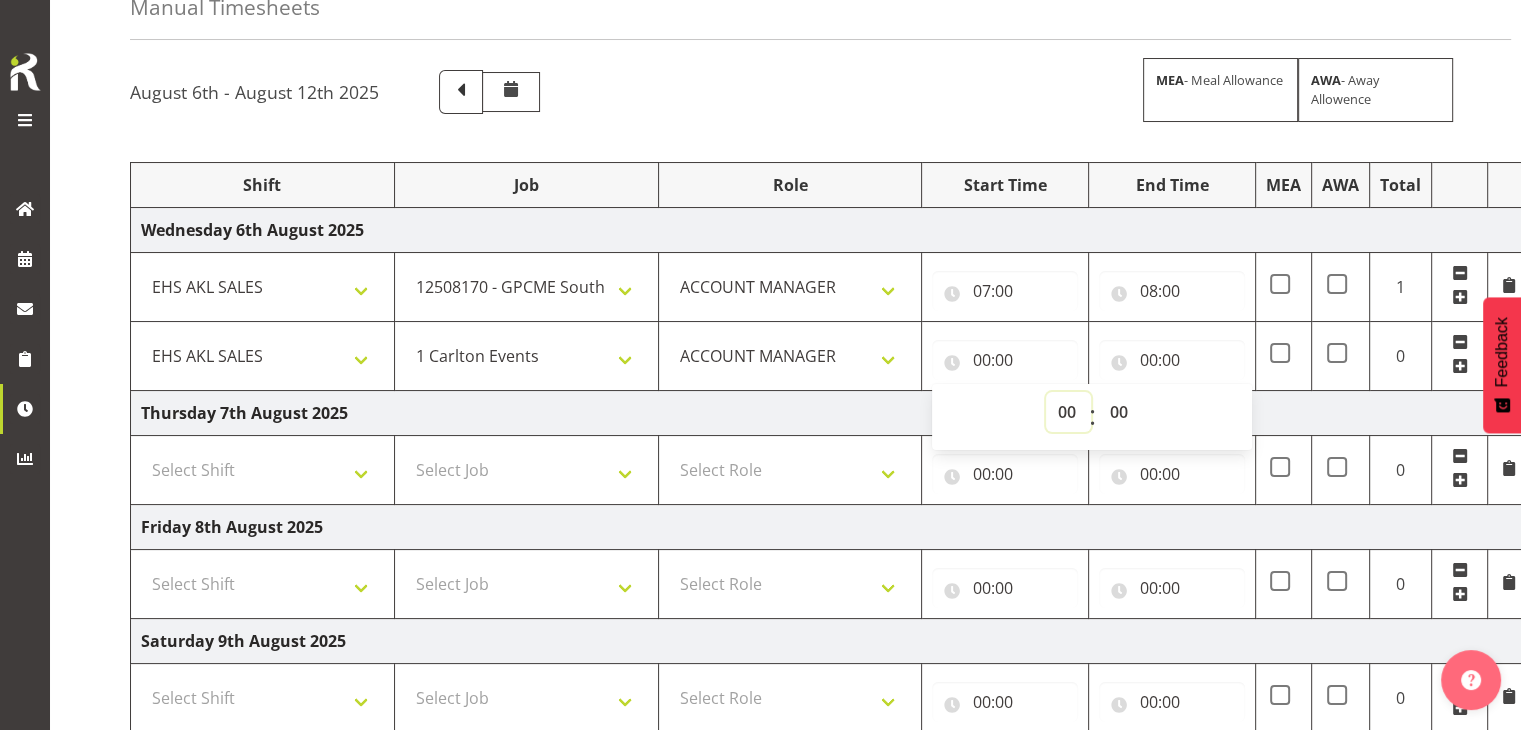 click on "00   01   02   03   04   05   06   07   08   09   10   11   12   13   14   15   16   17   18   19   20   21   22   23" at bounding box center (1068, 412) 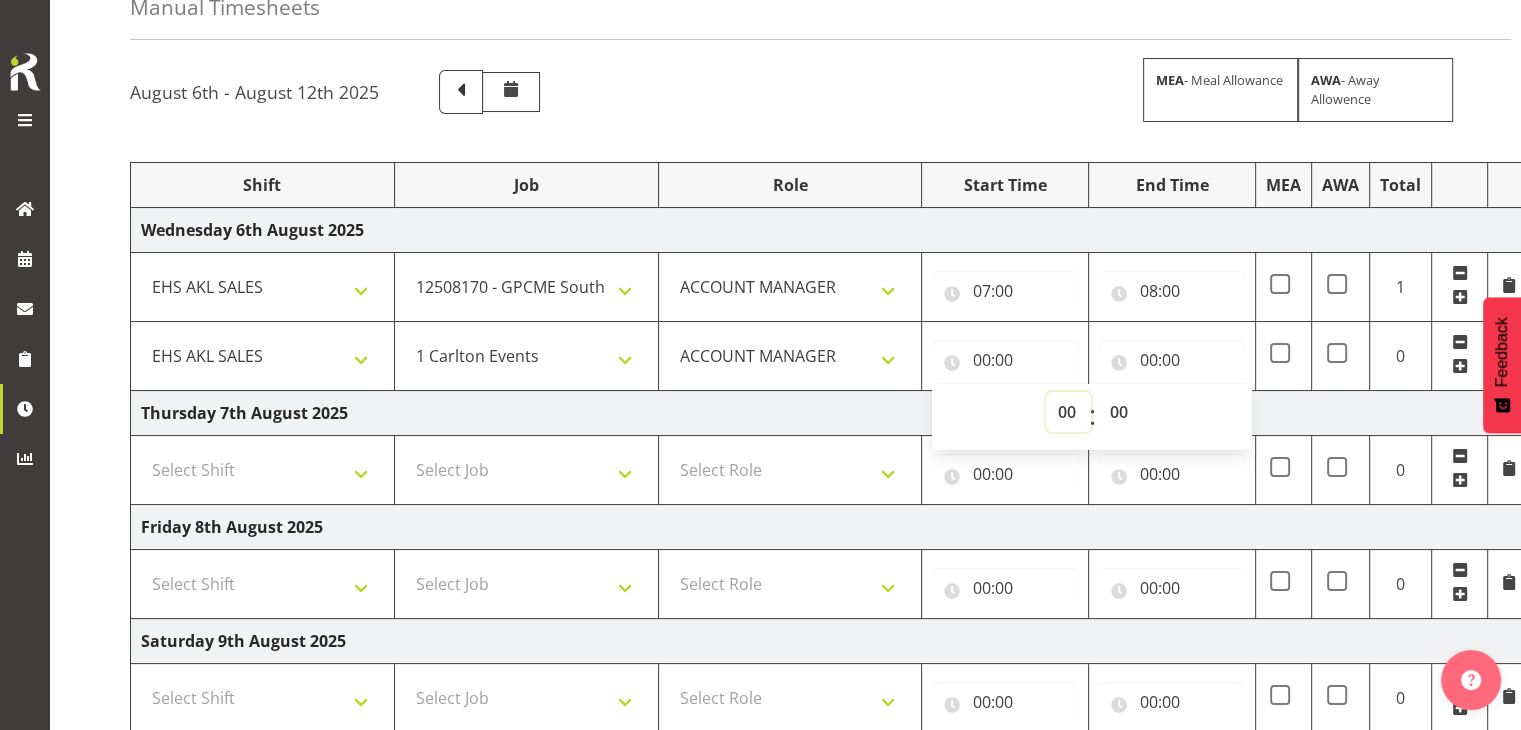 select on "8" 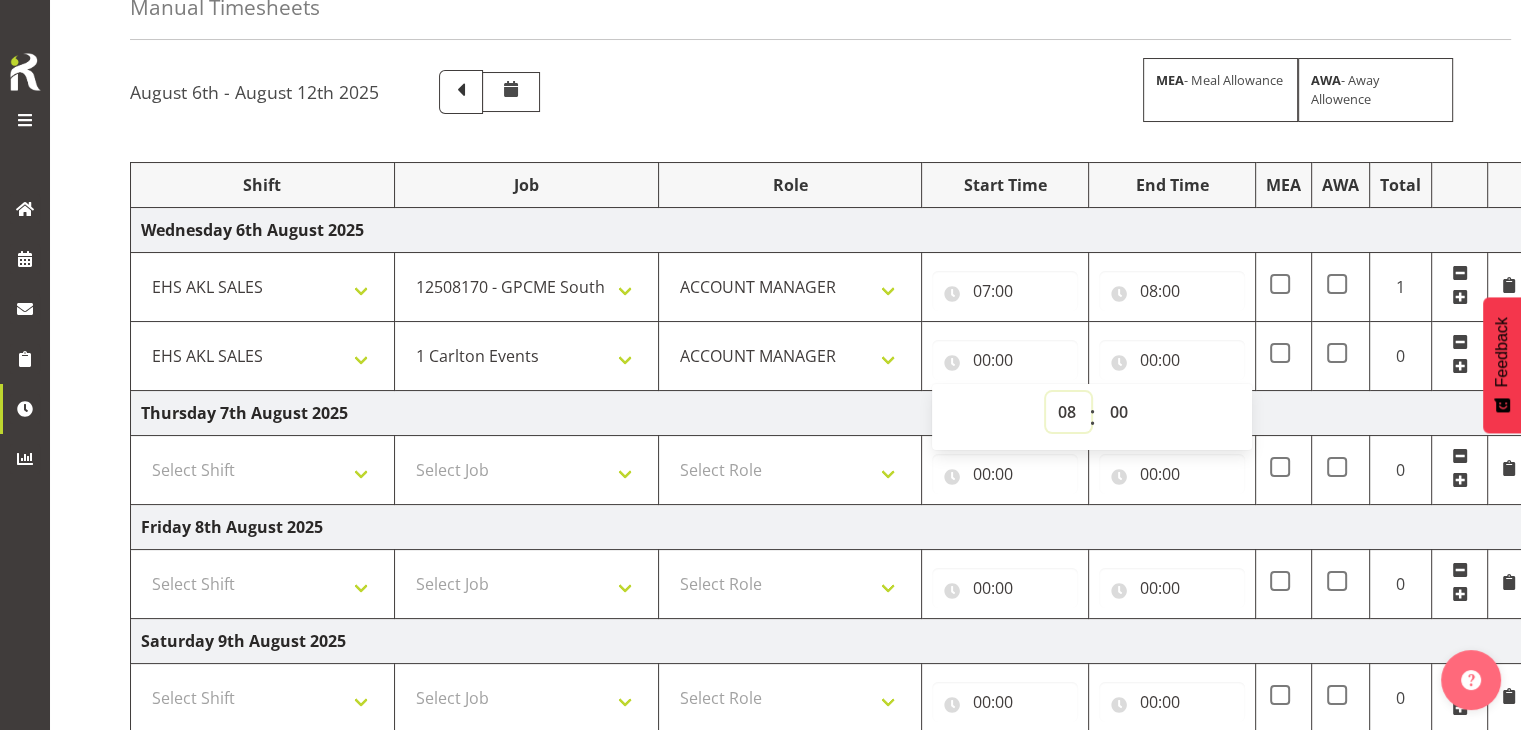 click on "00   01   02   03   04   05   06   07   08   09   10   11   12   13   14   15   16   17   18   19   20   21   22   23" at bounding box center (1068, 412) 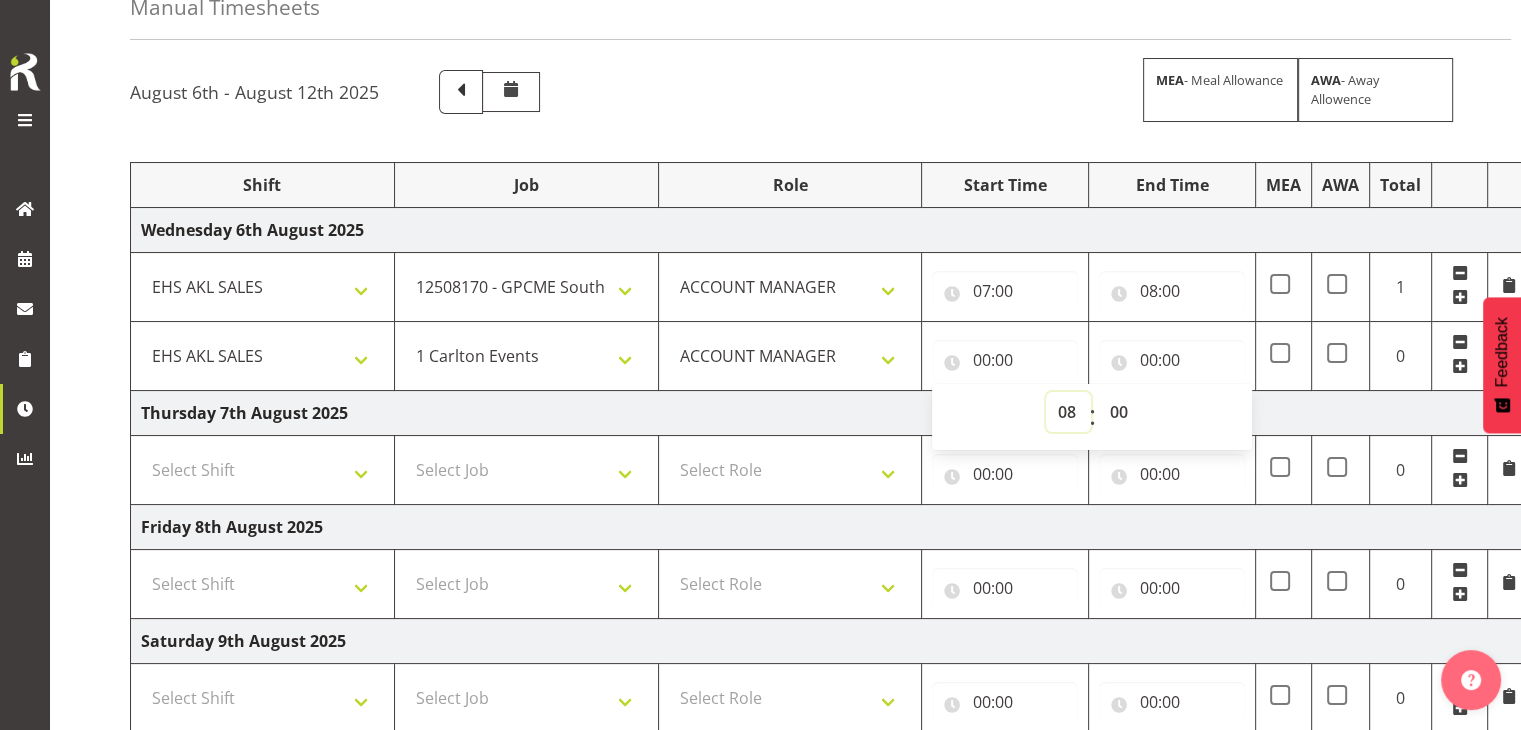 type on "08:00" 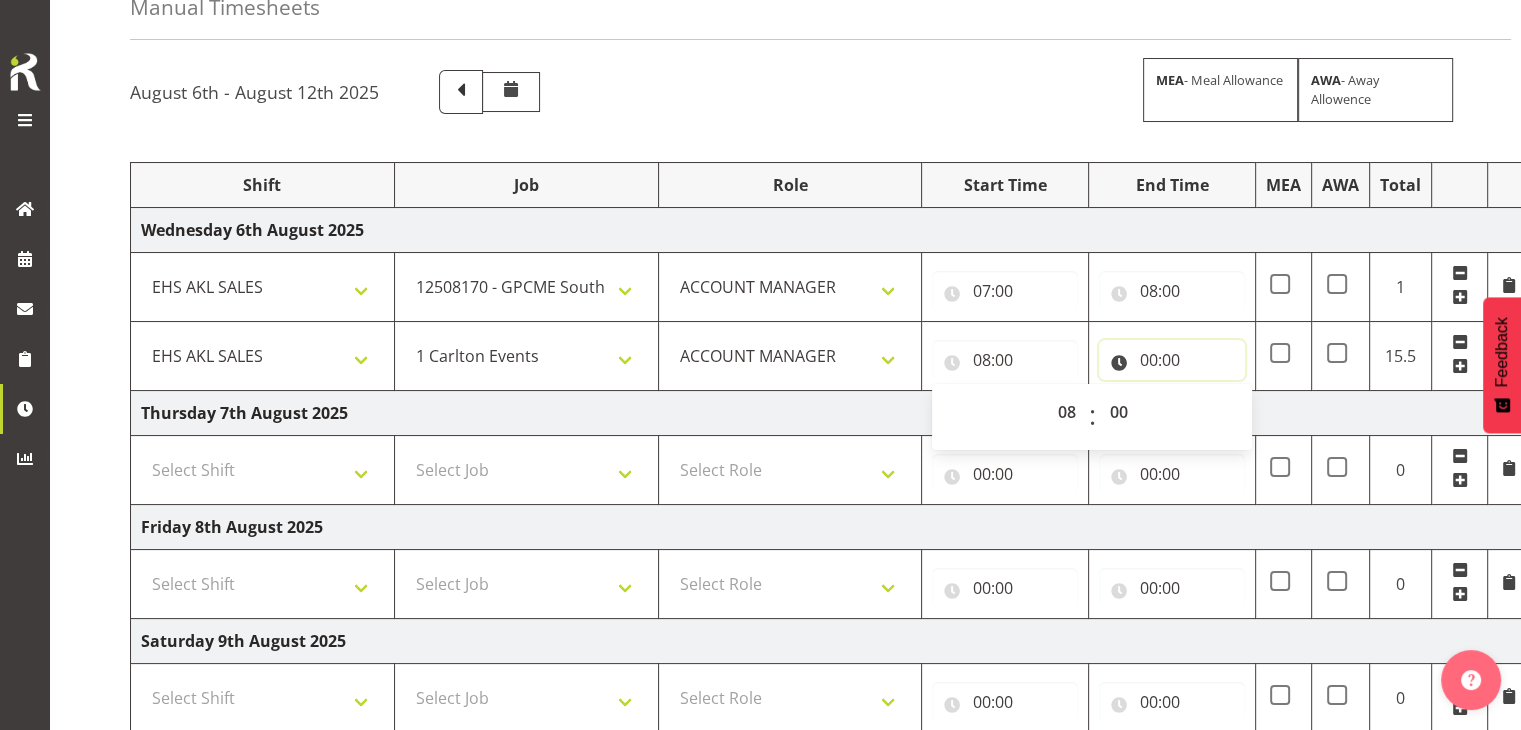 click on "00:00" at bounding box center (1172, 360) 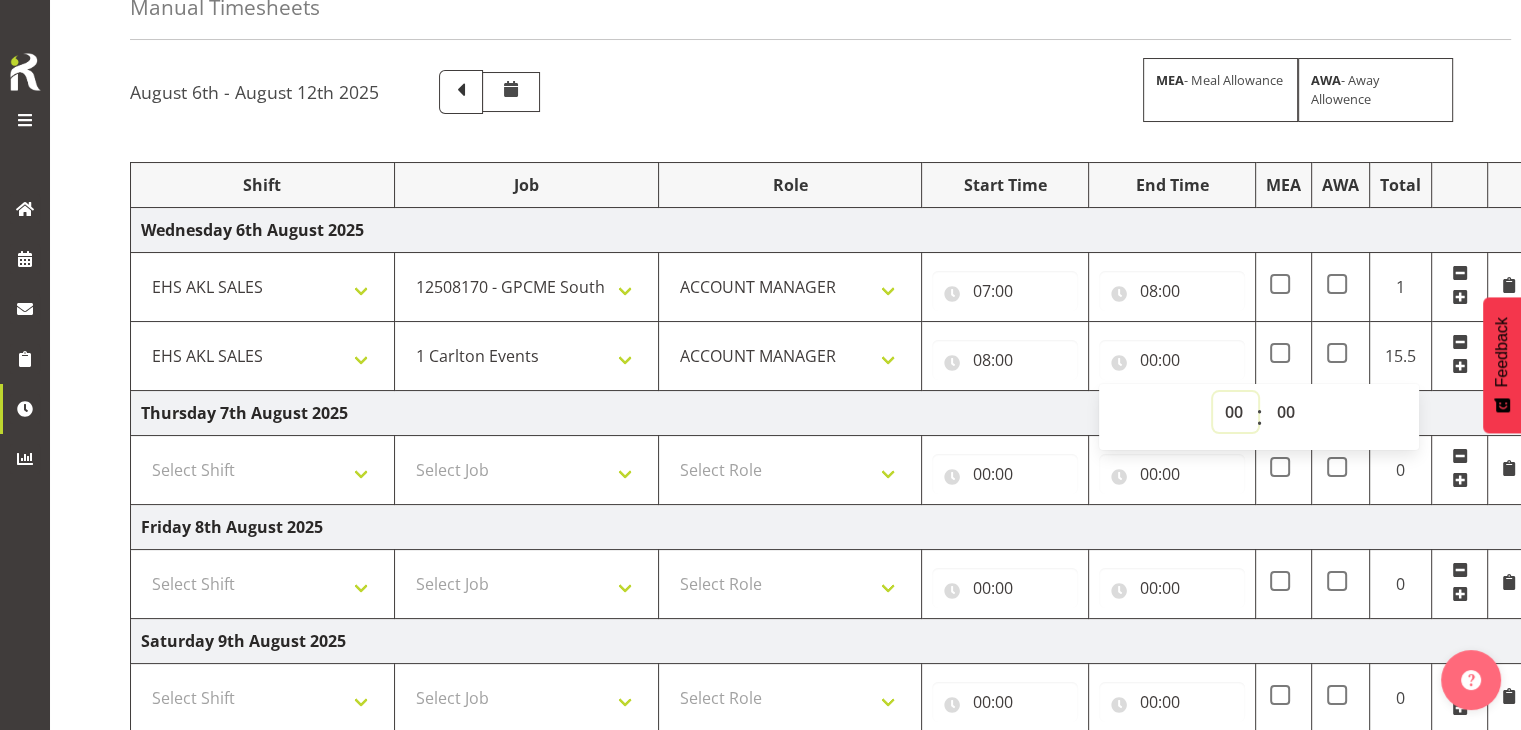 click on "00   01   02   03   04   05   06   07   08   09   10   11   12   13   14   15   16   17   18   19   20   21   22   23" at bounding box center (1235, 412) 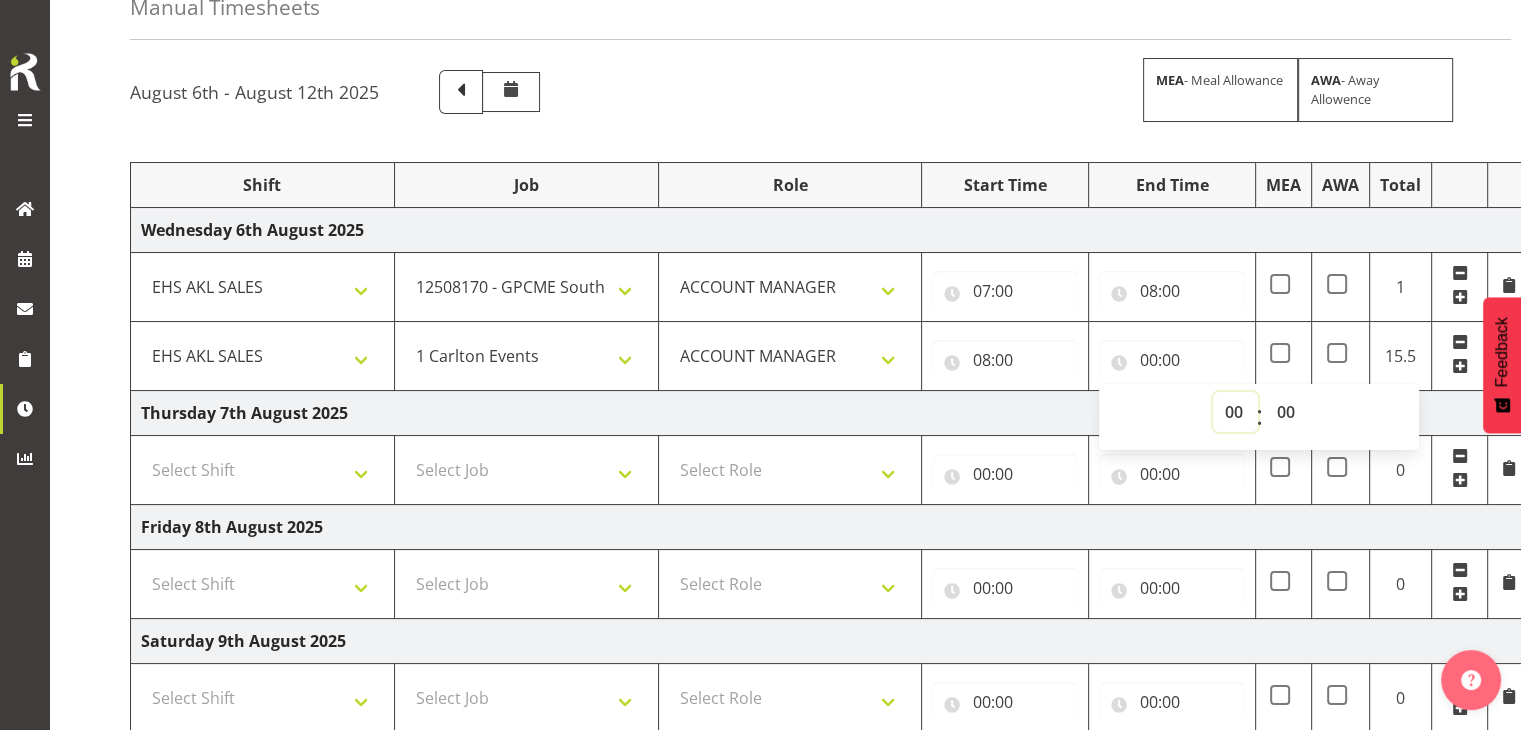 select on "11" 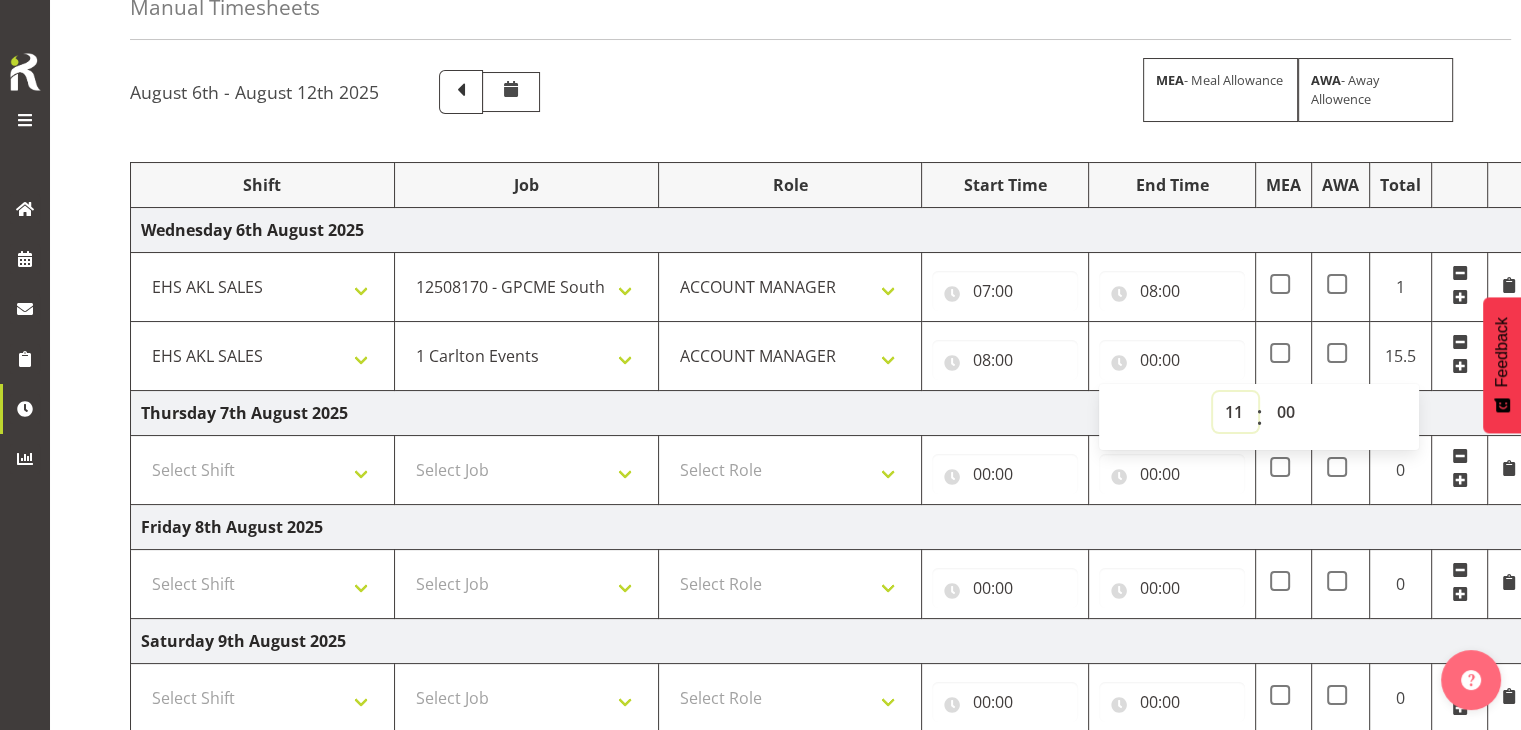 click on "00   01   02   03   04   05   06   07   08   09   10   11   12   13   14   15   16   17   18   19   20   21   22   23" at bounding box center [1235, 412] 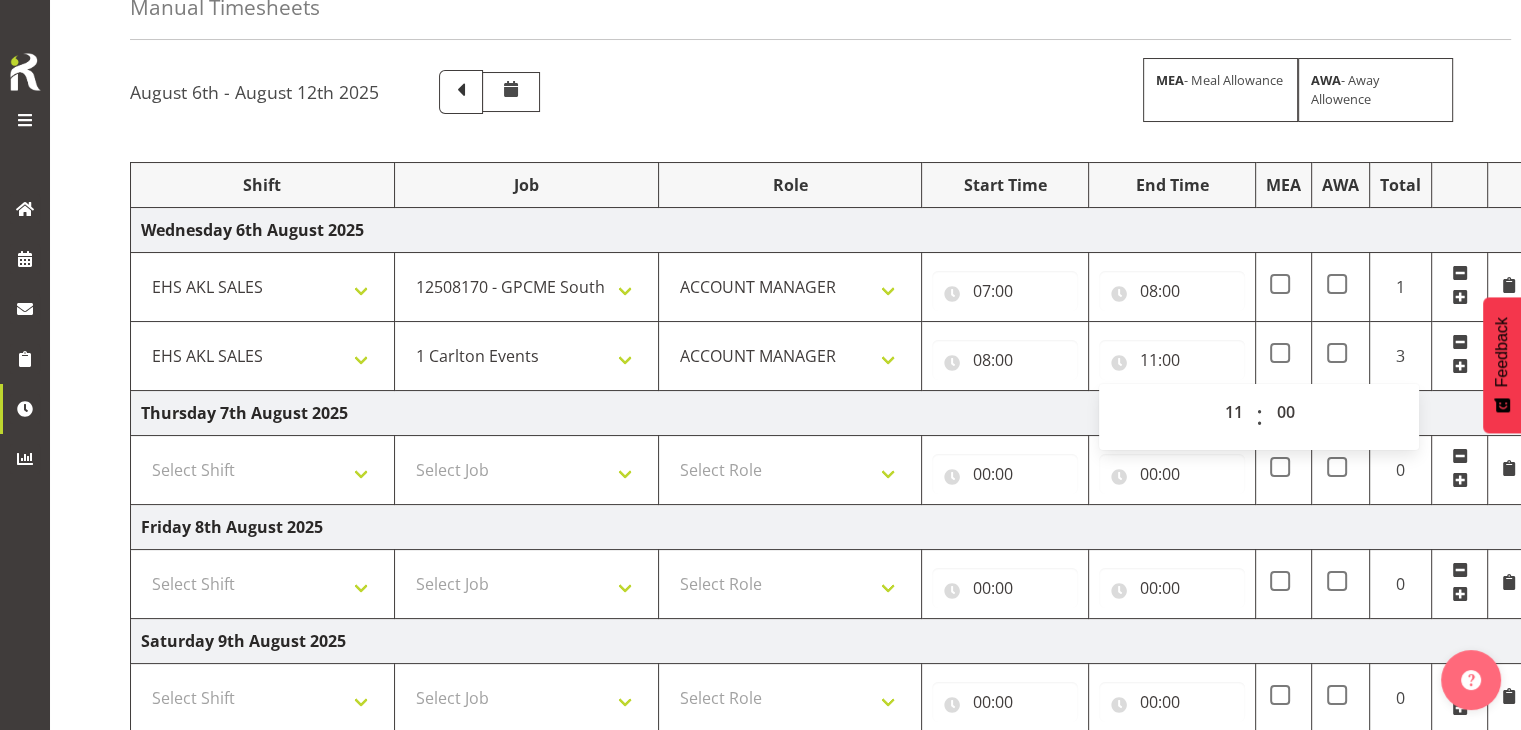 click at bounding box center [1460, 366] 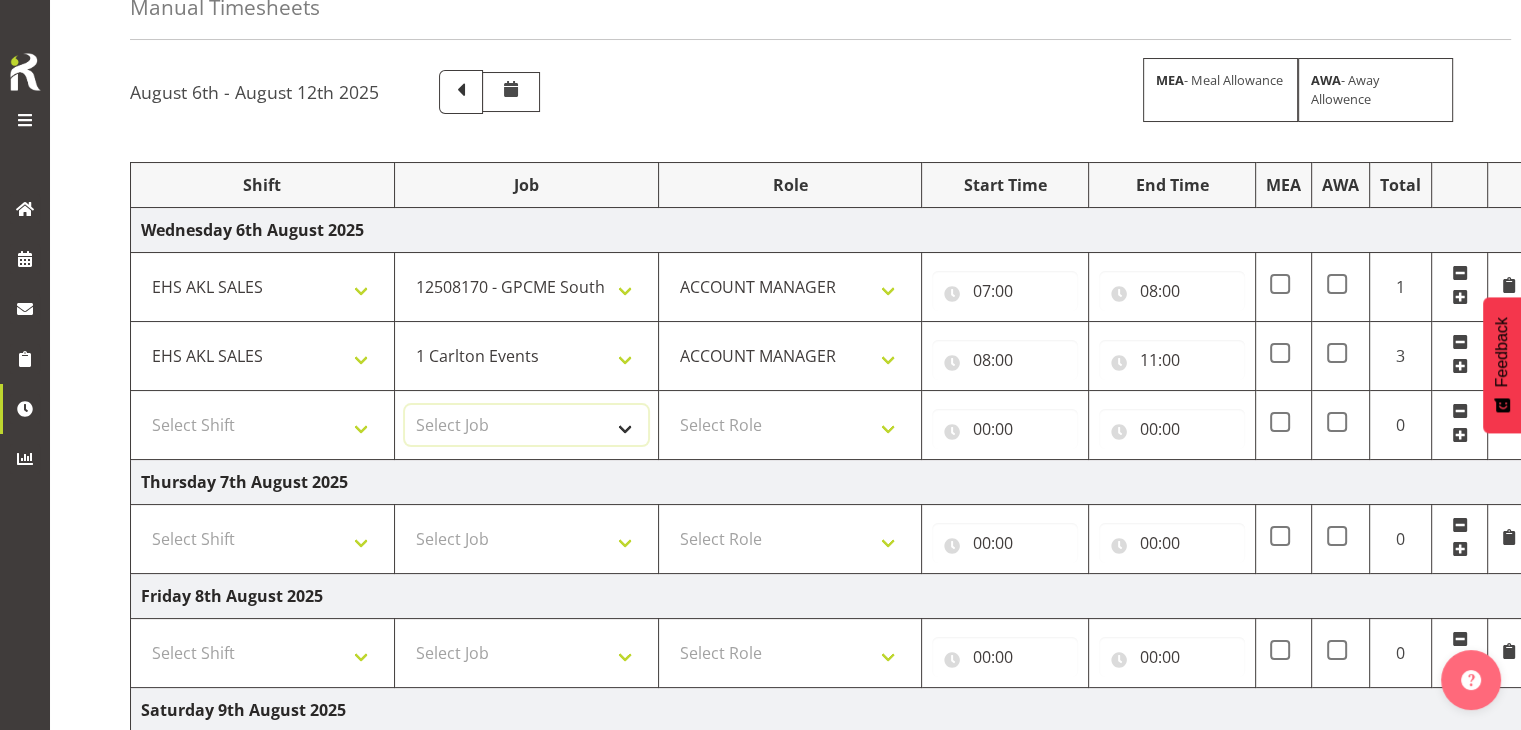 click on "Select Job  1 Carlton Events 1 Carlton Hamilton 1 Carlton Wellington 1 EHS WAREHOUSE/OFFICE 1 GRS 1 SLP Production 1 SLP Tradeshows 12507000 - AKL Casual Jul 2025 1250700R - July Casual C&R 2025 12507010 - NASDAP Conference 2025 12507030 - Auckland Food Show 2025 12507050 - CDES Internship & Graduate Expo 2025 12507100 - NZCB Education Day 2025 12507110 - CCNZ 2025 1250711A - CCNZ25-Accordant GroupServices 12507120 - NZACA Symposium 2025 12507130 - Risk & Resilience 2025 1250713A - Risk 2025 - Protecht 1250713B - RISK 2025 - Camms 12507140 - Jobs Expo in NZ 2025 12507150 - Crane 2025 1250715A - Crane 2025 - UAA 12507160 - BestStart conference 25 12507170 - UoA - T-Tech 2025 12507180 - Banks Art Exhibition 25 12507190 - GSA 2025 12507200 - UoA Clubs Expo Semster 2 2025 12507210 - All Black Tour 2025 - Hamilton 12507220 - All Blacks Stock Purchasing 25 12508000 - AKL Casual Aug 2025 1250800R - August Casual C&R 2025 12508010 - Spring Gift Fair 2025 1250801A - Jty Imports/Exports-SpringGift 12508080 - FANZ 2025" at bounding box center [526, 425] 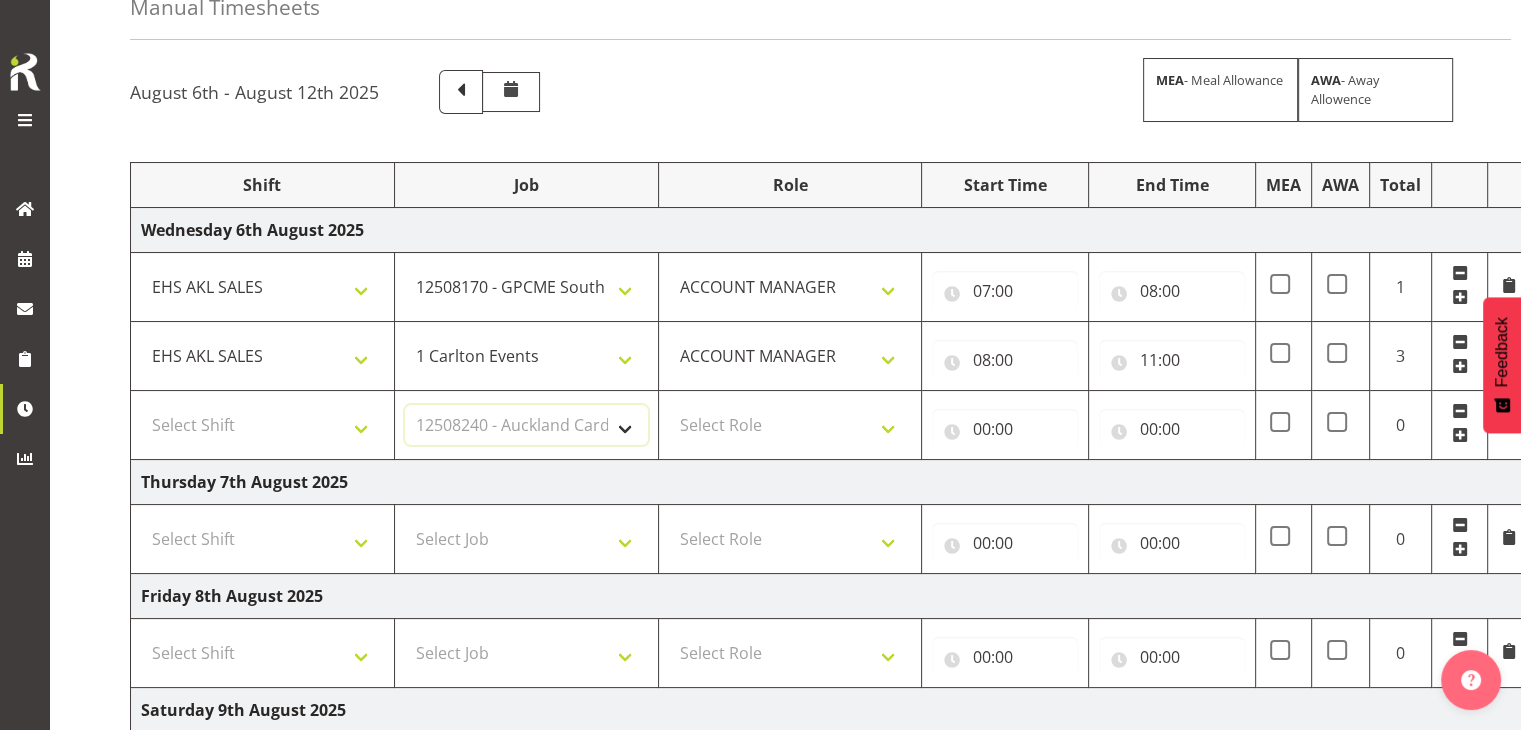 click on "Select Job  1 Carlton Events 1 Carlton Hamilton 1 Carlton Wellington 1 EHS WAREHOUSE/OFFICE 1 GRS 1 SLP Production 1 SLP Tradeshows 12507000 - AKL Casual Jul 2025 1250700R - July Casual C&R 2025 12507010 - NASDAP Conference 2025 12507030 - Auckland Food Show 2025 12507050 - CDES Internship & Graduate Expo 2025 12507100 - NZCB Education Day 2025 12507110 - CCNZ 2025 1250711A - CCNZ25-Accordant GroupServices 12507120 - NZACA Symposium 2025 12507130 - Risk & Resilience 2025 1250713A - Risk 2025 - Protecht 1250713B - RISK 2025 - Camms 12507140 - Jobs Expo in NZ 2025 12507150 - Crane 2025 1250715A - Crane 2025 - UAA 12507160 - BestStart conference 25 12507170 - UoA - T-Tech 2025 12507180 - Banks Art Exhibition 25 12507190 - GSA 2025 12507200 - UoA Clubs Expo Semster 2 2025 12507210 - All Black Tour 2025 - Hamilton 12507220 - All Blacks Stock Purchasing 25 12508000 - AKL Casual Aug 2025 1250800R - August Casual C&R 2025 12508010 - Spring Gift Fair 2025 1250801A - Jty Imports/Exports-SpringGift 12508080 - FANZ 2025" at bounding box center (526, 425) 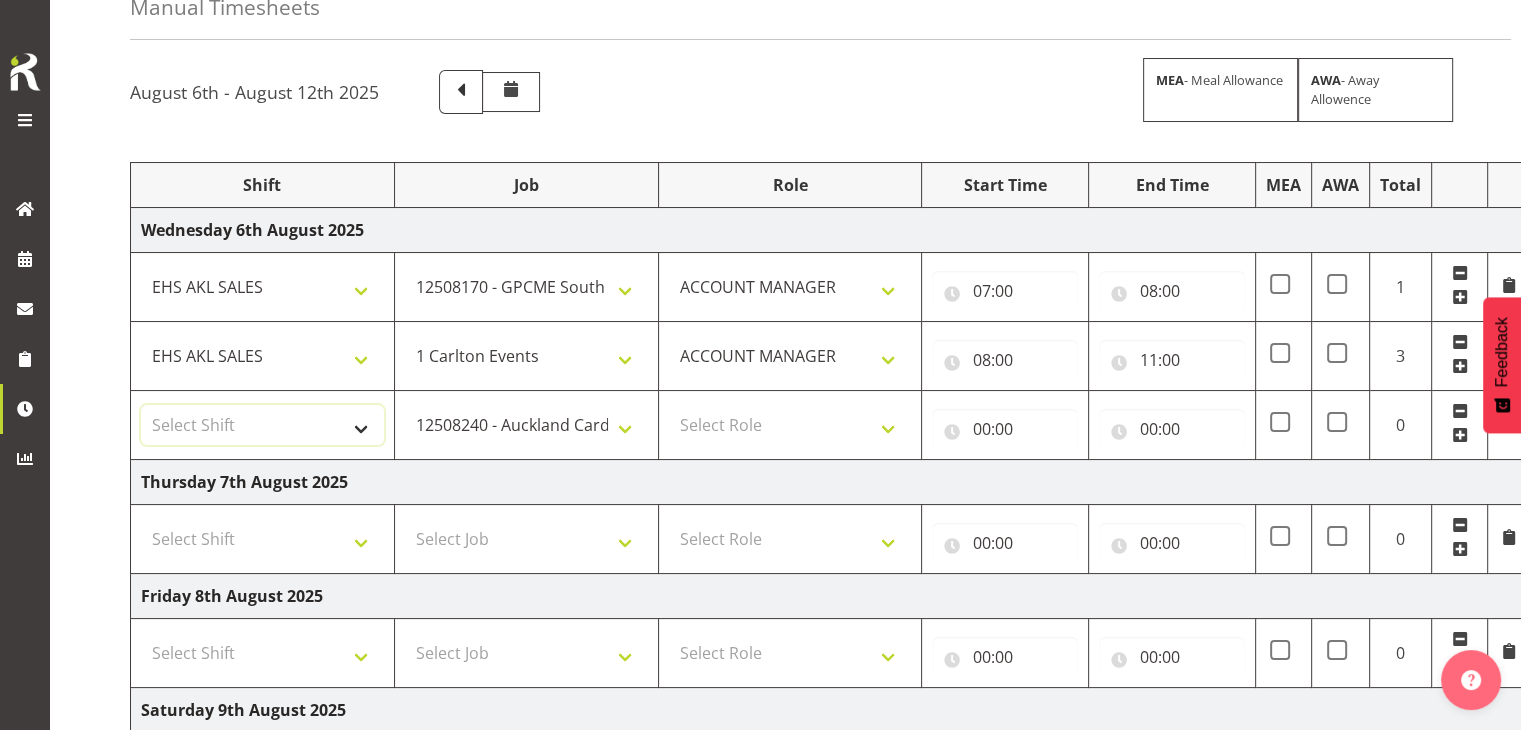 click on "Select Shift  EHS AKL SALES" at bounding box center [262, 425] 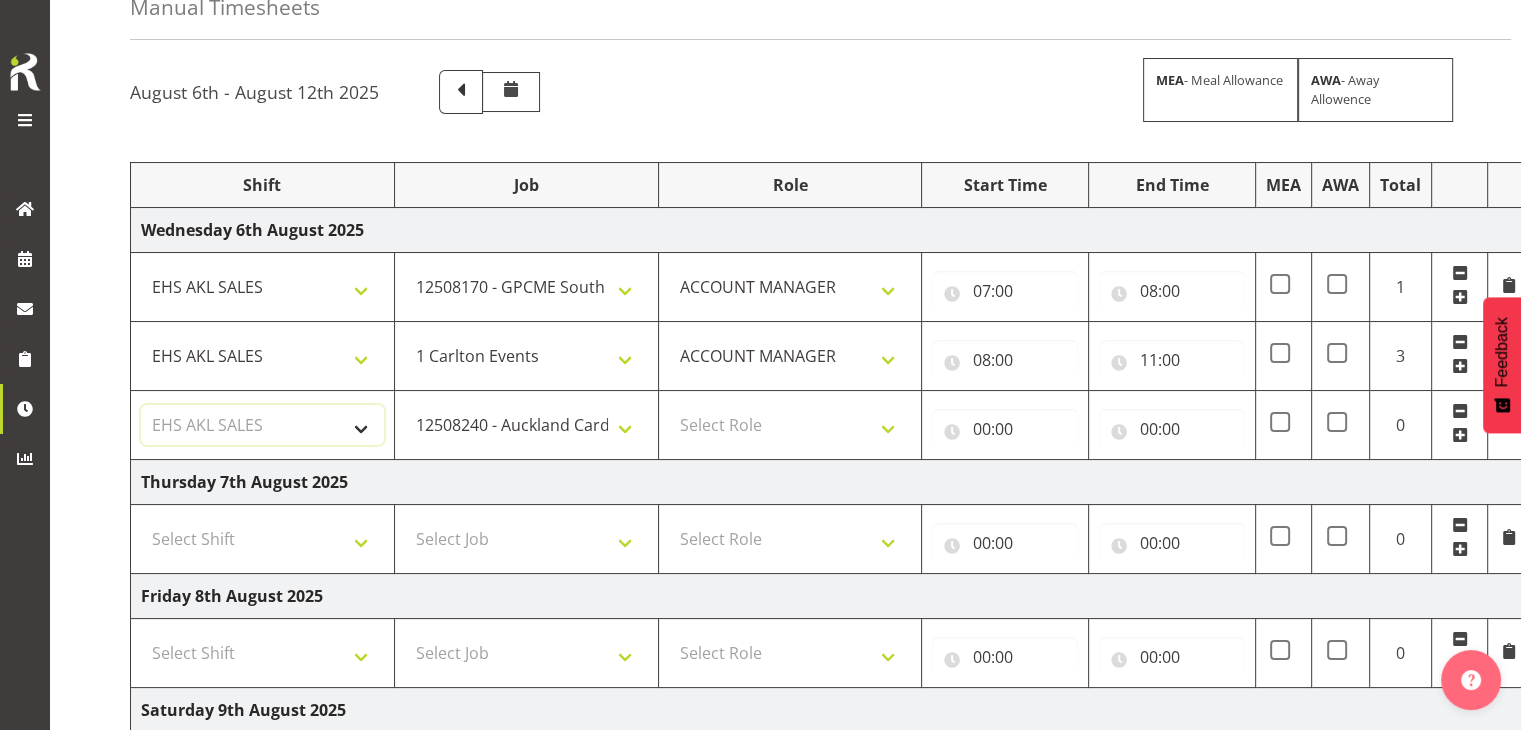 click on "Select Shift  EHS AKL SALES" at bounding box center [262, 425] 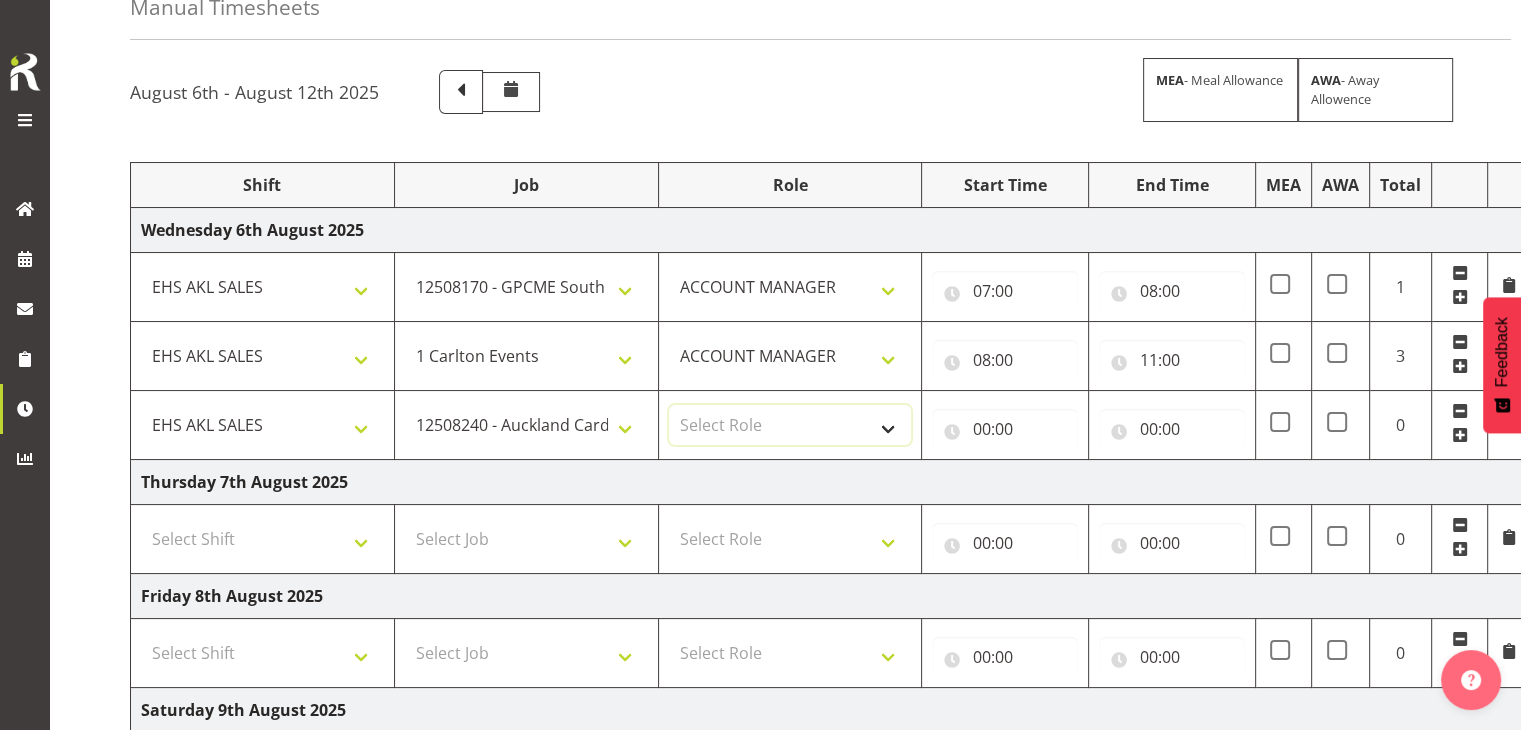 click on "Select Role  ACCOUNT MANAGER" at bounding box center (790, 425) 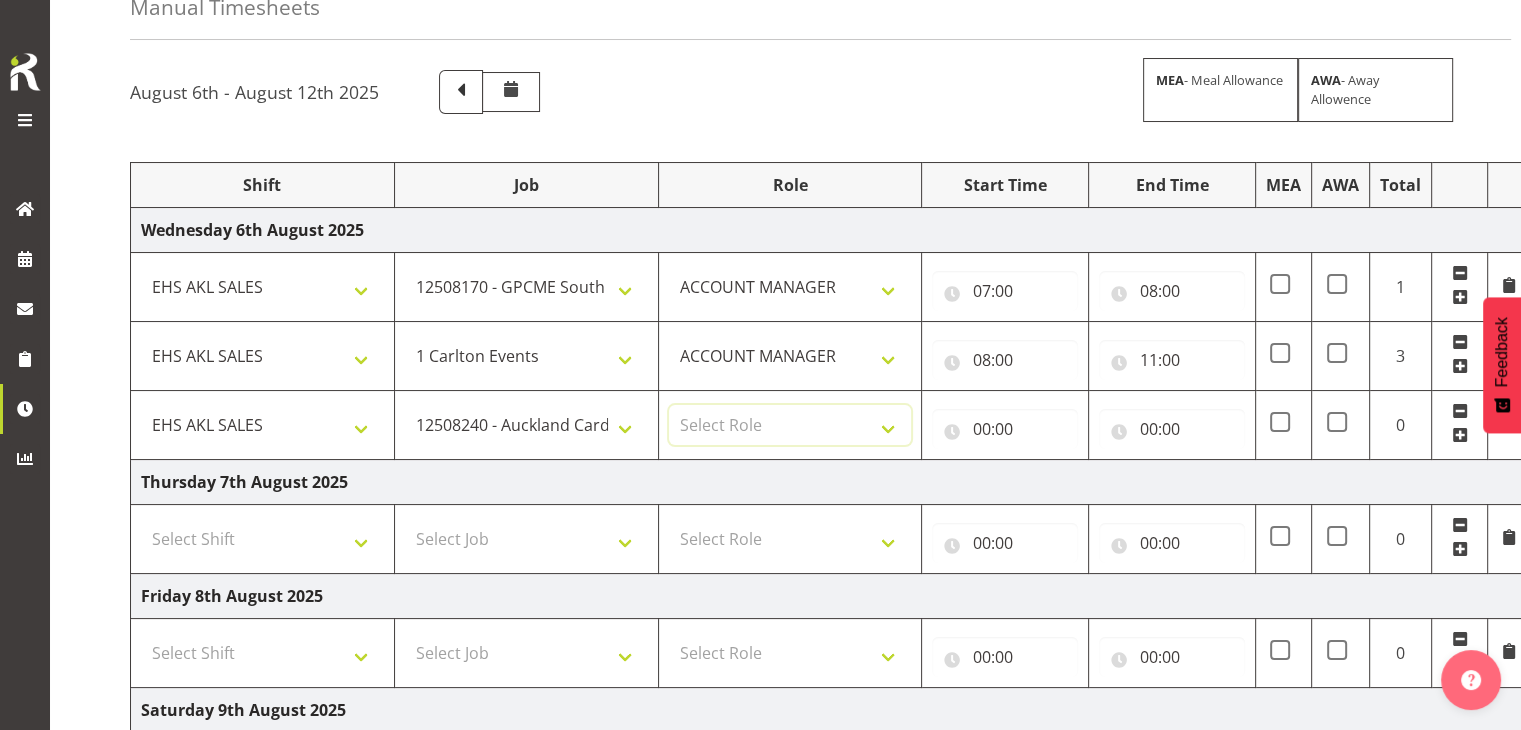 select on "[NUMBER]" 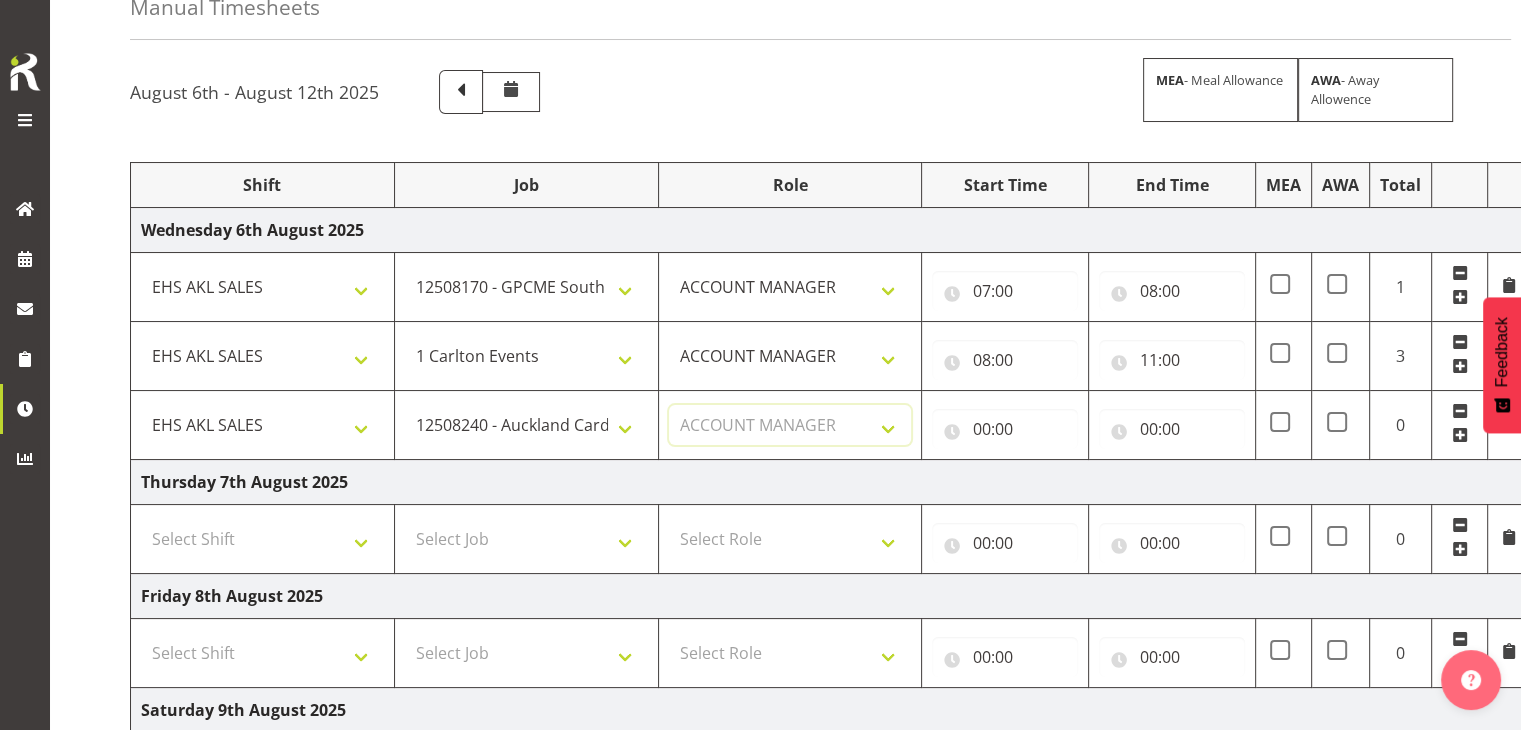 click on "Select Role  ACCOUNT MANAGER" at bounding box center [790, 425] 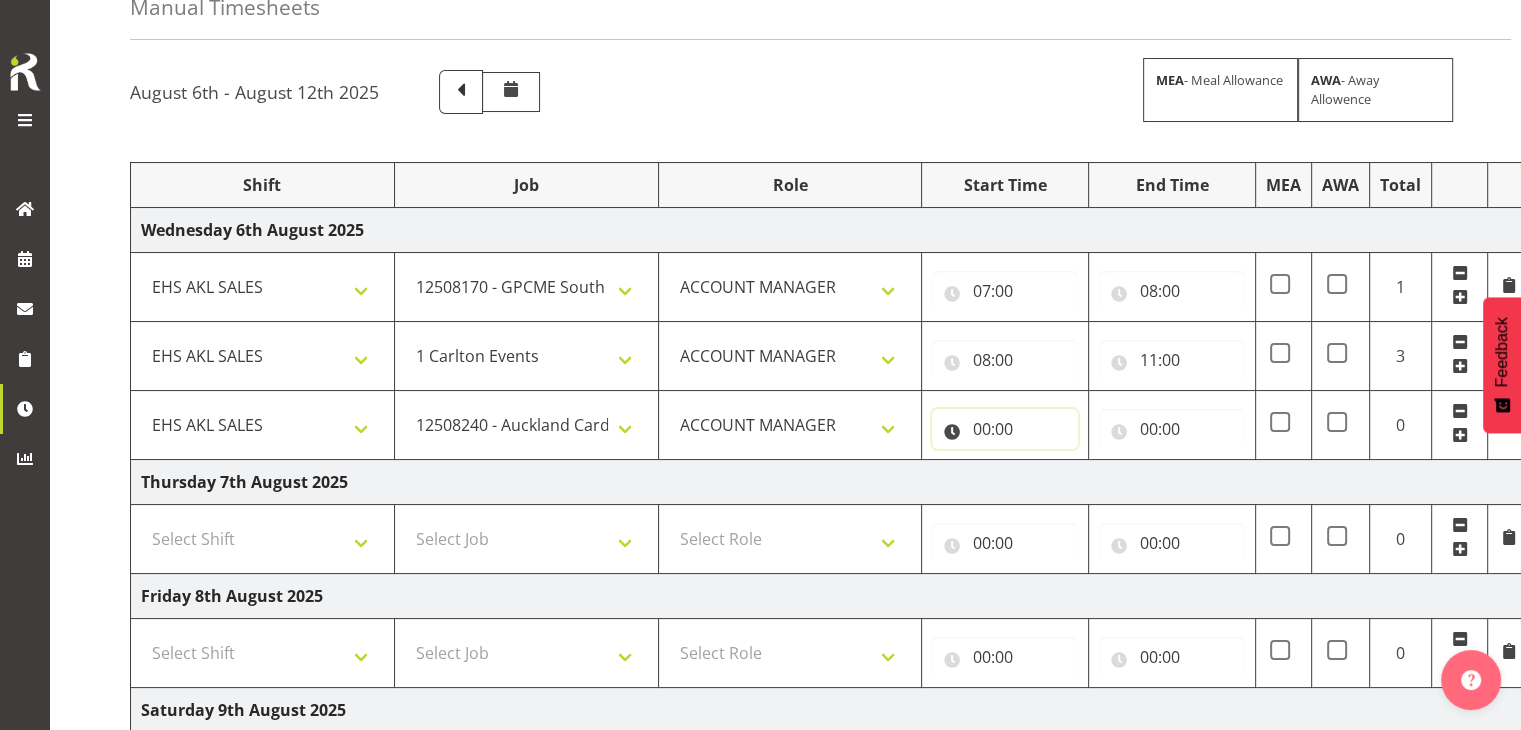 click on "00:00" at bounding box center (1005, 429) 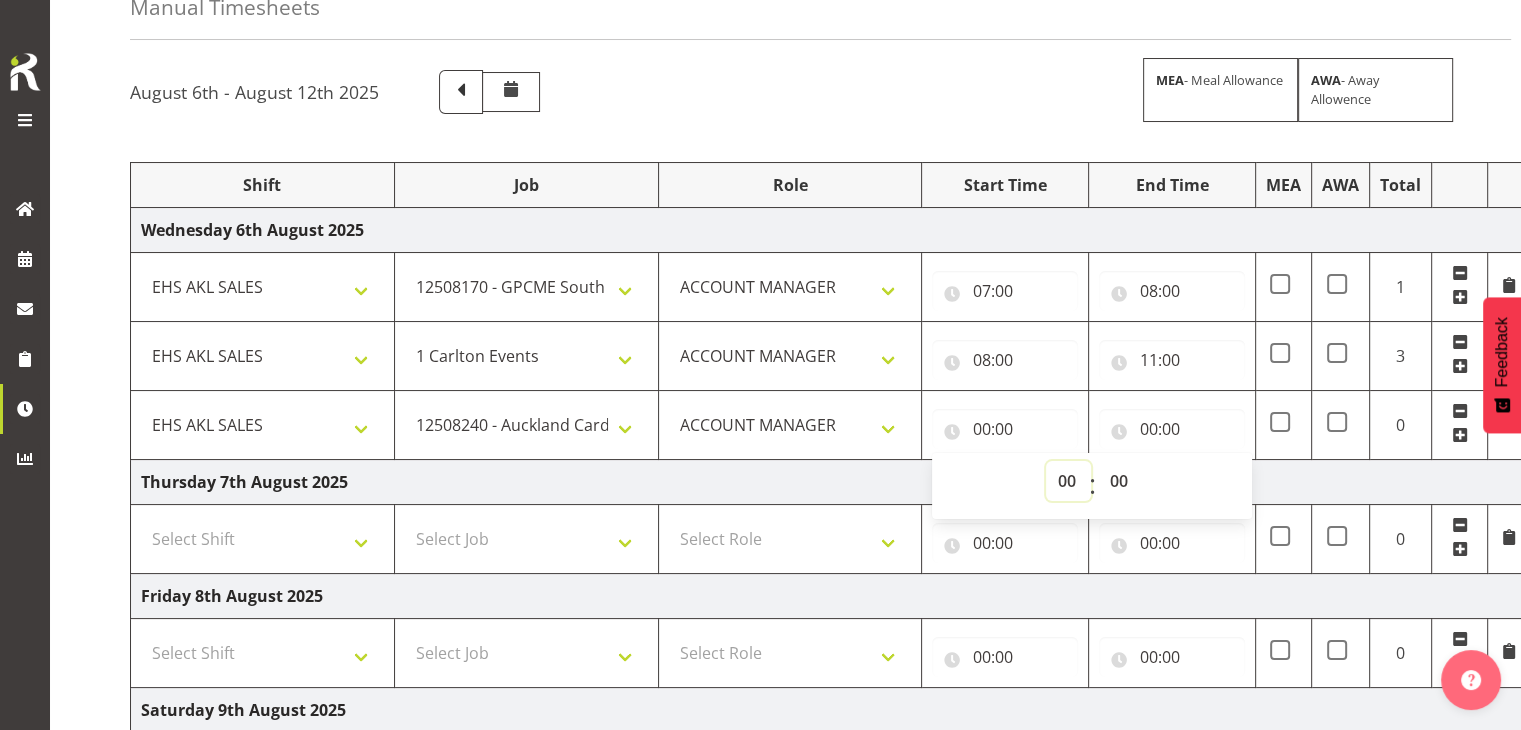 click on "00   01   02   03   04   05   06   07   08   09   10   11   12   13   14   15   16   17   18   19   20   21   22   23" at bounding box center [1068, 481] 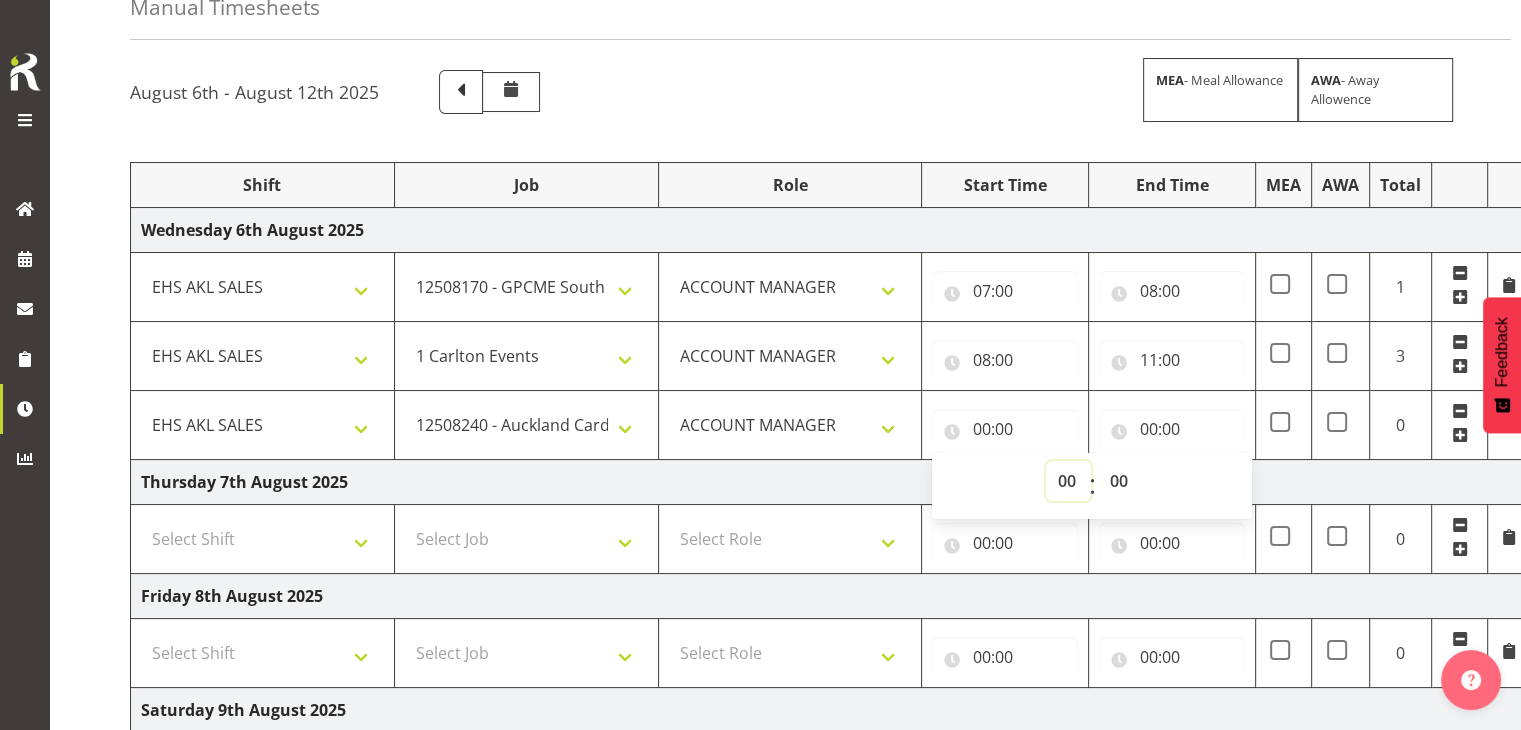 select on "11" 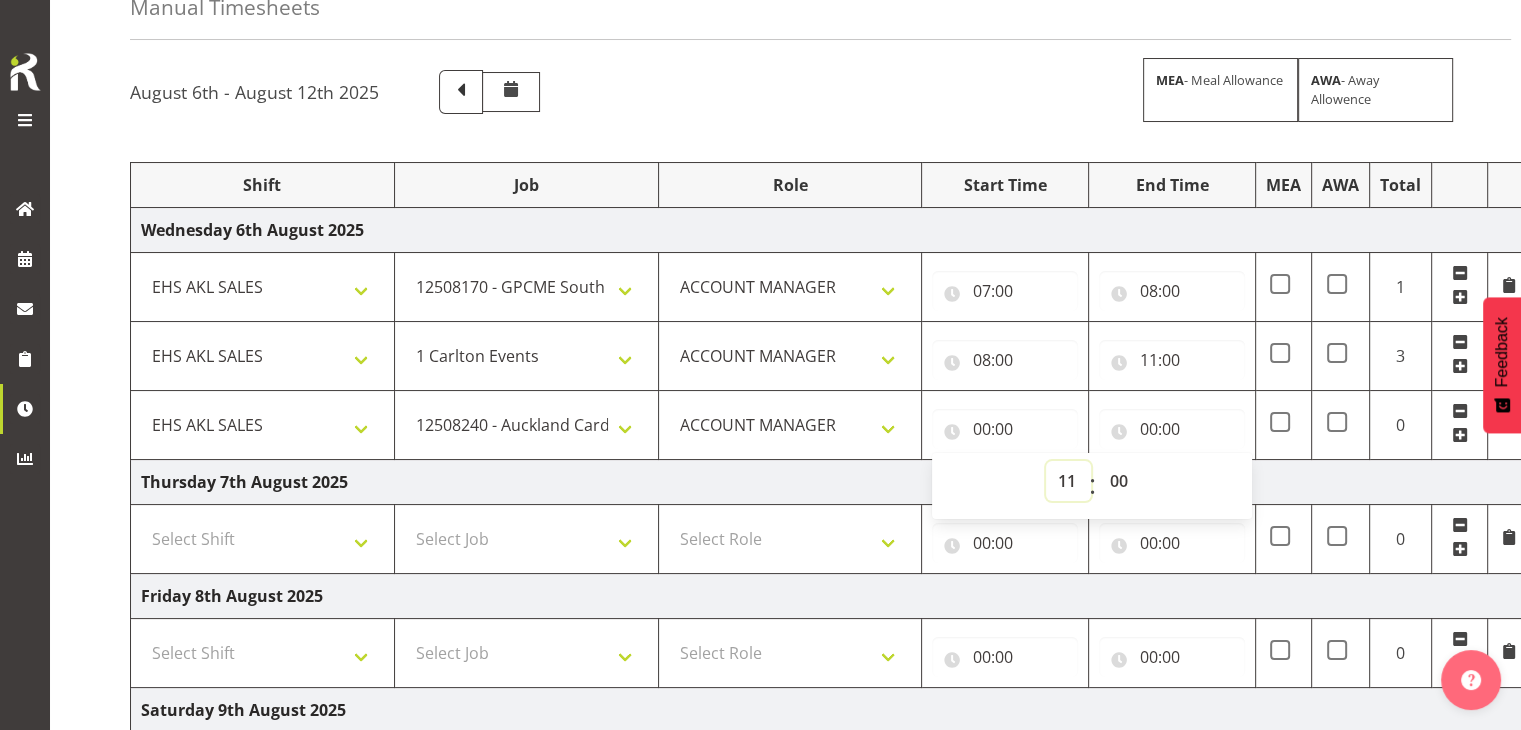click on "00   01   02   03   04   05   06   07   08   09   10   11   12   13   14   15   16   17   18   19   20   21   22   23" at bounding box center (1068, 481) 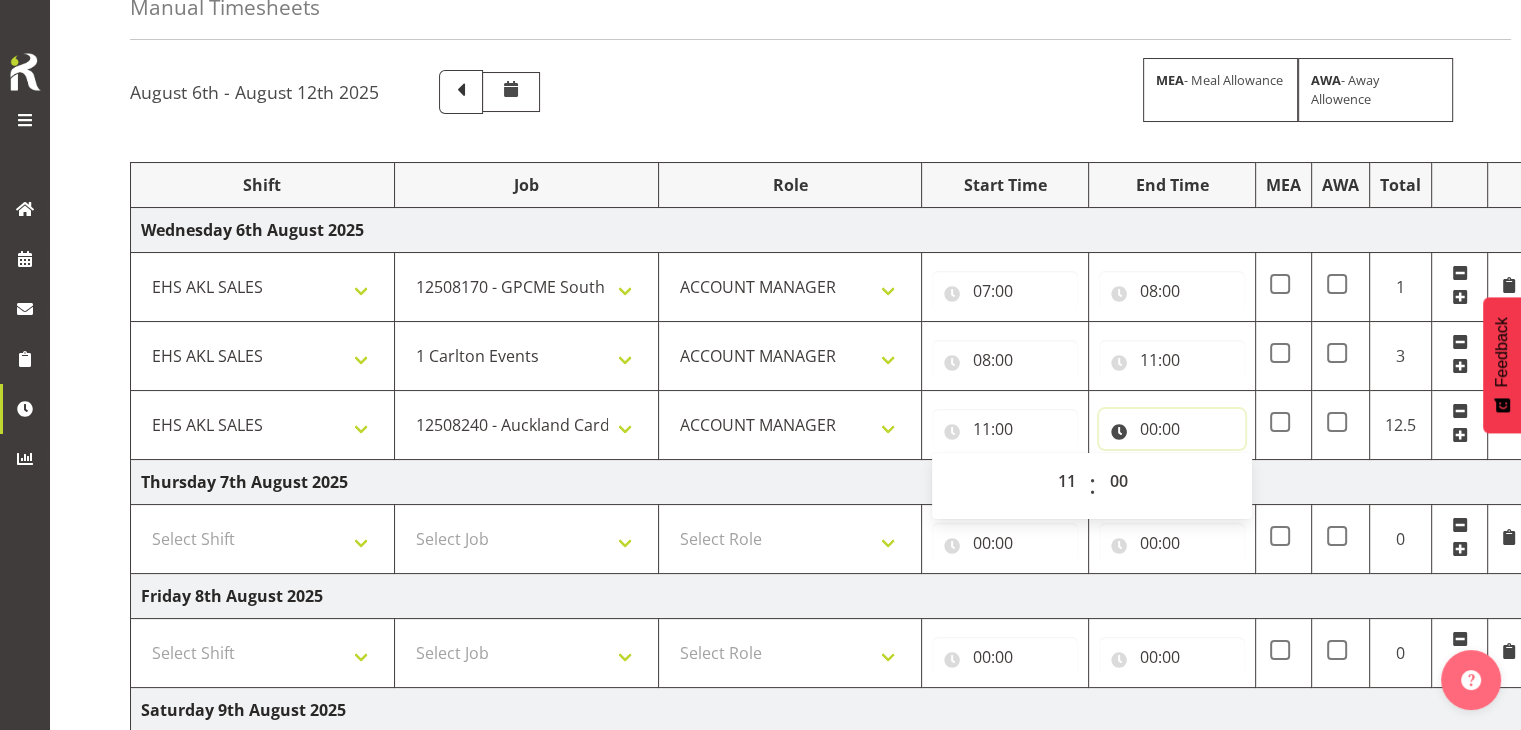 click on "00:00" at bounding box center (1172, 429) 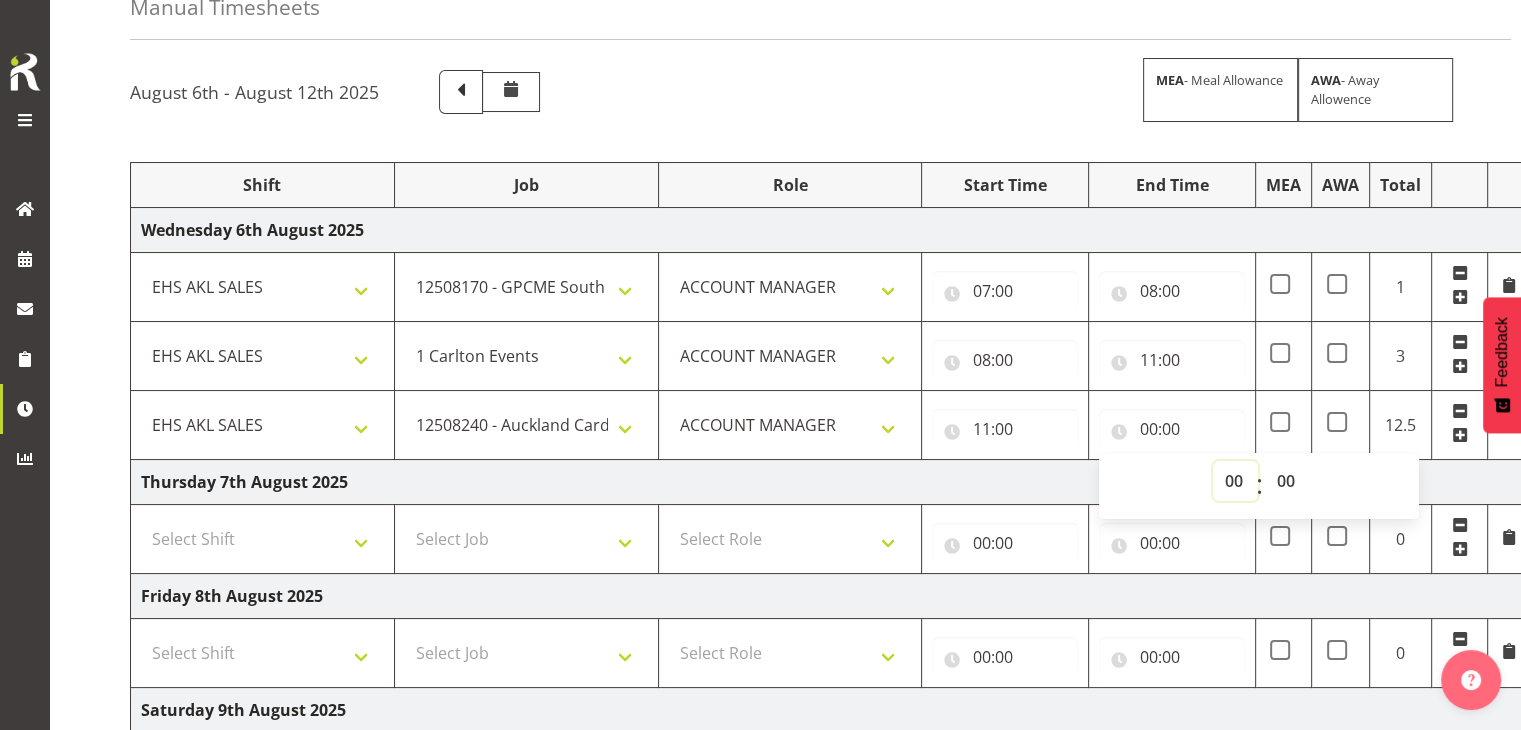 click on "00   01   02   03   04   05   06   07   08   09   10   11   12   13   14   15   16   17   18   19   20   21   22   23" at bounding box center (1235, 481) 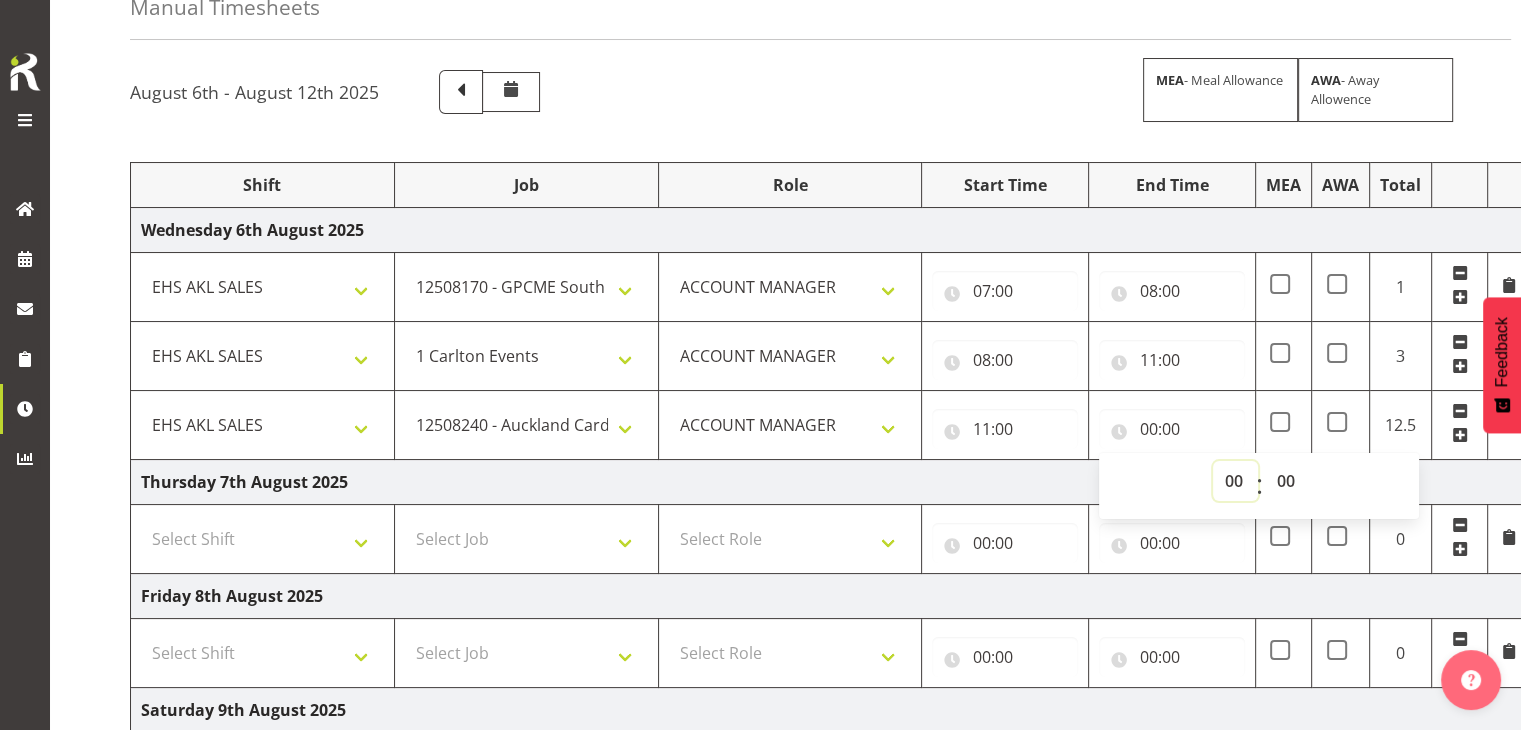 select on "14" 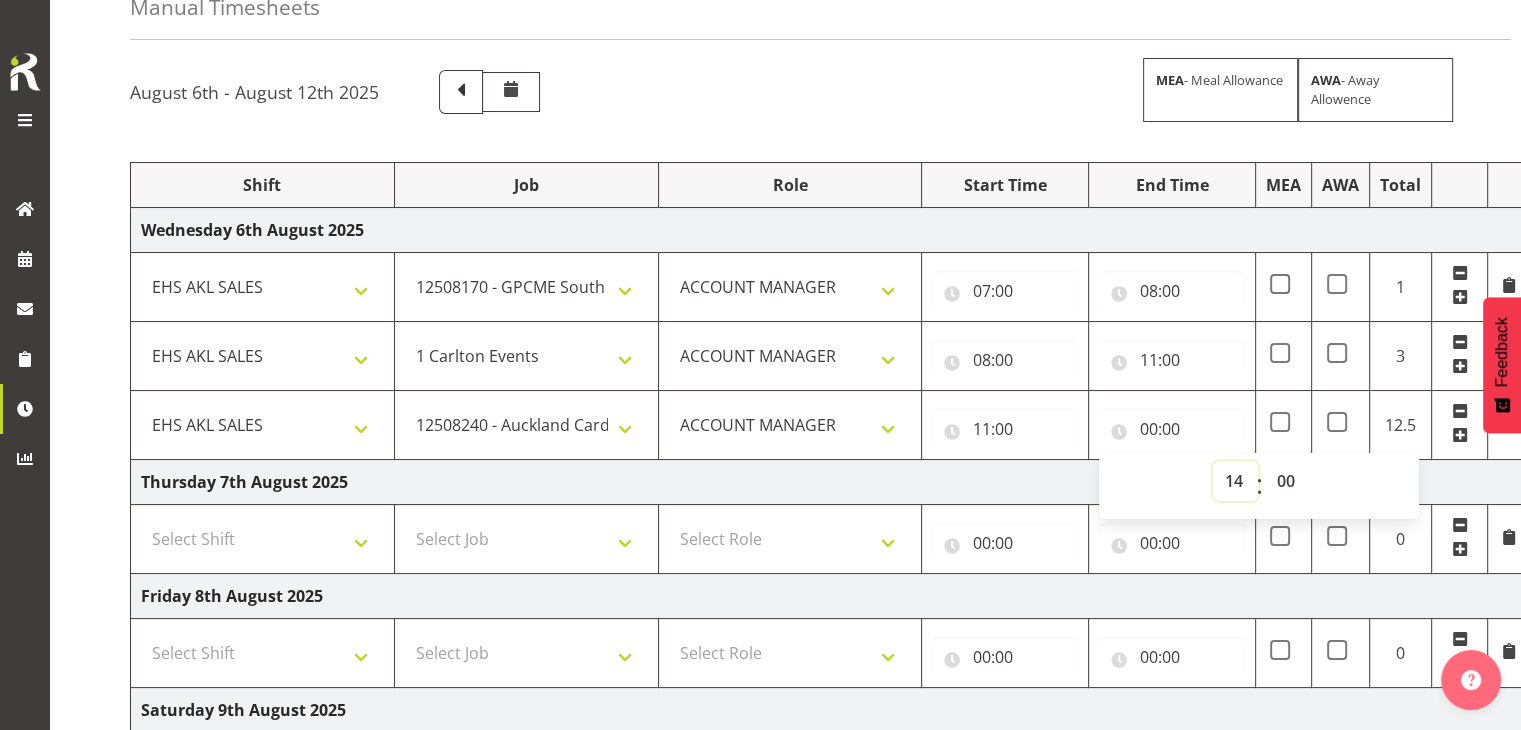 click on "00   01   02   03   04   05   06   07   08   09   10   11   12   13   14   15   16   17   18   19   20   21   22   23" at bounding box center (1235, 481) 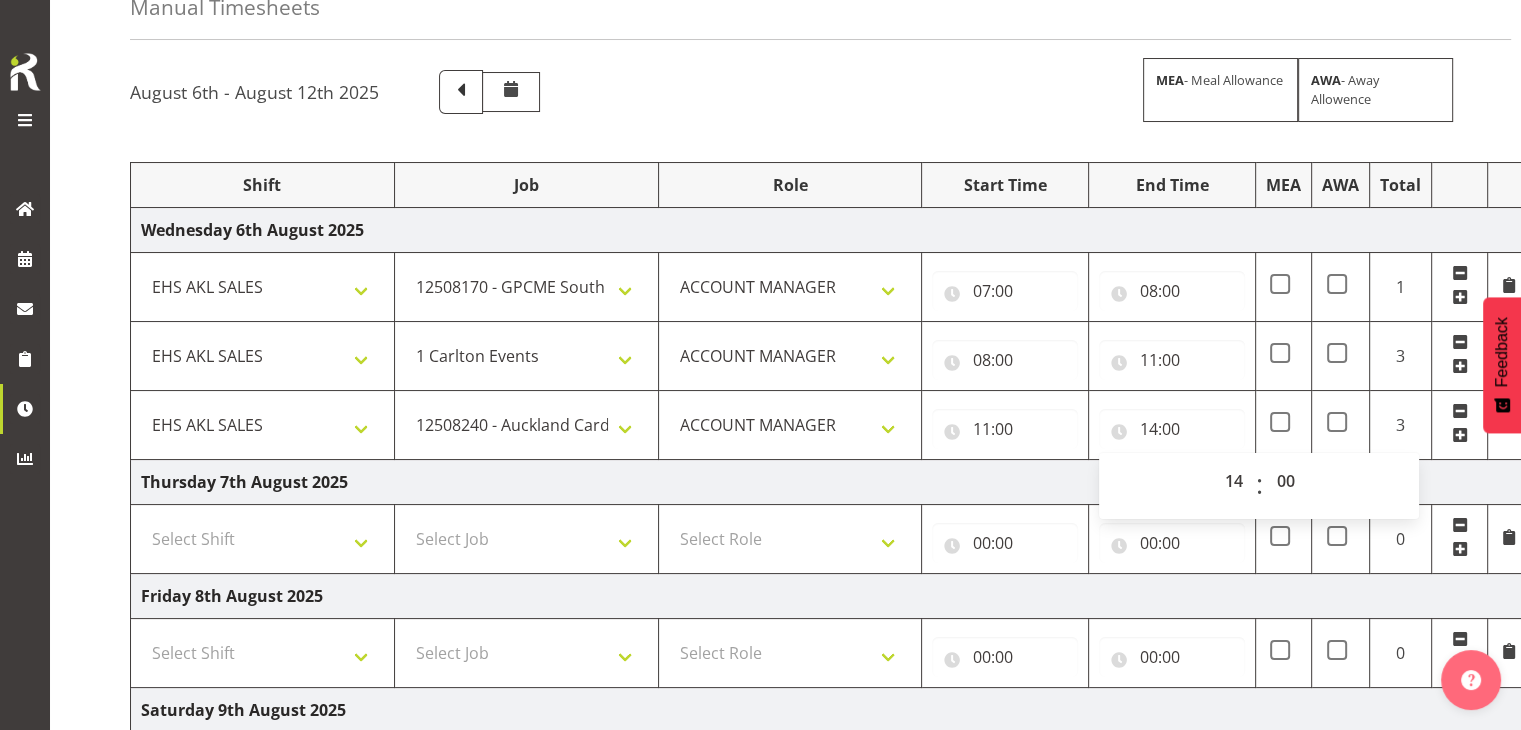 click at bounding box center (1460, 425) 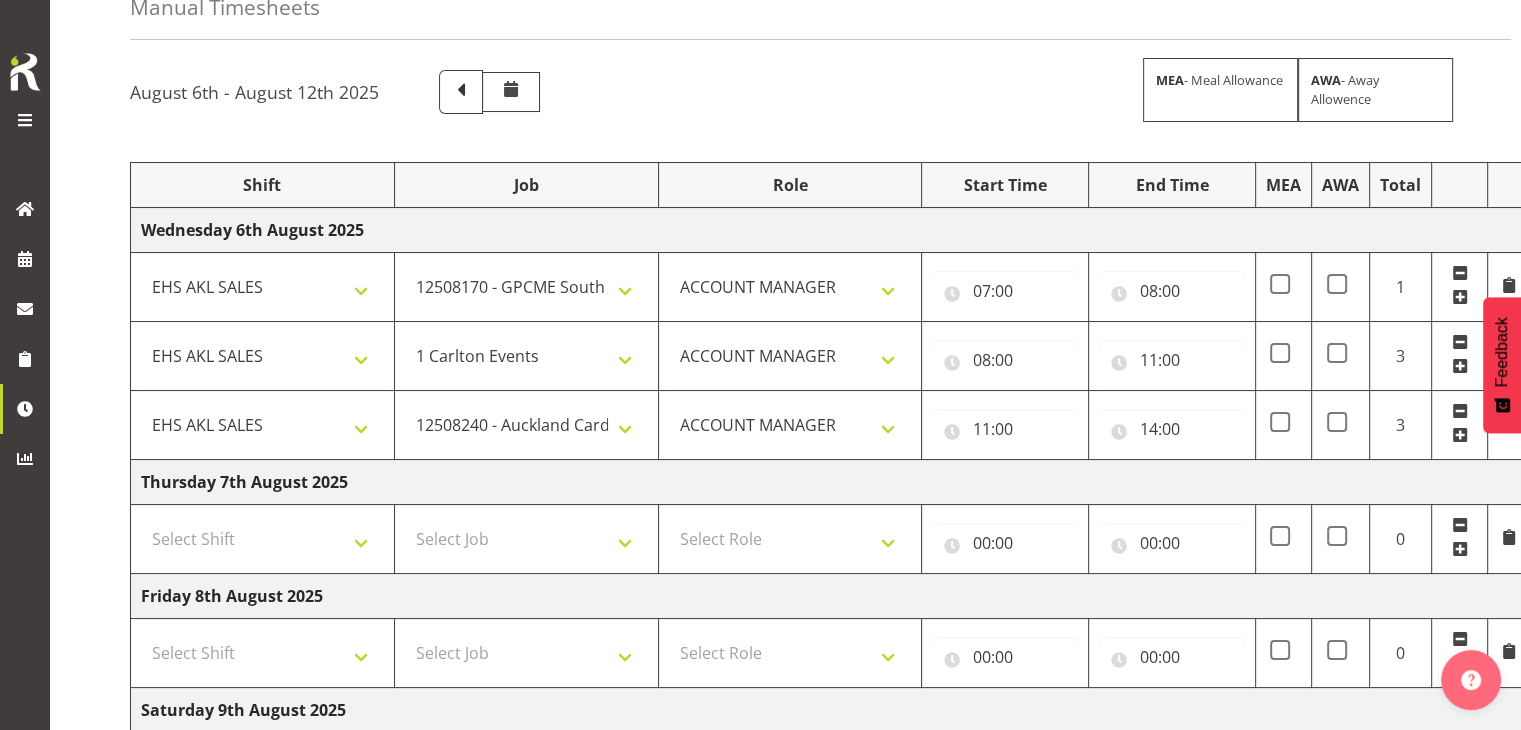 click at bounding box center (1460, 435) 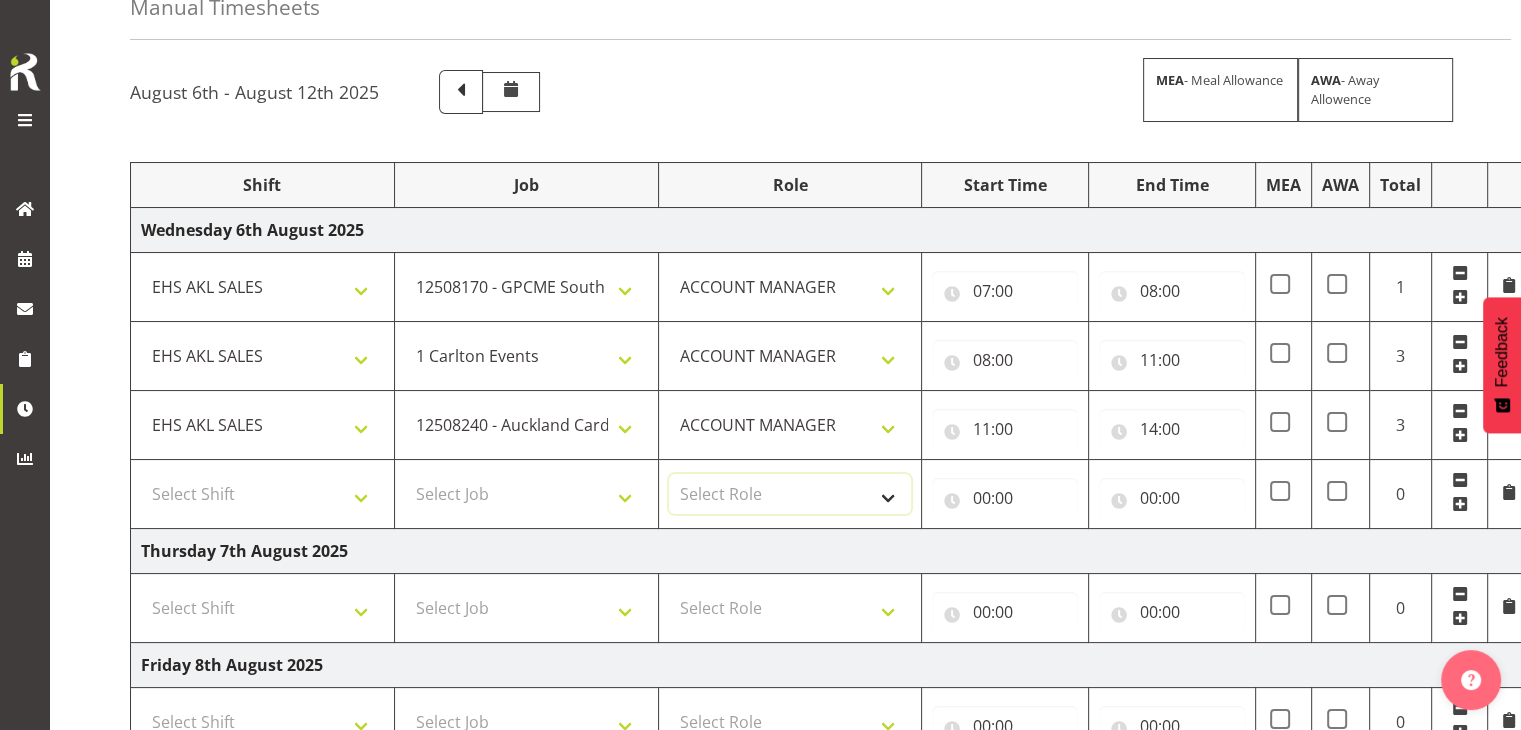 click on "Select Role  ACCOUNT MANAGER" at bounding box center [790, 494] 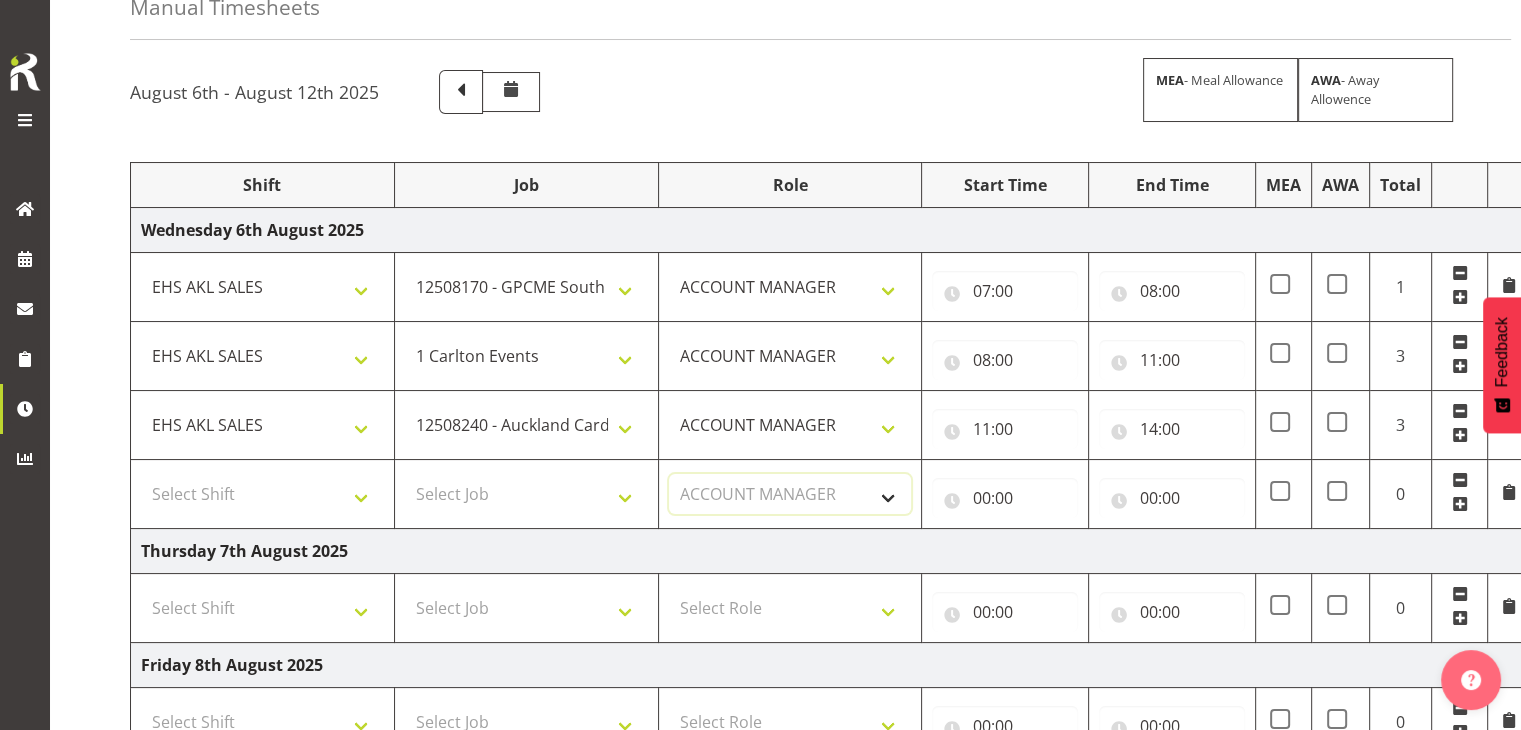 click on "Select Role  ACCOUNT MANAGER" at bounding box center (790, 494) 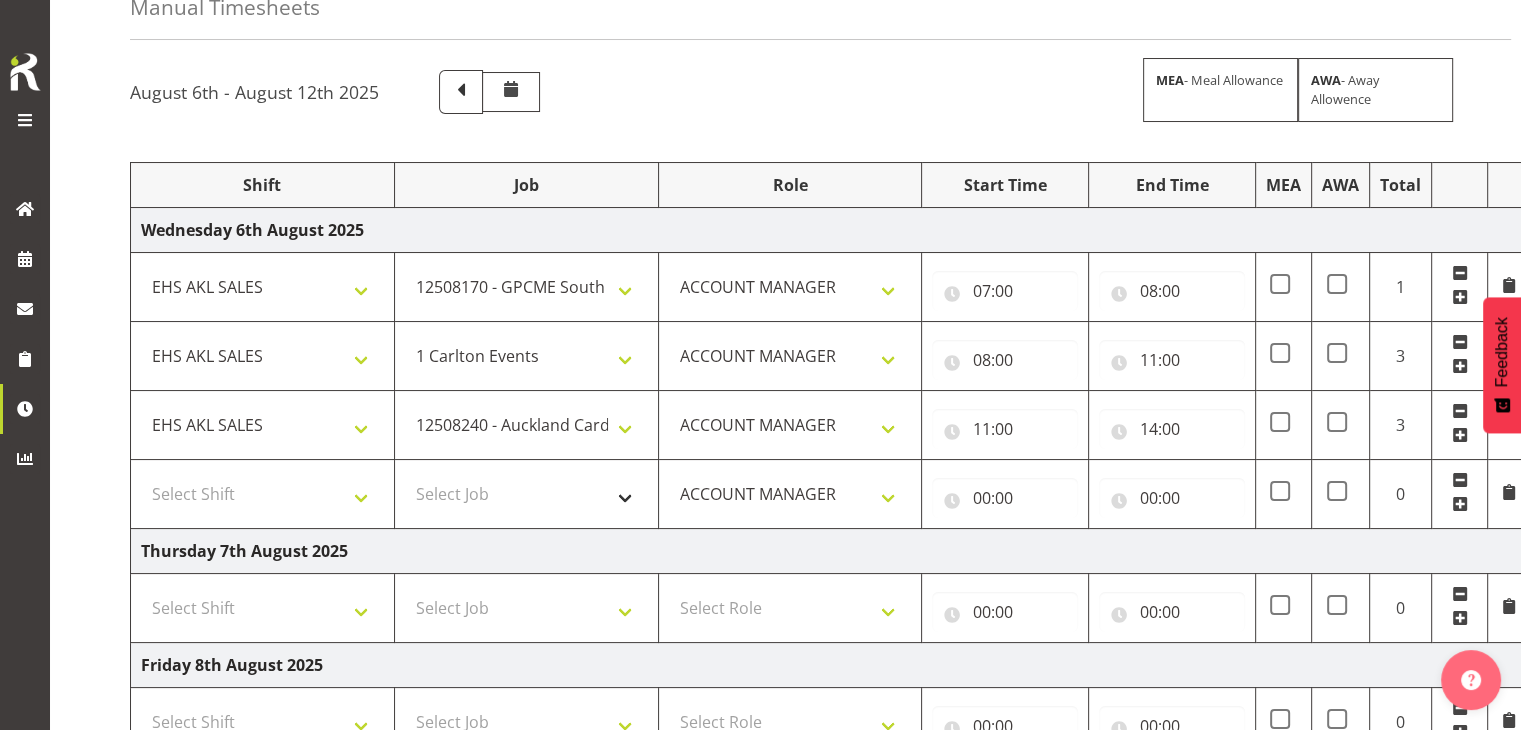 drag, startPoint x: 528, startPoint y: 515, endPoint x: 539, endPoint y: 510, distance: 12.083046 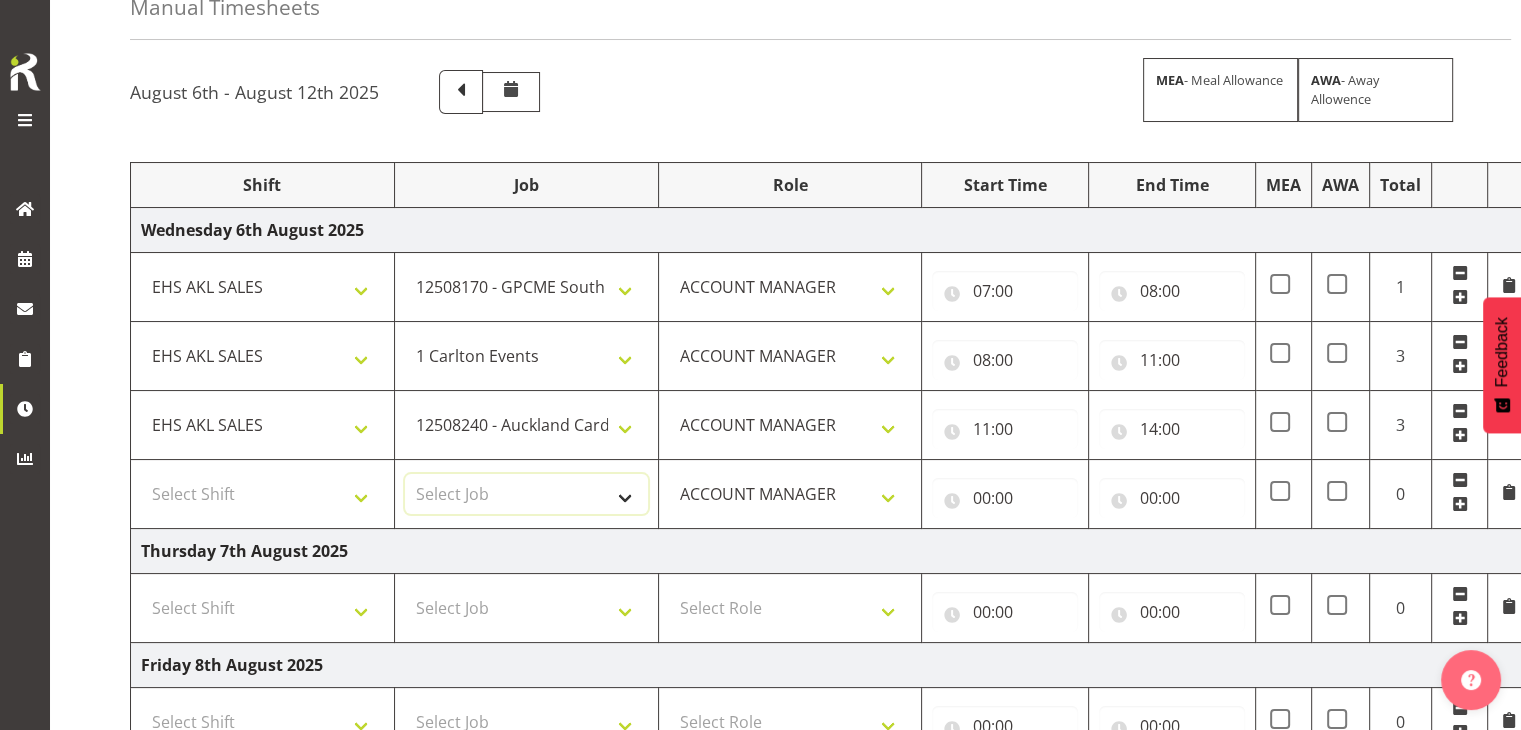 click on "Select Job  1 Carlton Events 1 Carlton Hamilton 1 Carlton Wellington 1 EHS WAREHOUSE/OFFICE 1 GRS 1 SLP Production 1 SLP Tradeshows 12507000 - AKL Casual Jul 2025 1250700R - July Casual C&R 2025 12507010 - NASDAP Conference 2025 12507030 - Auckland Food Show 2025 12507050 - CDES Internship & Graduate Expo 2025 12507100 - NZCB Education Day 2025 12507110 - CCNZ 2025 1250711A - CCNZ25-Accordant GroupServices 12507120 - NZACA Symposium 2025 12507130 - Risk & Resilience 2025 1250713A - Risk 2025 - Protecht 1250713B - RISK 2025 - Camms 12507140 - Jobs Expo in NZ 2025 12507150 - Crane 2025 1250715A - Crane 2025 - UAA 12507160 - BestStart conference 25 12507170 - UoA - T-Tech 2025 12507180 - Banks Art Exhibition 25 12507190 - GSA 2025 12507200 - UoA Clubs Expo Semster 2 2025 12507210 - All Black Tour 2025 - Hamilton 12507220 - All Blacks Stock Purchasing 25 12508000 - AKL Casual Aug 2025 1250800R - August Casual C&R 2025 12508010 - Spring Gift Fair 2025 1250801A - Jty Imports/Exports-SpringGift 12508080 - FANZ 2025" at bounding box center [526, 494] 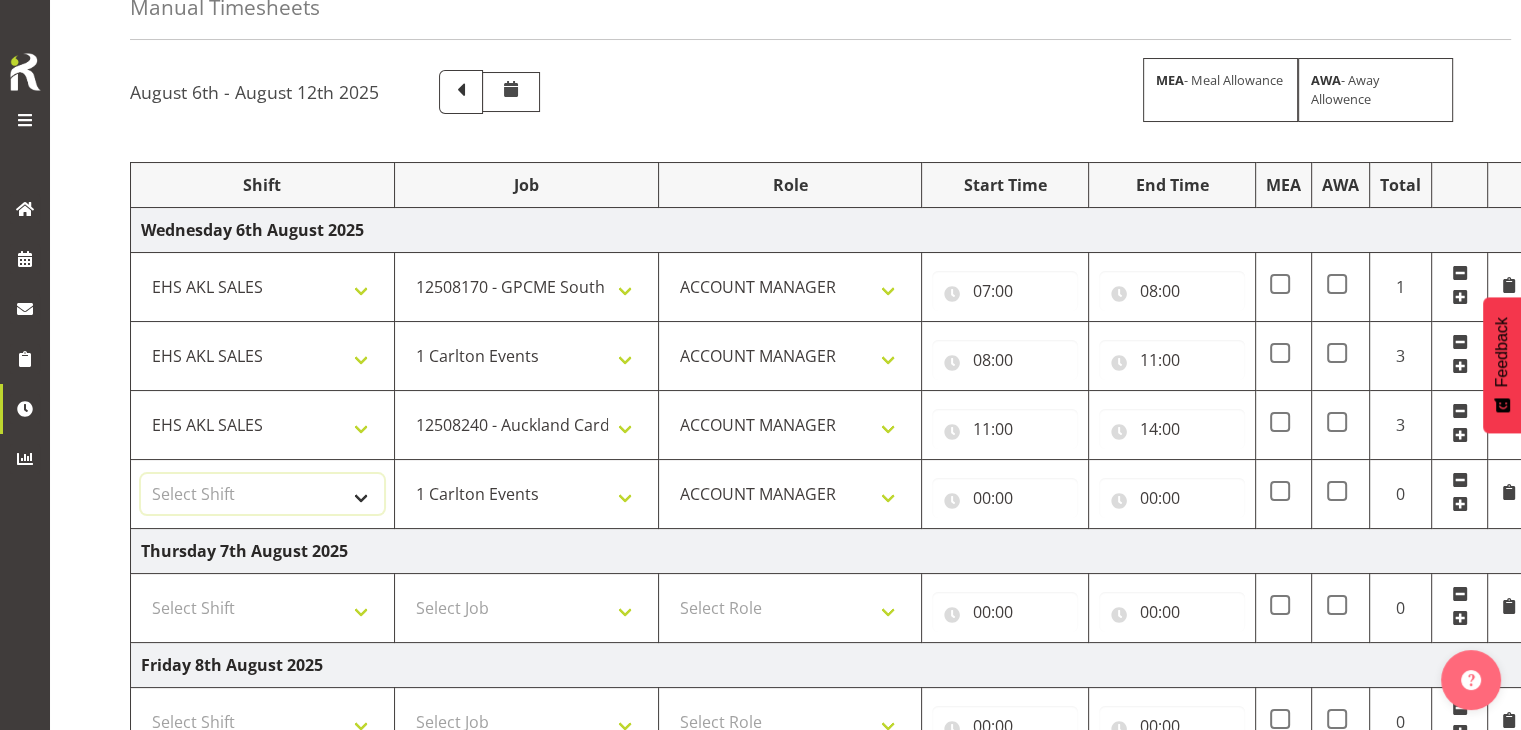 click on "Select Shift  EHS AKL SALES" at bounding box center [262, 494] 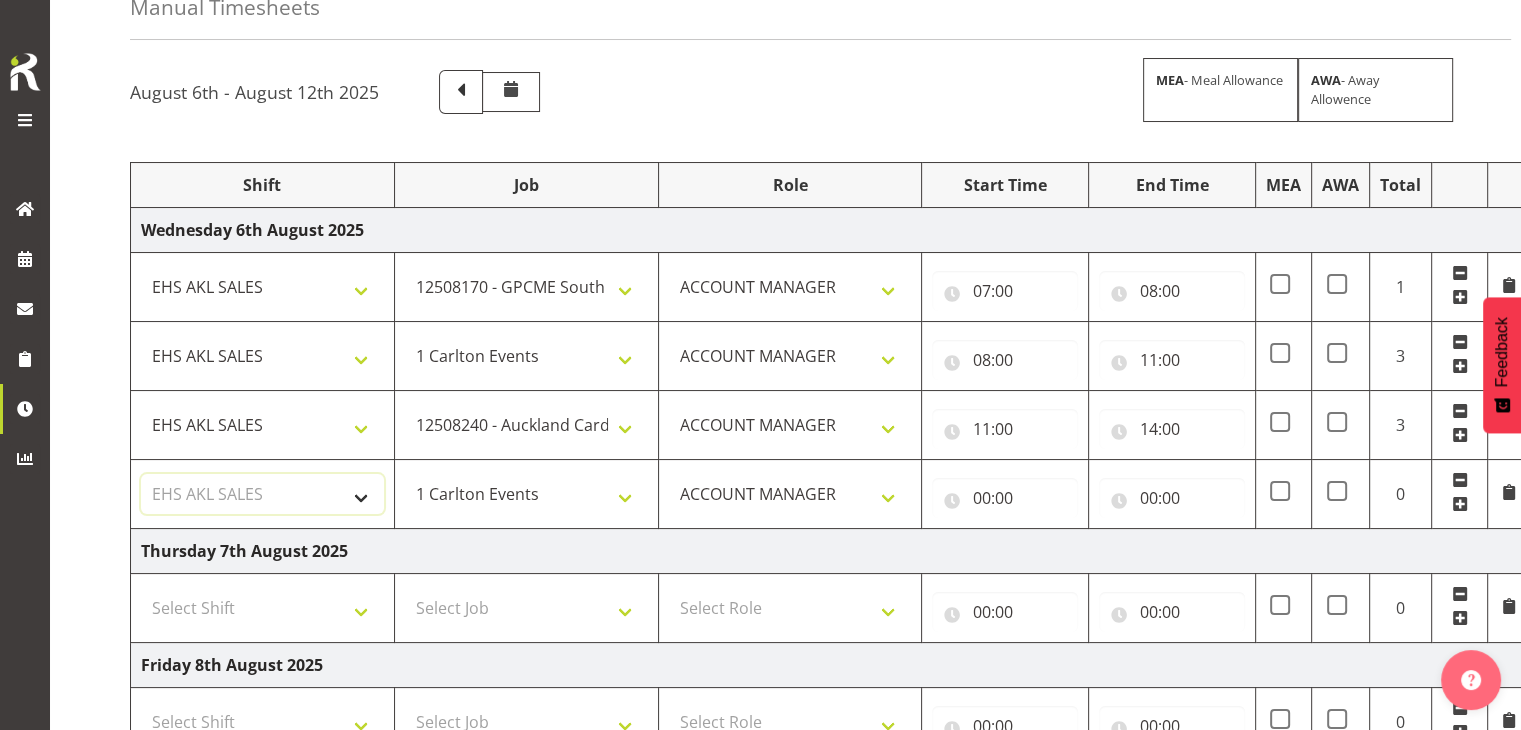 click on "Select Shift  EHS AKL SALES" at bounding box center (262, 494) 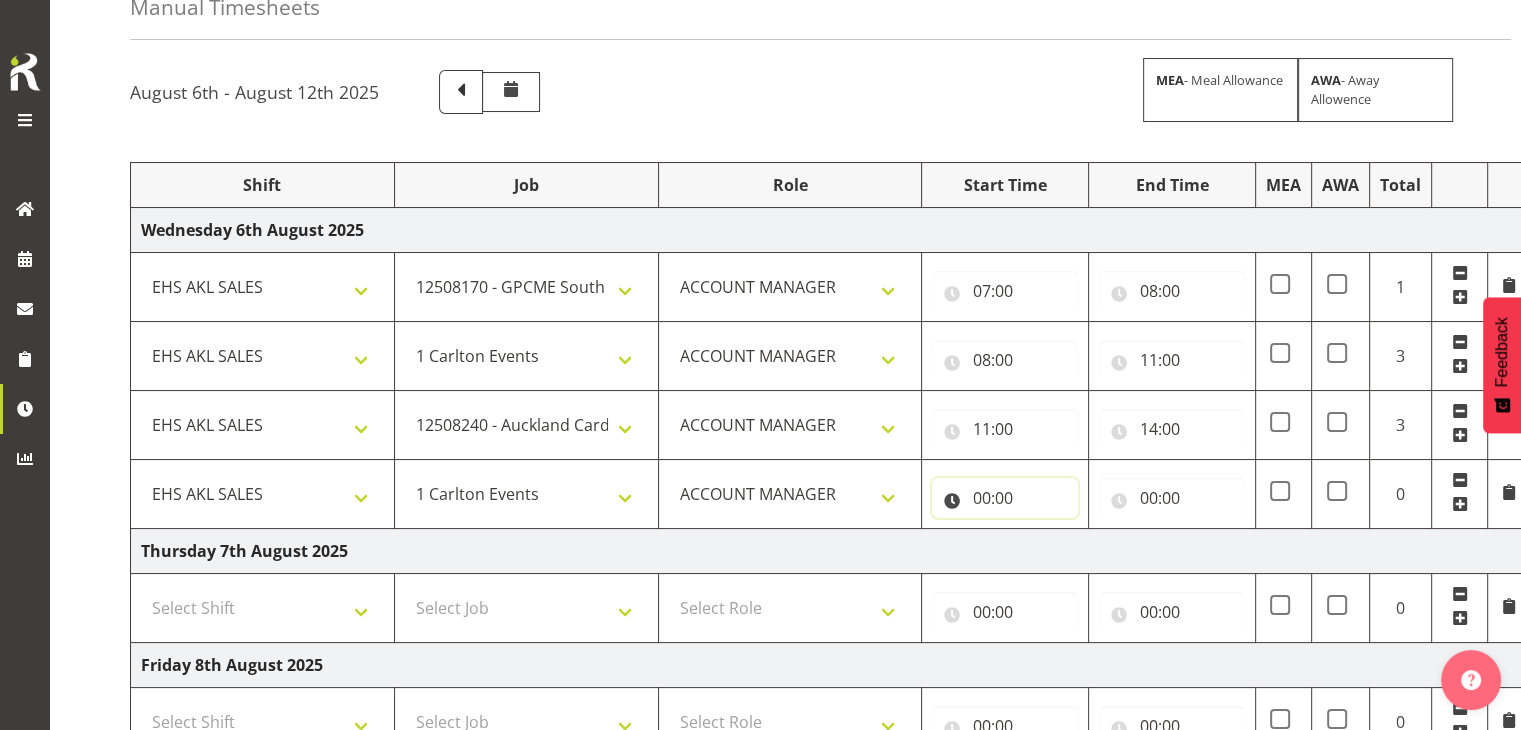 click on "00:00" at bounding box center (1005, 498) 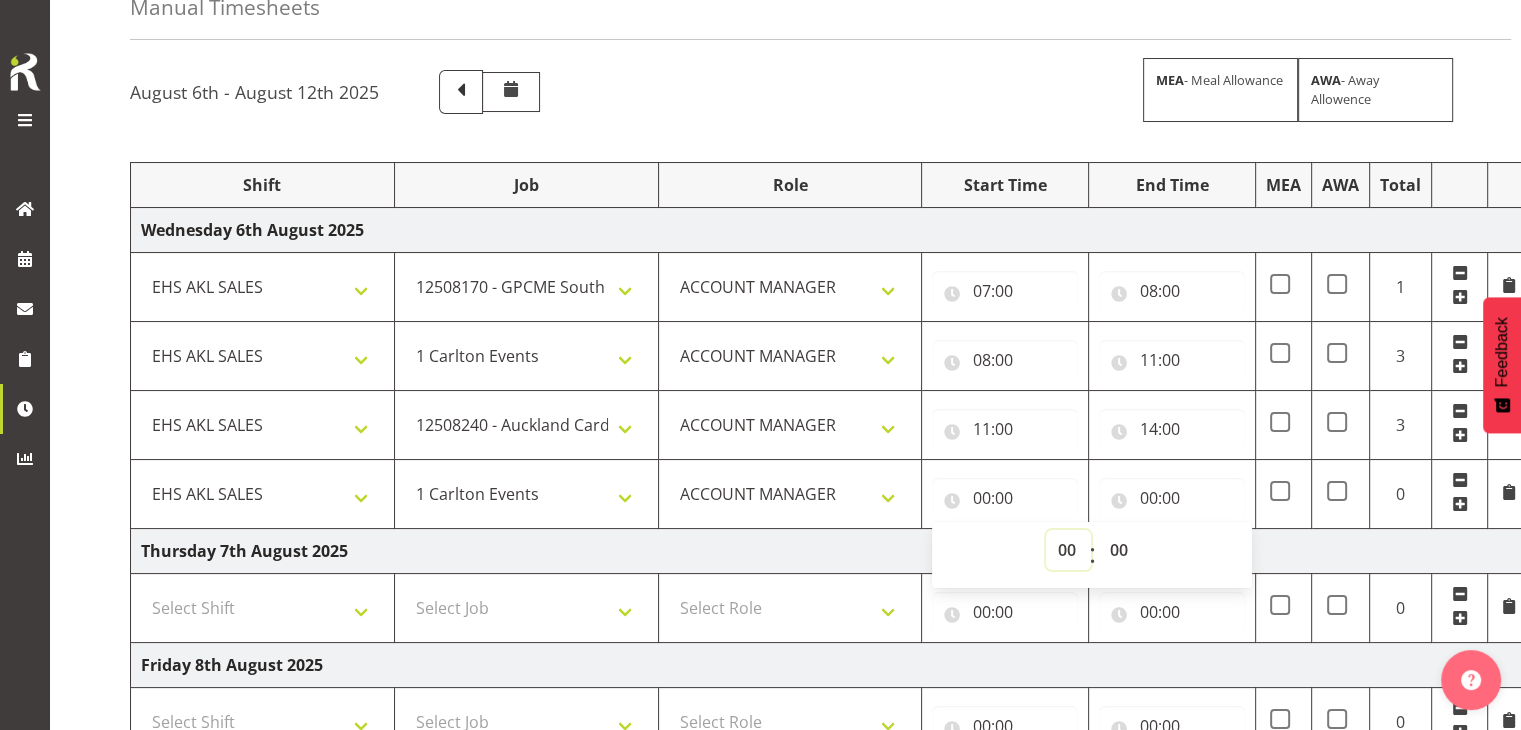 click on "00   01   02   03   04   05   06   07   08   09   10   11   12   13   14   15   16   17   18   19   20   21   22   23" at bounding box center (1068, 550) 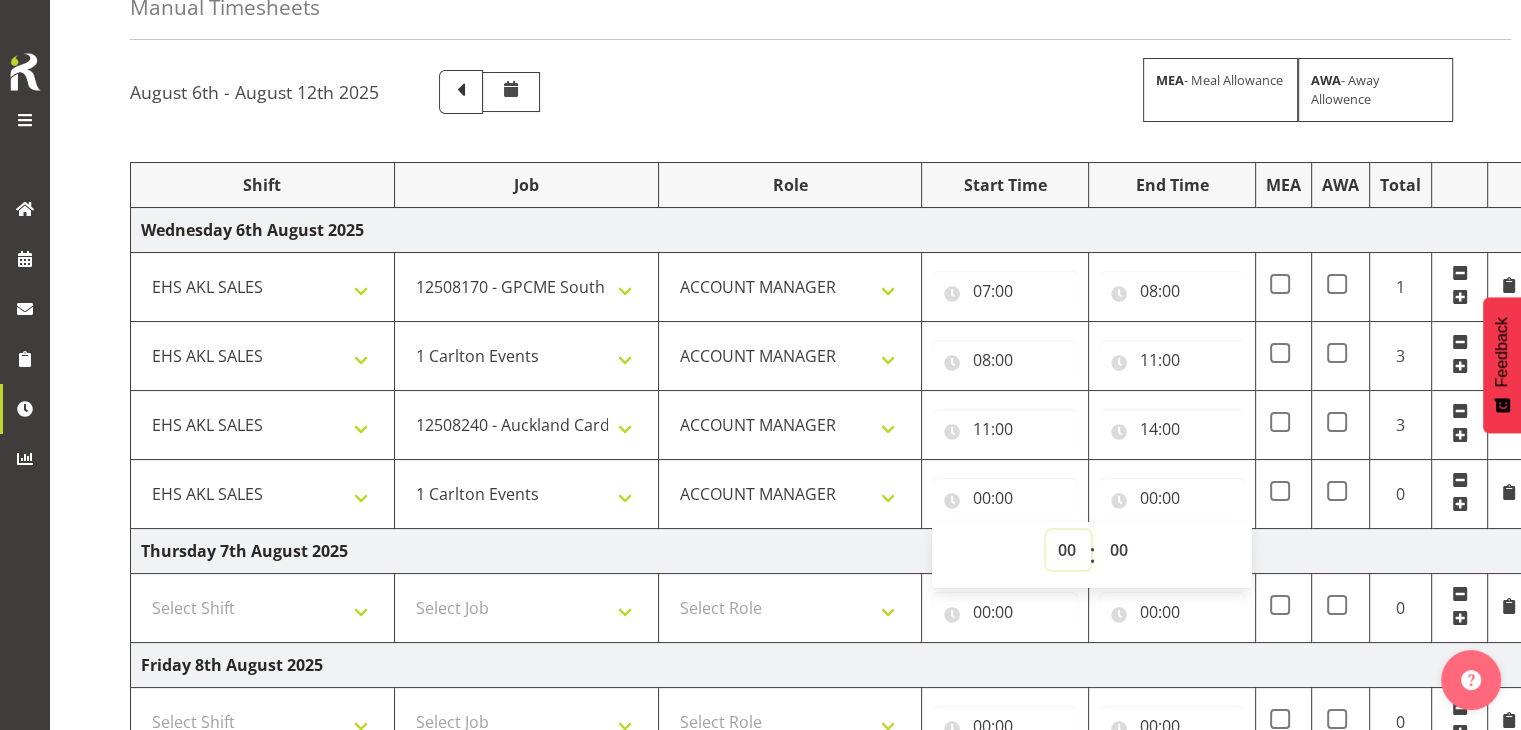select on "14" 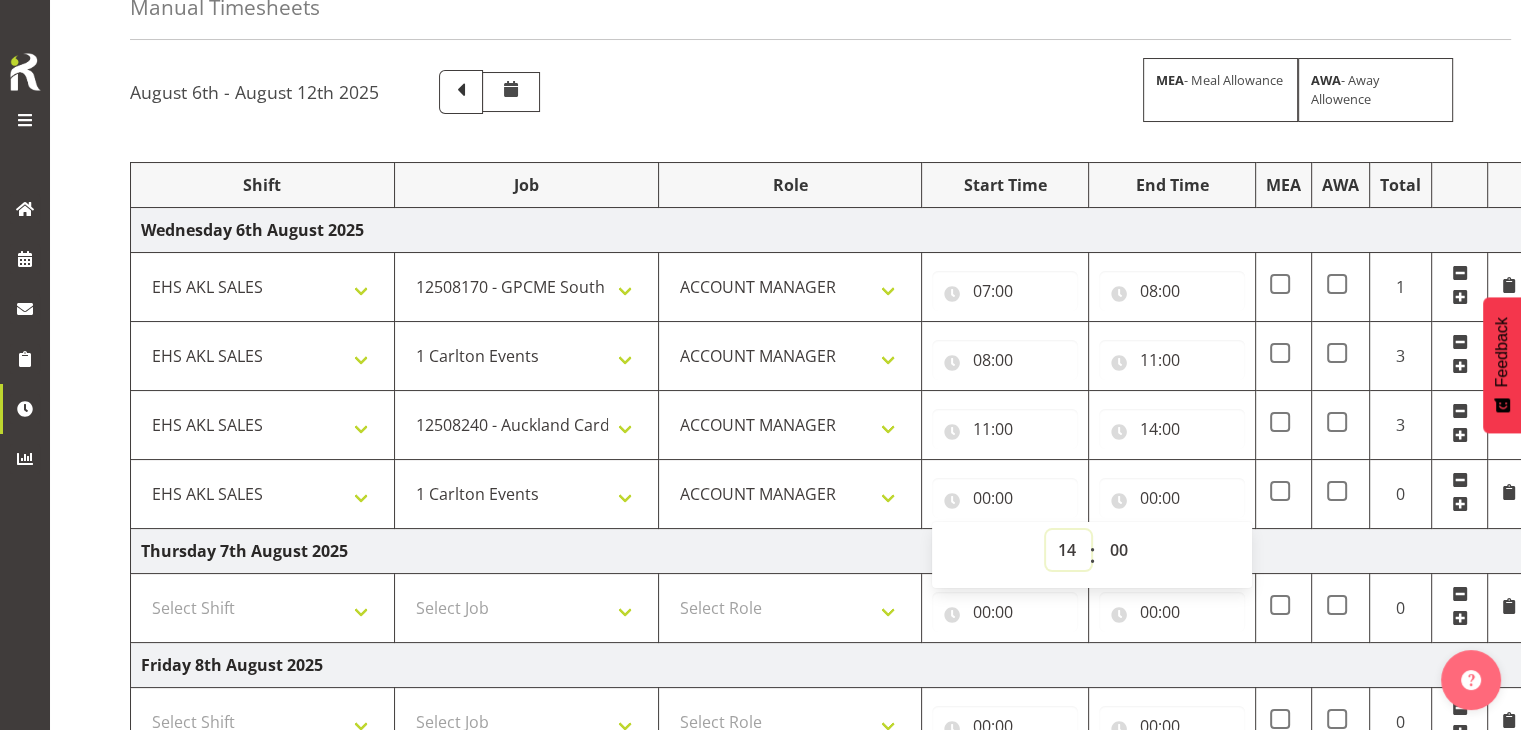 click on "00   01   02   03   04   05   06   07   08   09   10   11   12   13   14   15   16   17   18   19   20   21   22   23" at bounding box center (1068, 550) 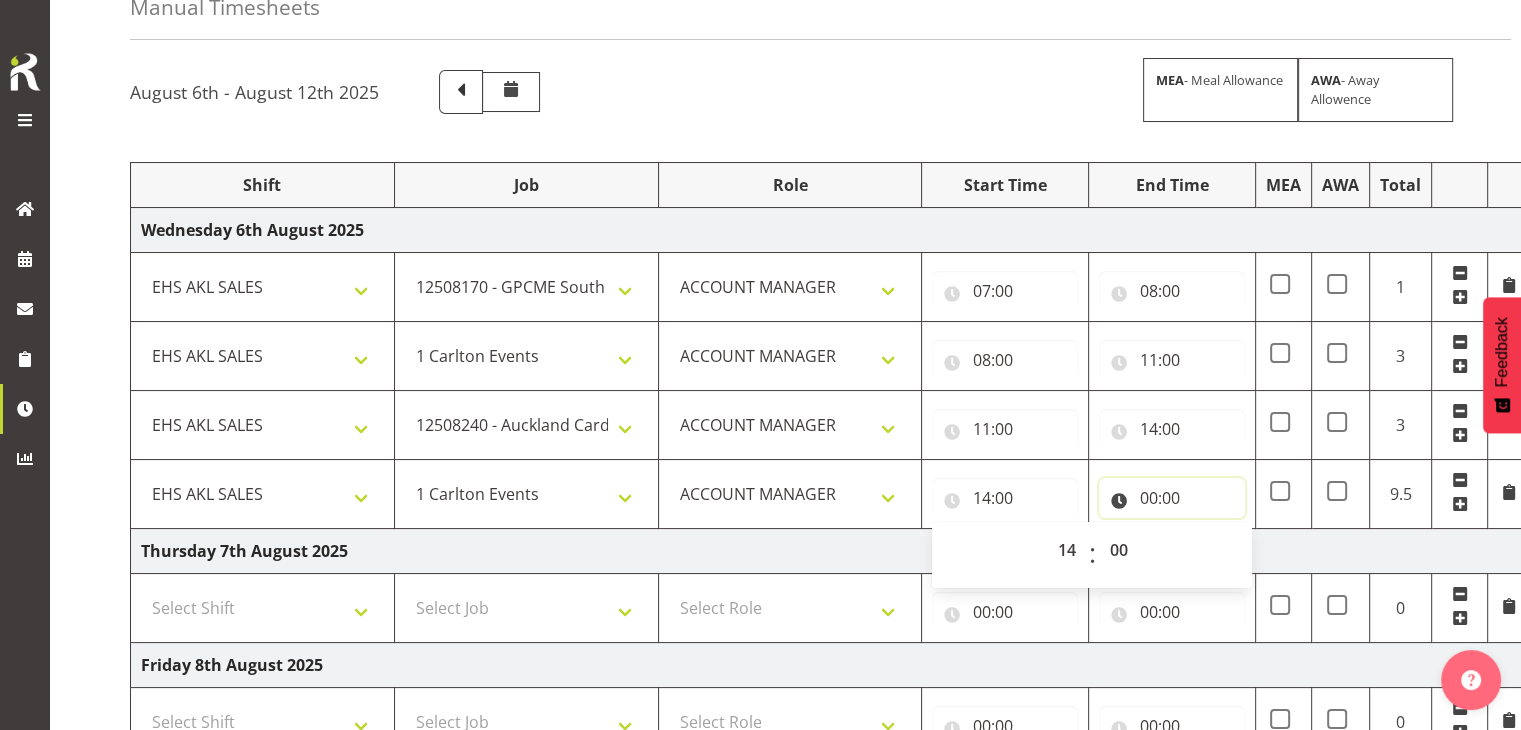 click on "00:00" at bounding box center (1172, 498) 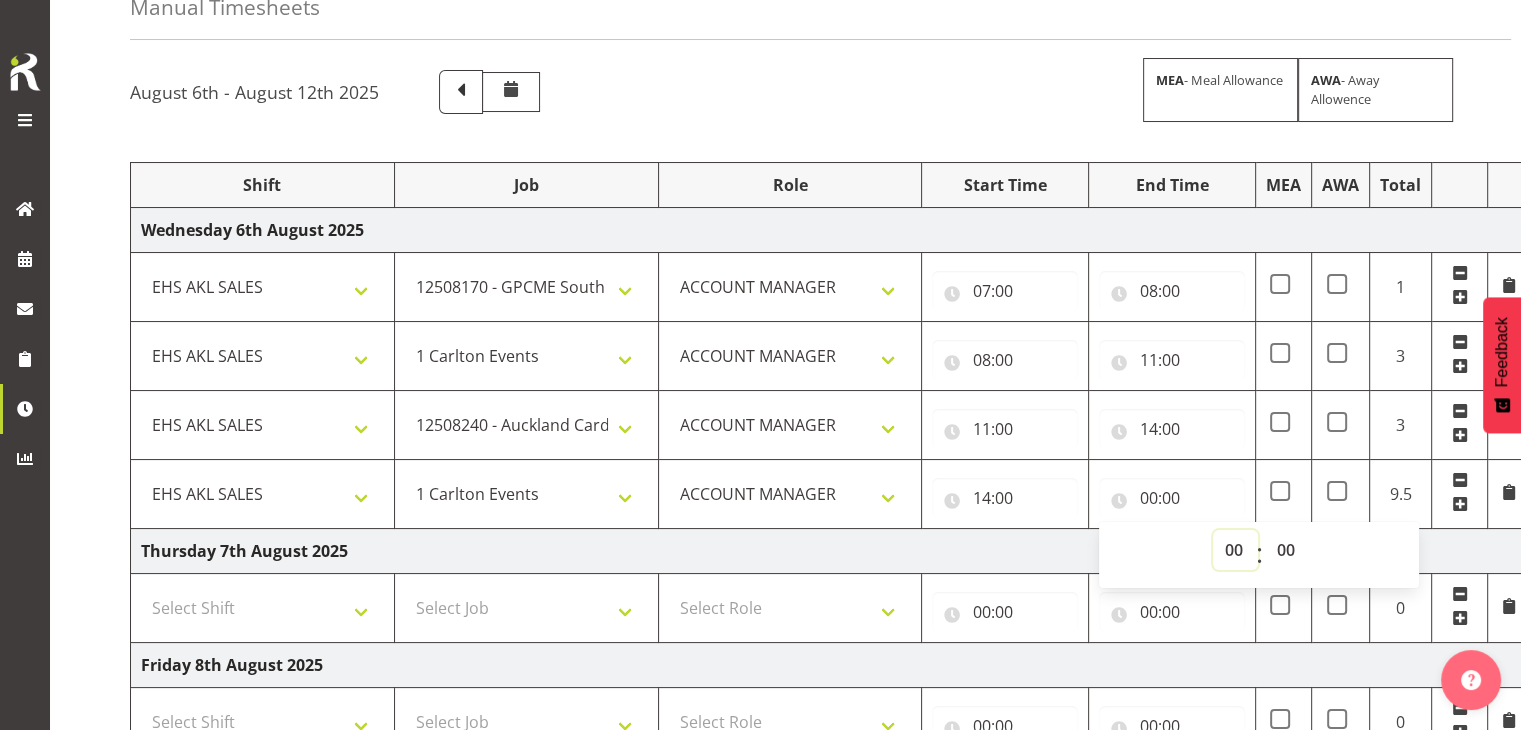 click on "00   01   02   03   04   05   06   07   08   09   10   11   12   13   14   15   16   17   18   19   20   21   22   23" at bounding box center (1235, 550) 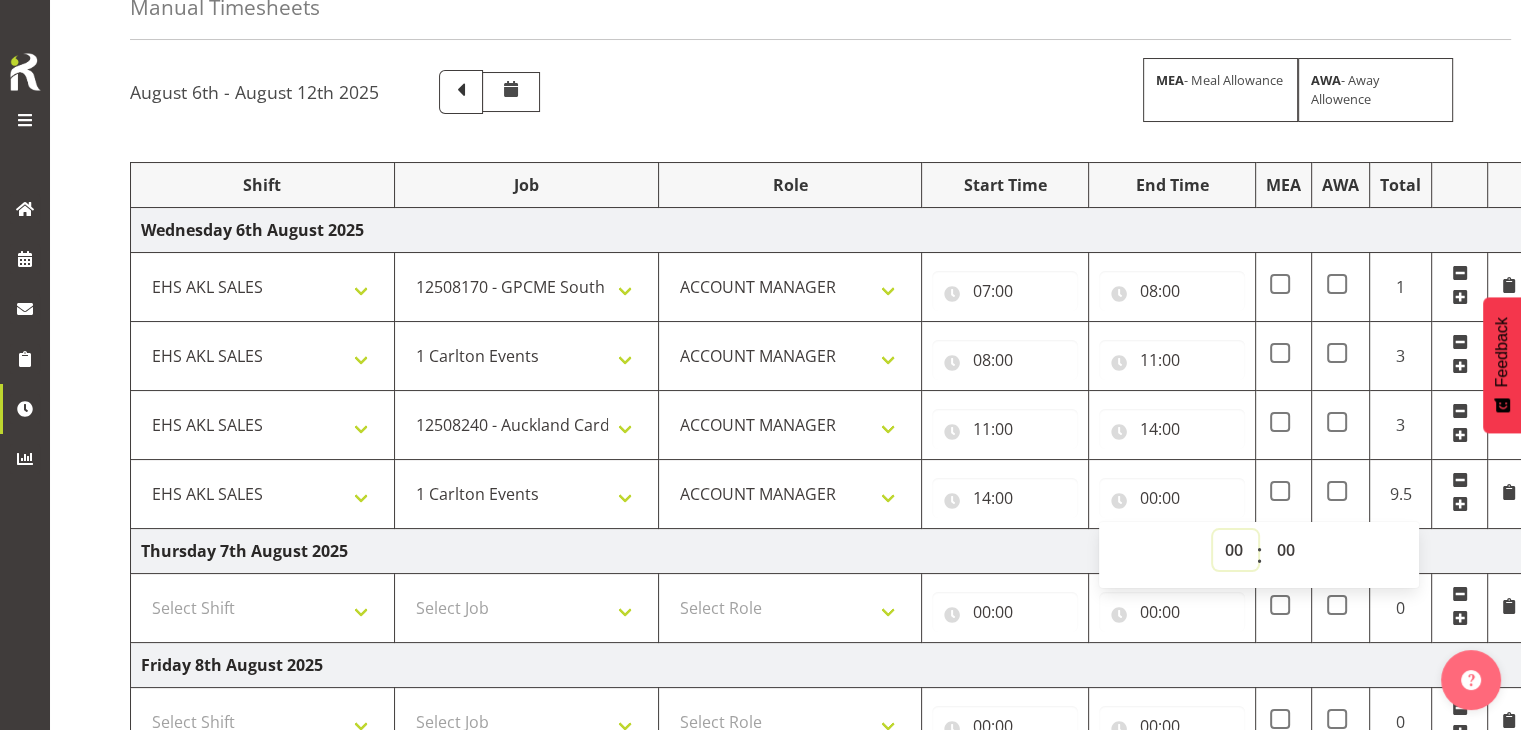 select on "16" 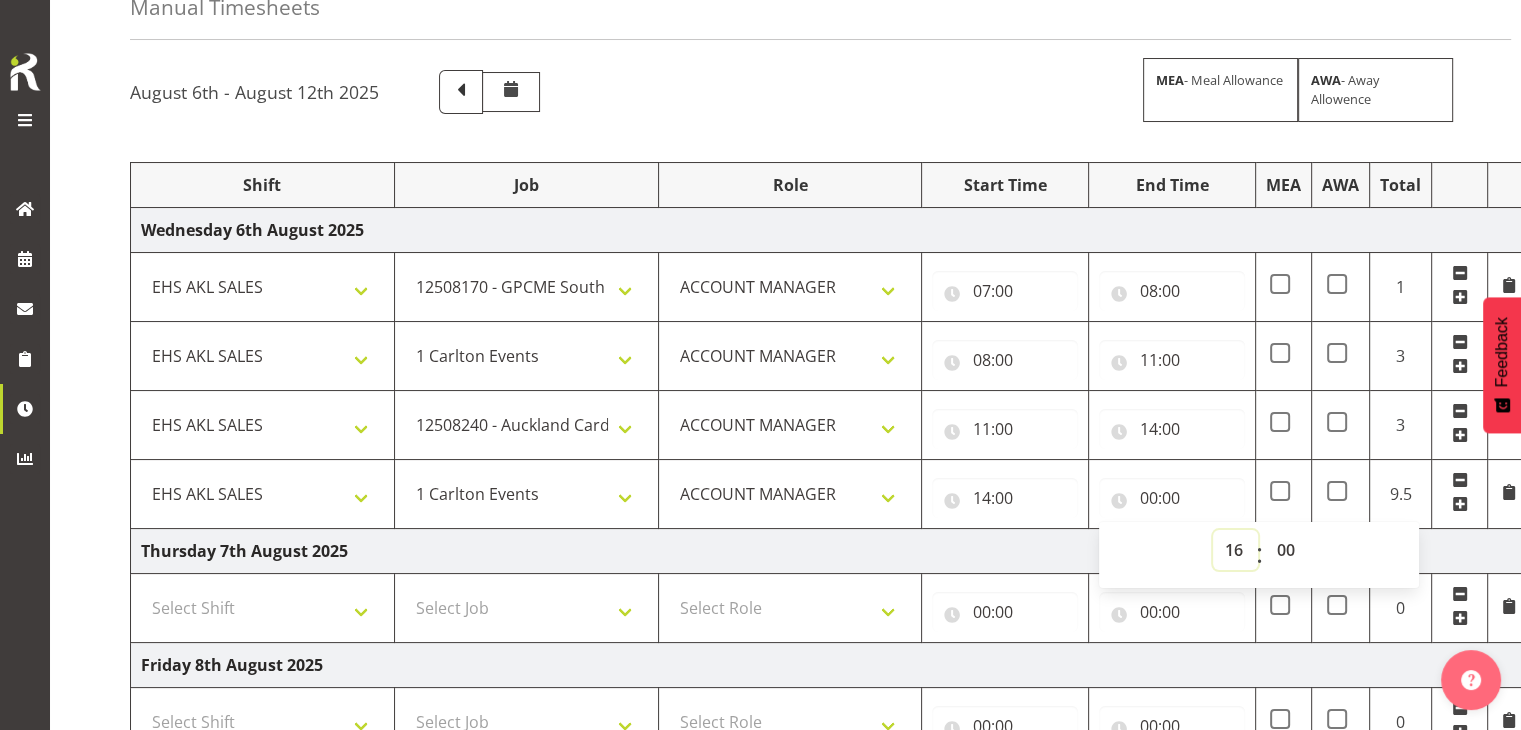 click on "00   01   02   03   04   05   06   07   08   09   10   11   12   13   14   15   16   17   18   19   20   21   22   23" at bounding box center [1235, 550] 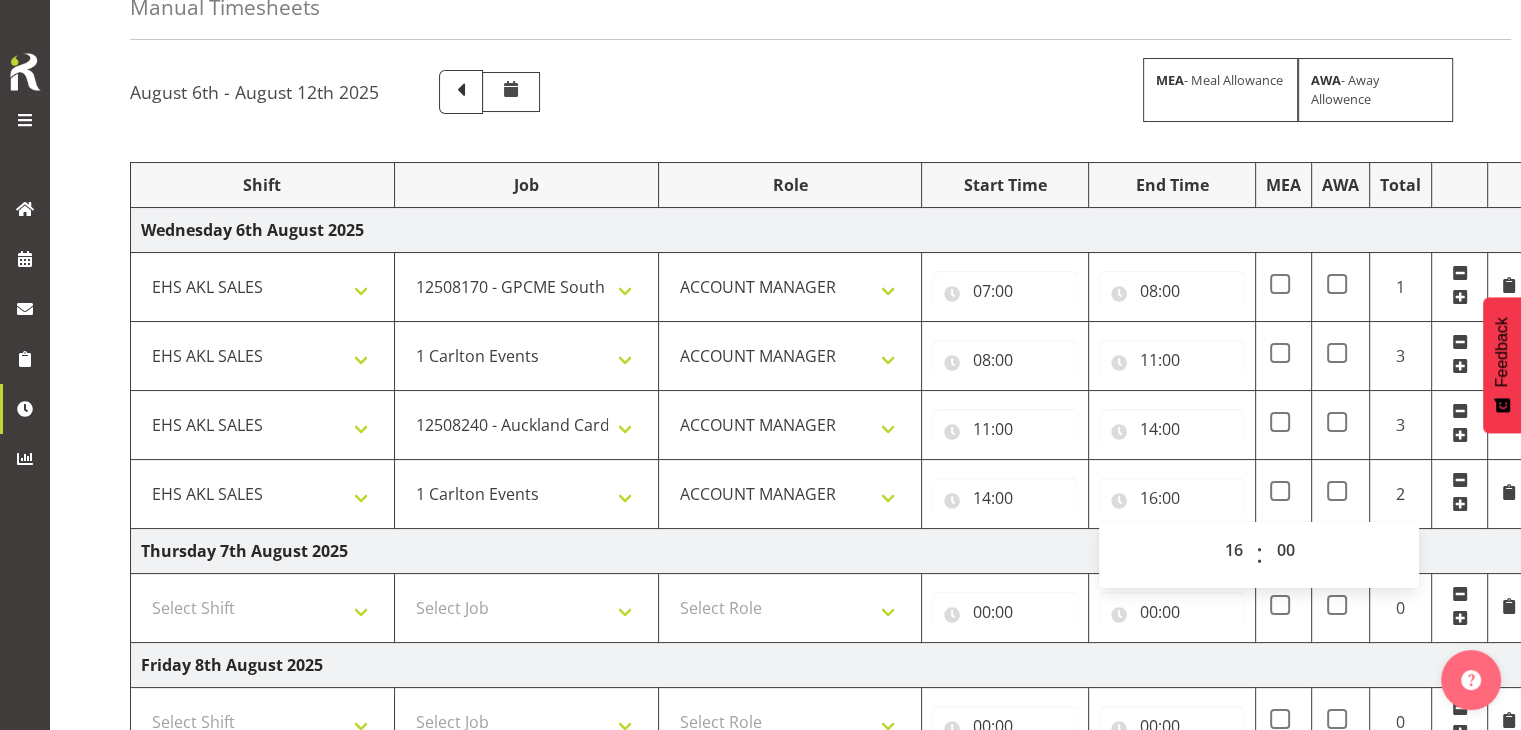 click on "Thursday 7th August 2025" at bounding box center (830, 551) 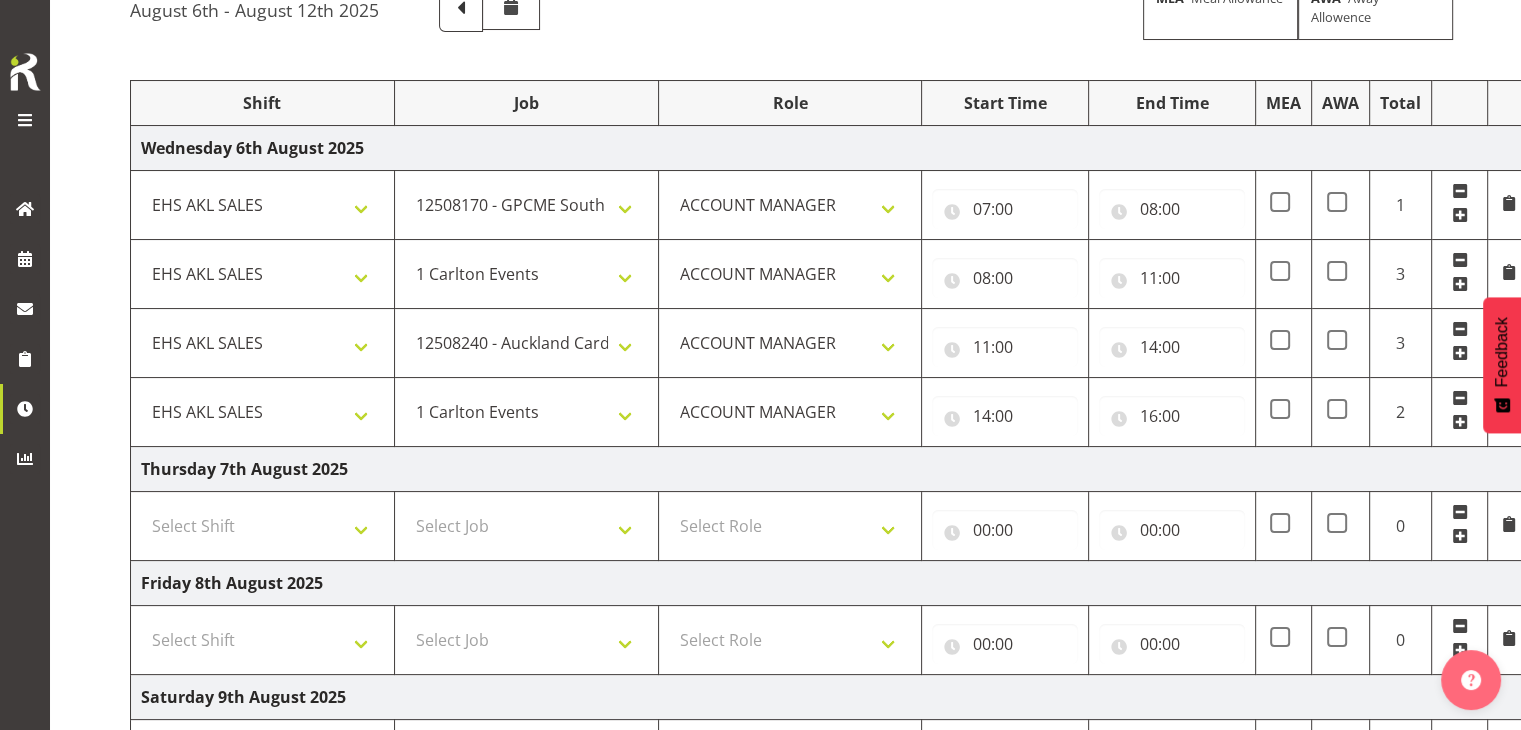 scroll, scrollTop: 308, scrollLeft: 0, axis: vertical 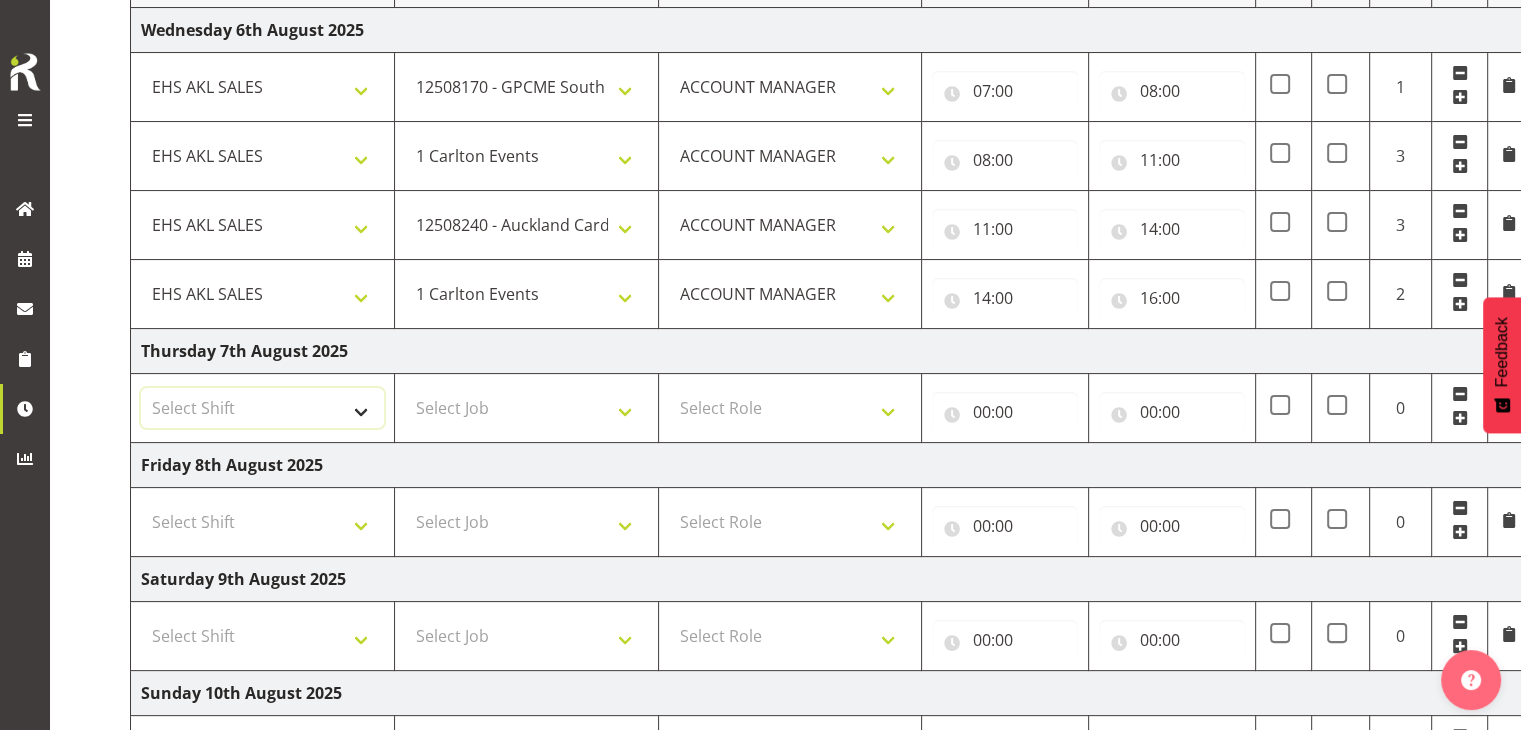 click on "Select Shift  EHS AKL SALES" at bounding box center (262, 408) 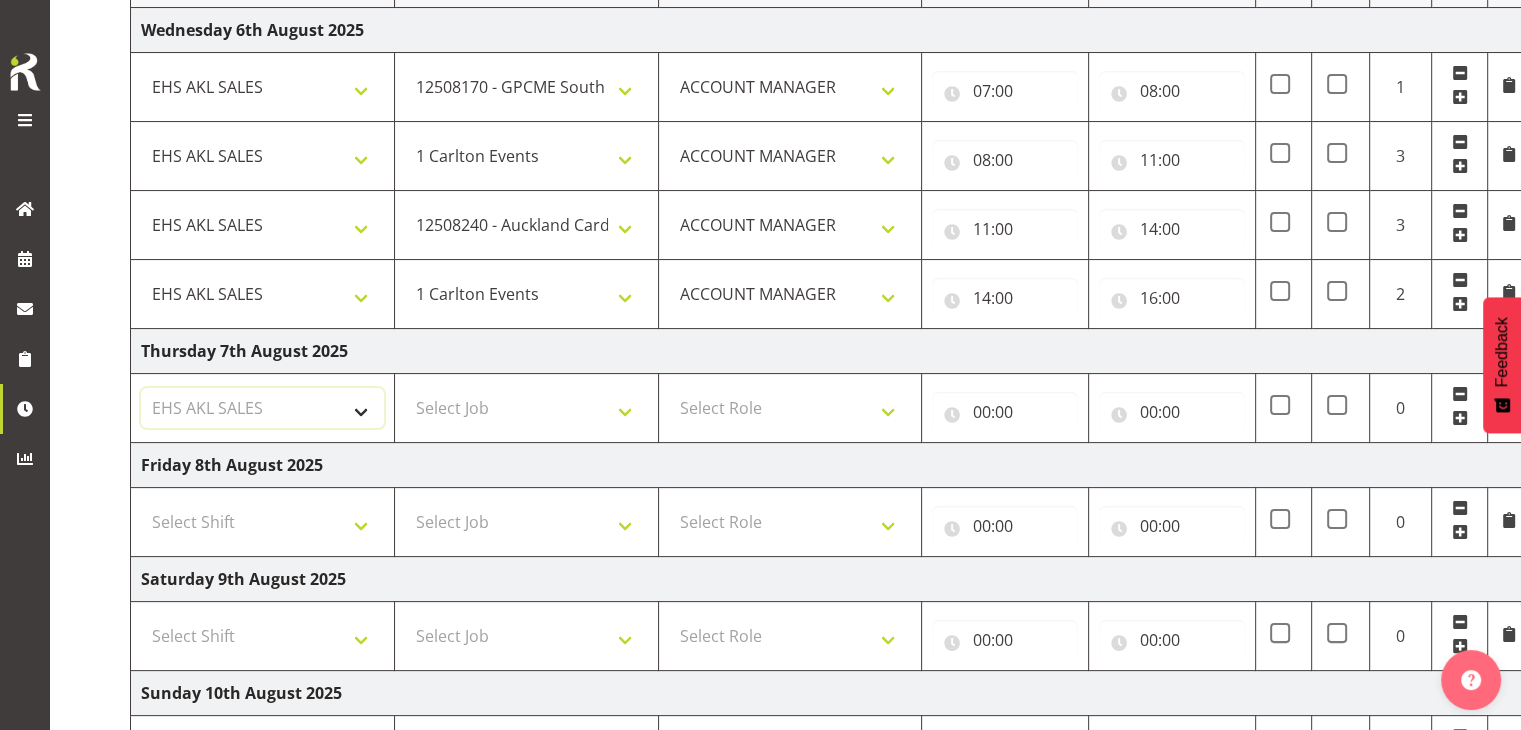 click on "Select Shift  EHS AKL SALES" at bounding box center (262, 408) 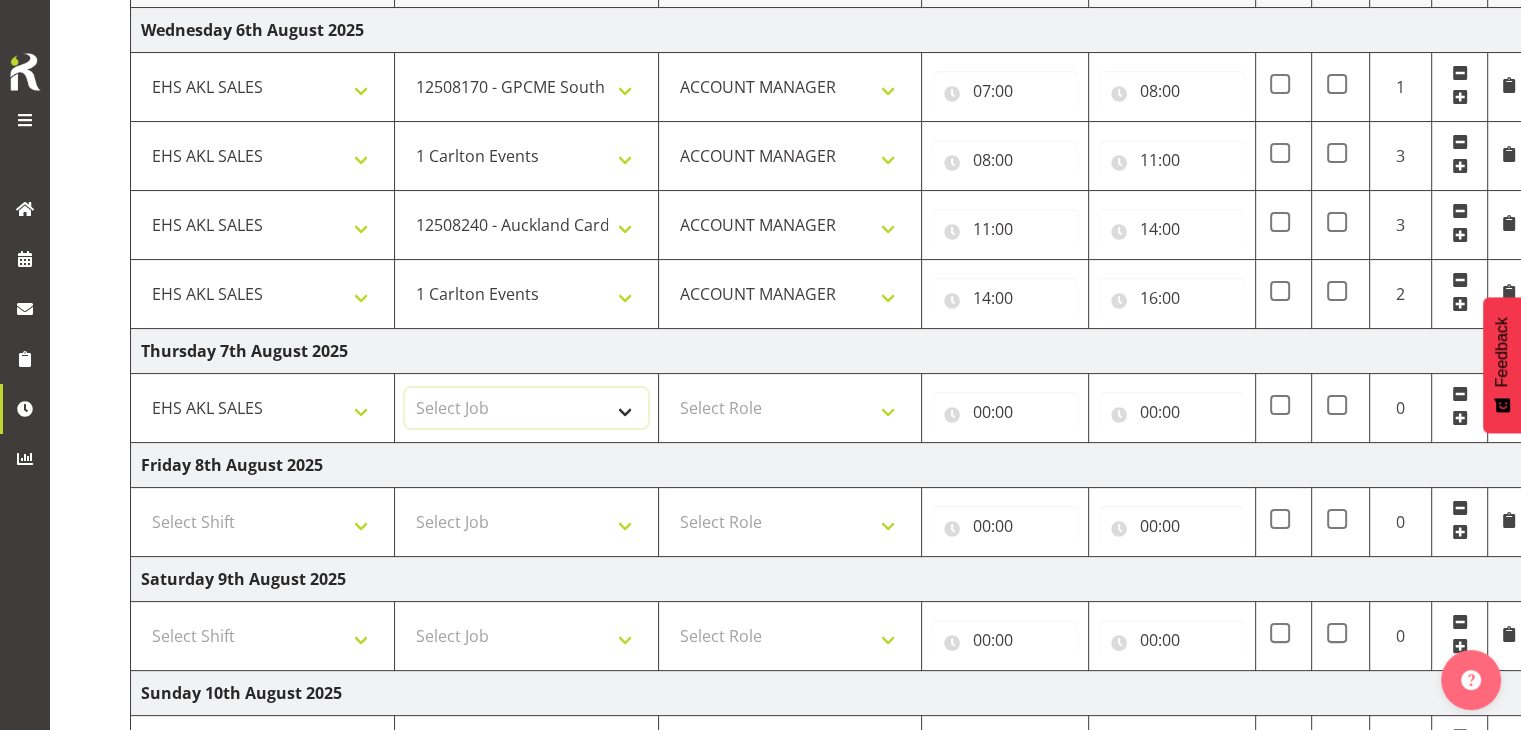 click on "Select Job  1 Carlton Events 1 Carlton Hamilton 1 Carlton Wellington 1 EHS WAREHOUSE/OFFICE 1 GRS 1 SLP Production 1 SLP Tradeshows 12507000 - AKL Casual Jul 2025 1250700R - July Casual C&R 2025 12507010 - NASDAP Conference 2025 12507030 - Auckland Food Show 2025 12507050 - CDES Internship & Graduate Expo 2025 12507100 - NZCB Education Day 2025 12507110 - CCNZ 2025 1250711A - CCNZ25-Accordant GroupServices 12507120 - NZACA Symposium 2025 12507130 - Risk & Resilience 2025 1250713A - Risk 2025 - Protecht 1250713B - RISK 2025 - Camms 12507140 - Jobs Expo in NZ 2025 12507150 - Crane 2025 1250715A - Crane 2025 - UAA 12507160 - BestStart conference 25 12507170 - UoA - T-Tech 2025 12507180 - Banks Art Exhibition 25 12507190 - GSA 2025 12507200 - UoA Clubs Expo Semster 2 2025 12507210 - All Black Tour 2025 - Hamilton 12507220 - All Blacks Stock Purchasing 25 12508000 - AKL Casual Aug 2025 1250800R - August Casual C&R 2025 12508010 - Spring Gift Fair 2025 1250801A - Jty Imports/Exports-SpringGift 12508080 - FANZ 2025" at bounding box center (526, 408) 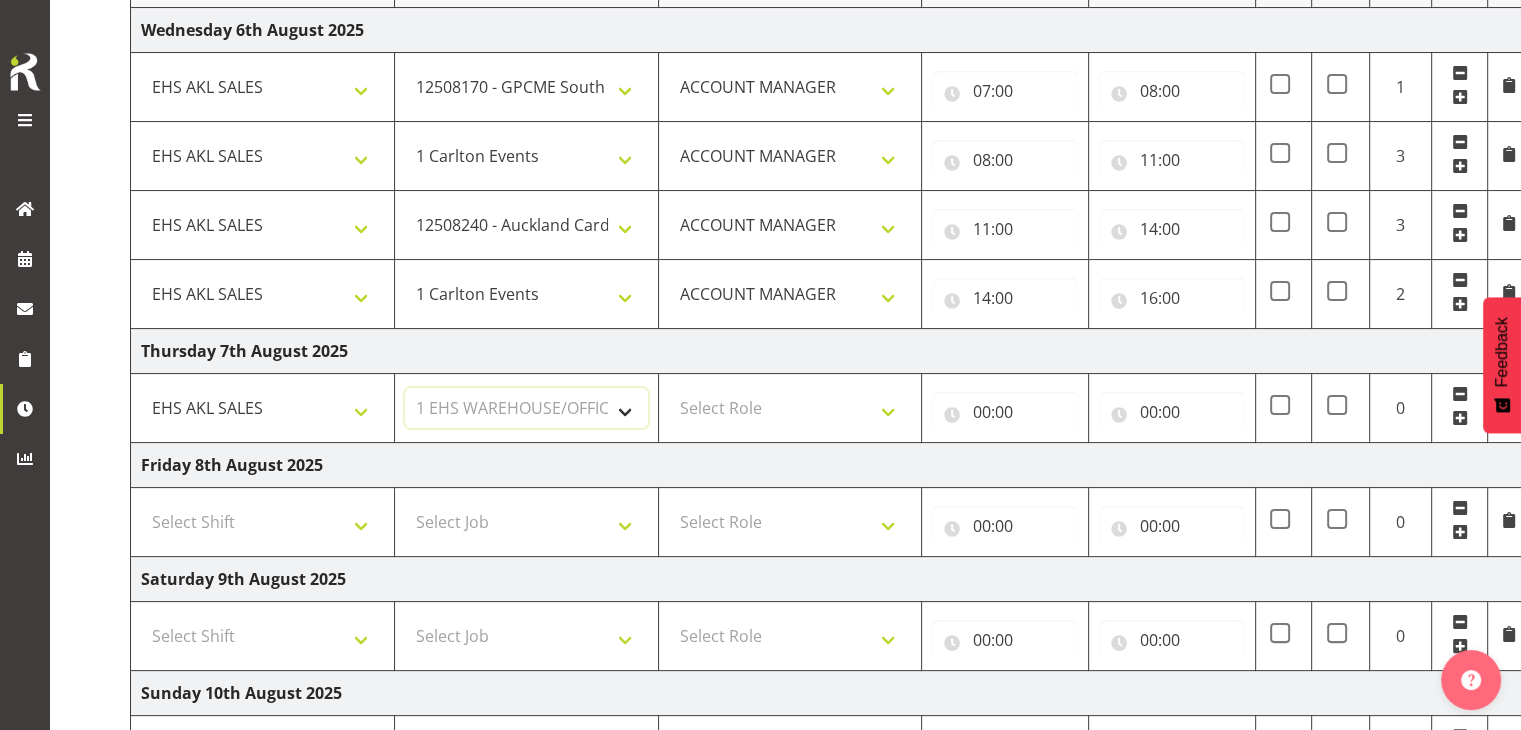 click on "Select Job  1 Carlton Events 1 Carlton Hamilton 1 Carlton Wellington 1 EHS WAREHOUSE/OFFICE 1 GRS 1 SLP Production 1 SLP Tradeshows 12507000 - AKL Casual Jul 2025 1250700R - July Casual C&R 2025 12507010 - NASDAP Conference 2025 12507030 - Auckland Food Show 2025 12507050 - CDES Internship & Graduate Expo 2025 12507100 - NZCB Education Day 2025 12507110 - CCNZ 2025 1250711A - CCNZ25-Accordant GroupServices 12507120 - NZACA Symposium 2025 12507130 - Risk & Resilience 2025 1250713A - Risk 2025 - Protecht 1250713B - RISK 2025 - Camms 12507140 - Jobs Expo in NZ 2025 12507150 - Crane 2025 1250715A - Crane 2025 - UAA 12507160 - BestStart conference 25 12507170 - UoA - T-Tech 2025 12507180 - Banks Art Exhibition 25 12507190 - GSA 2025 12507200 - UoA Clubs Expo Semster 2 2025 12507210 - All Black Tour 2025 - Hamilton 12507220 - All Blacks Stock Purchasing 25 12508000 - AKL Casual Aug 2025 1250800R - August Casual C&R 2025 12508010 - Spring Gift Fair 2025 1250801A - Jty Imports/Exports-SpringGift 12508080 - FANZ 2025" at bounding box center [526, 408] 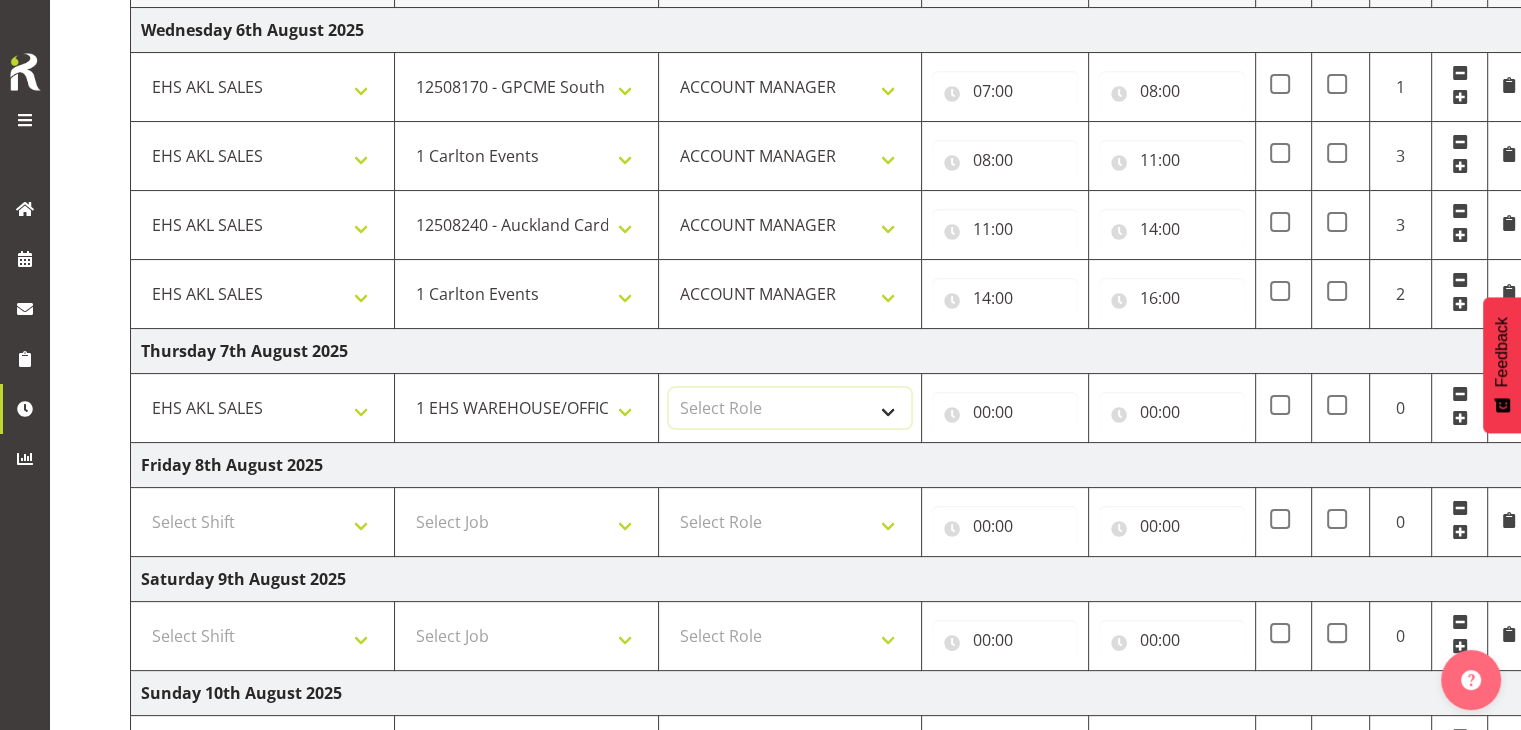 click on "Select Role  ACCOUNT MANAGER" at bounding box center (790, 408) 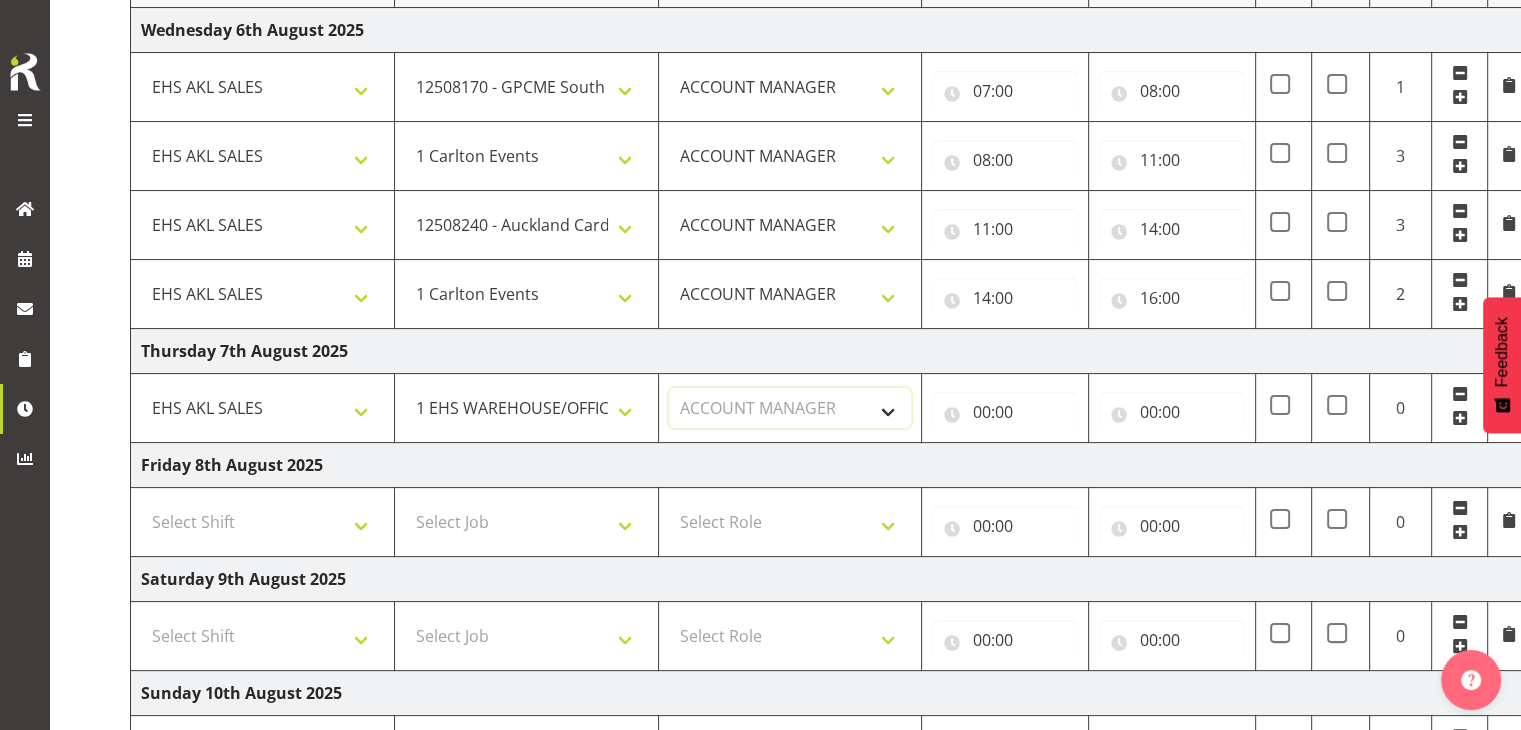 click on "Select Role  ACCOUNT MANAGER" at bounding box center [790, 408] 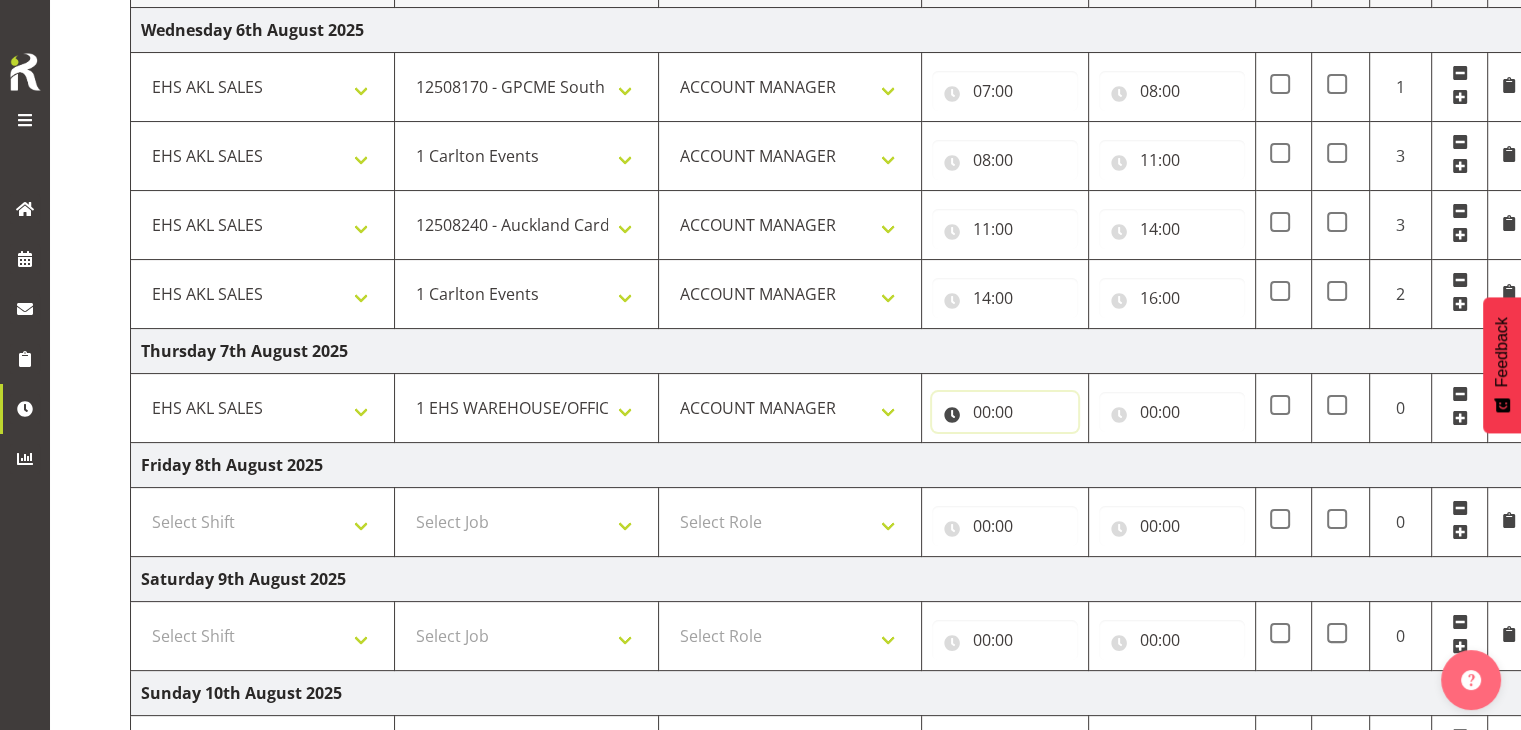 click on "00:00" at bounding box center [1005, 412] 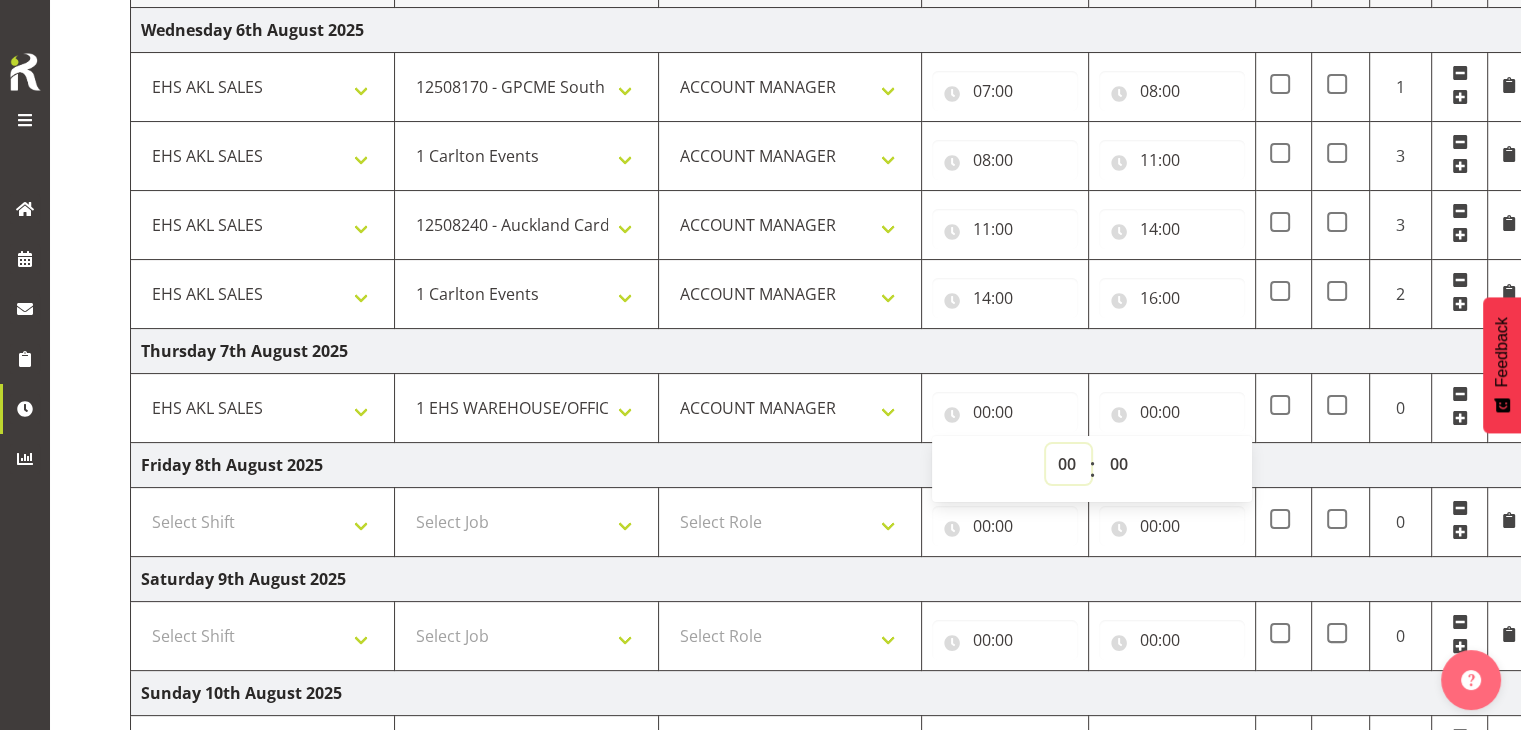 click on "00   01   02   03   04   05   06   07   08   09   10   11   12   13   14   15   16   17   18   19   20   21   22   23" at bounding box center (1068, 464) 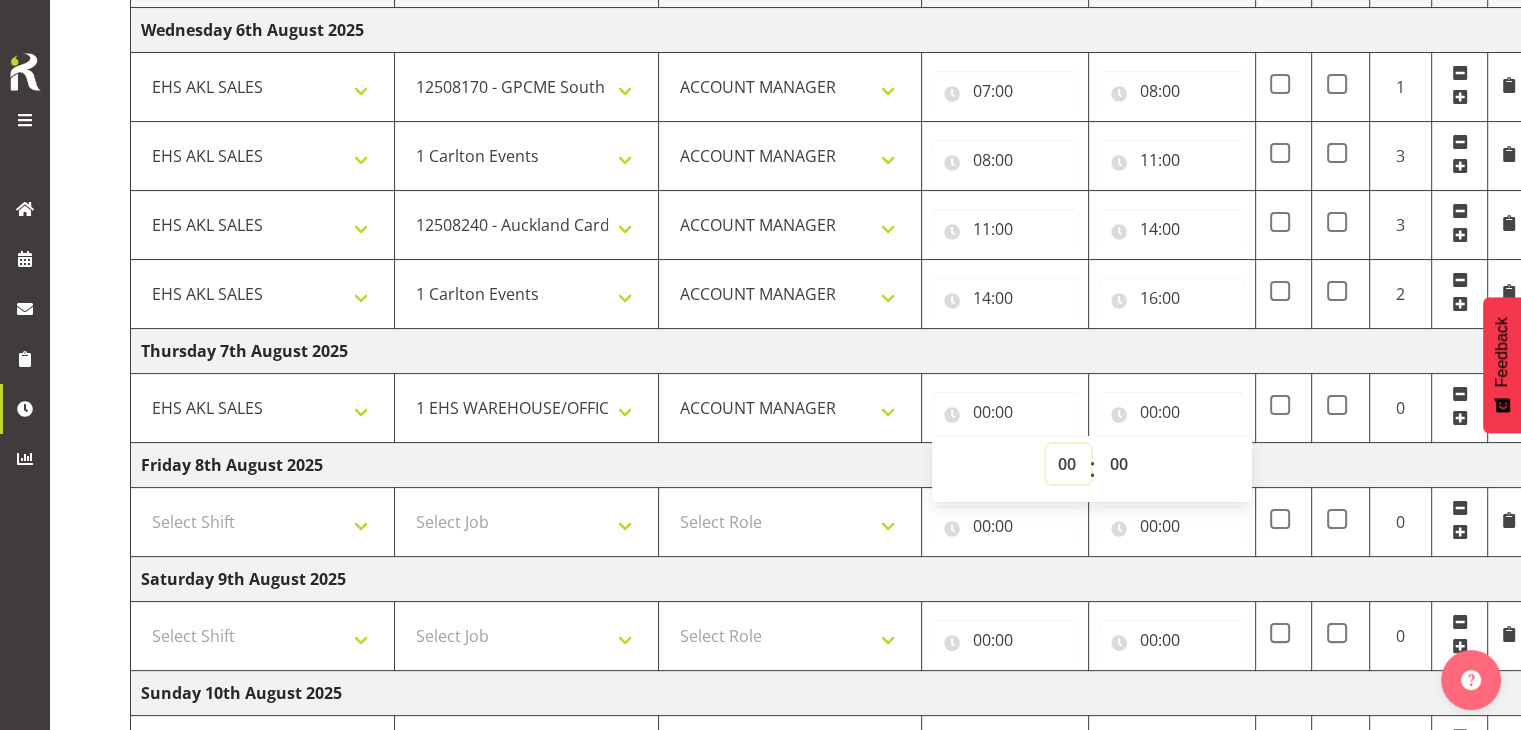select on "7" 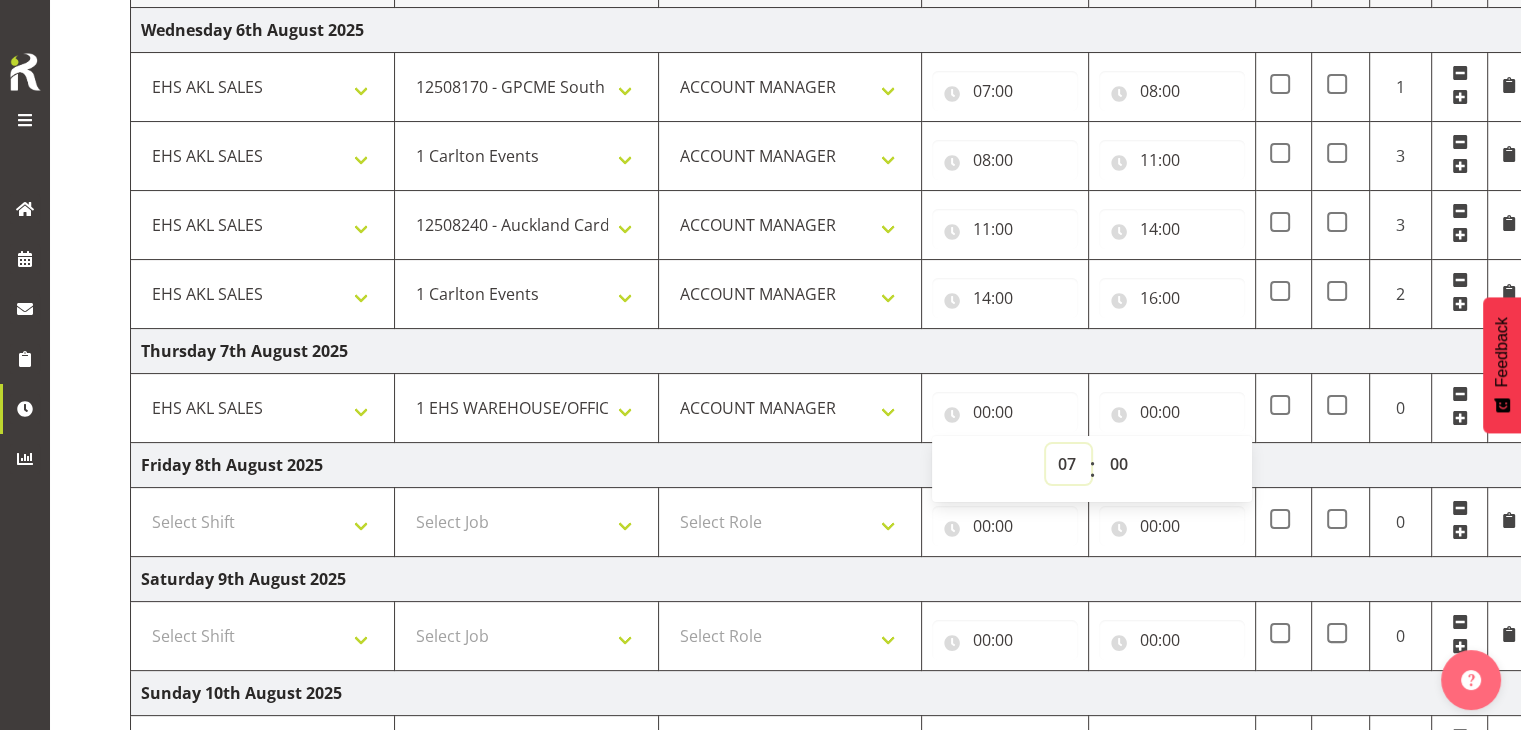 click on "00   01   02   03   04   05   06   07   08   09   10   11   12   13   14   15   16   17   18   19   20   21   22   23" at bounding box center [1068, 464] 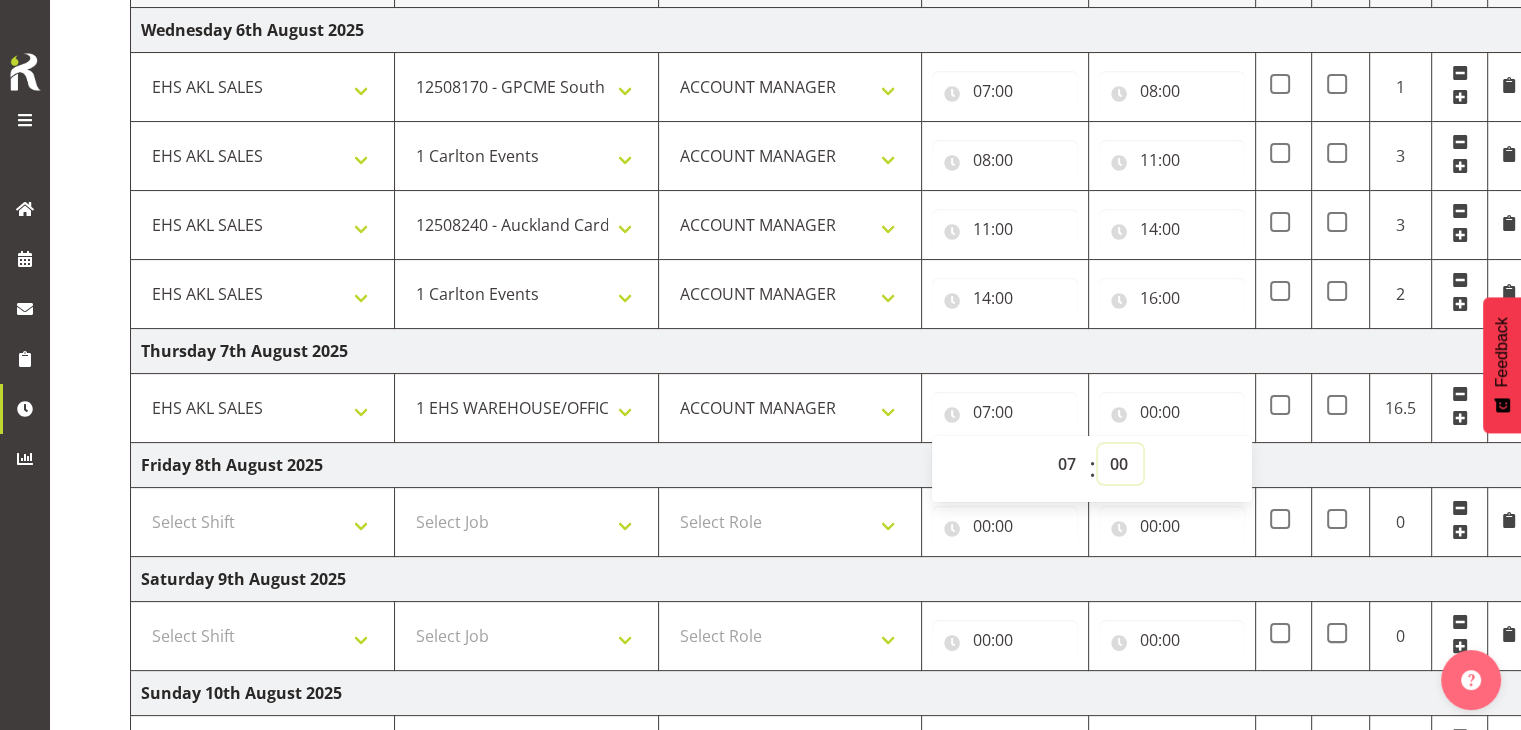 click on "00   01   02   03   04   05   06   07   08   09   10   11   12   13   14   15   16   17   18   19   20   21   22   23   24   25   26   27   28   29   30   31   32   33   34   35   36   37   38   39   40   41   42   43   44   45   46   47   48   49   50   51   52   53   54   55   56   57   58   59" at bounding box center (1120, 464) 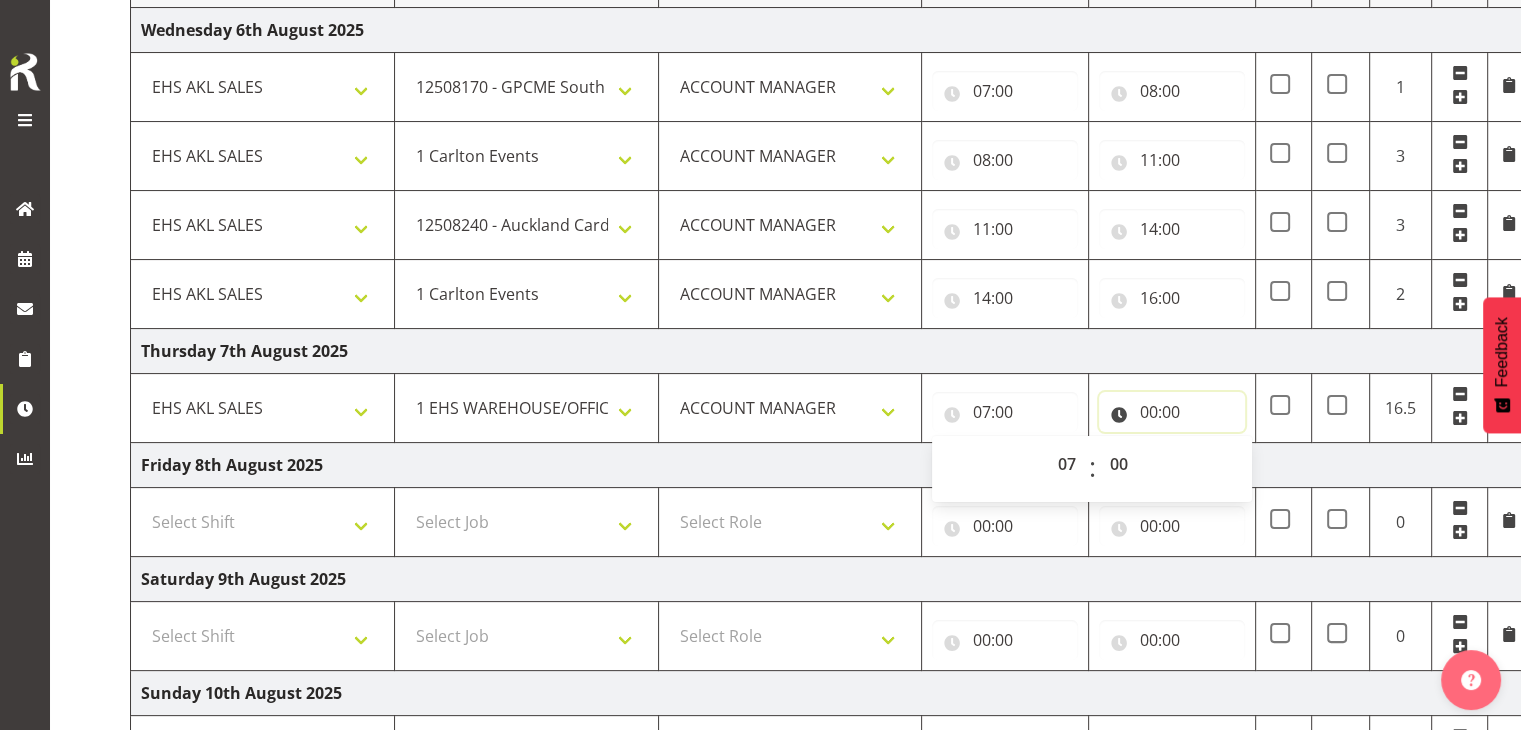 click on "00:00" at bounding box center [1172, 412] 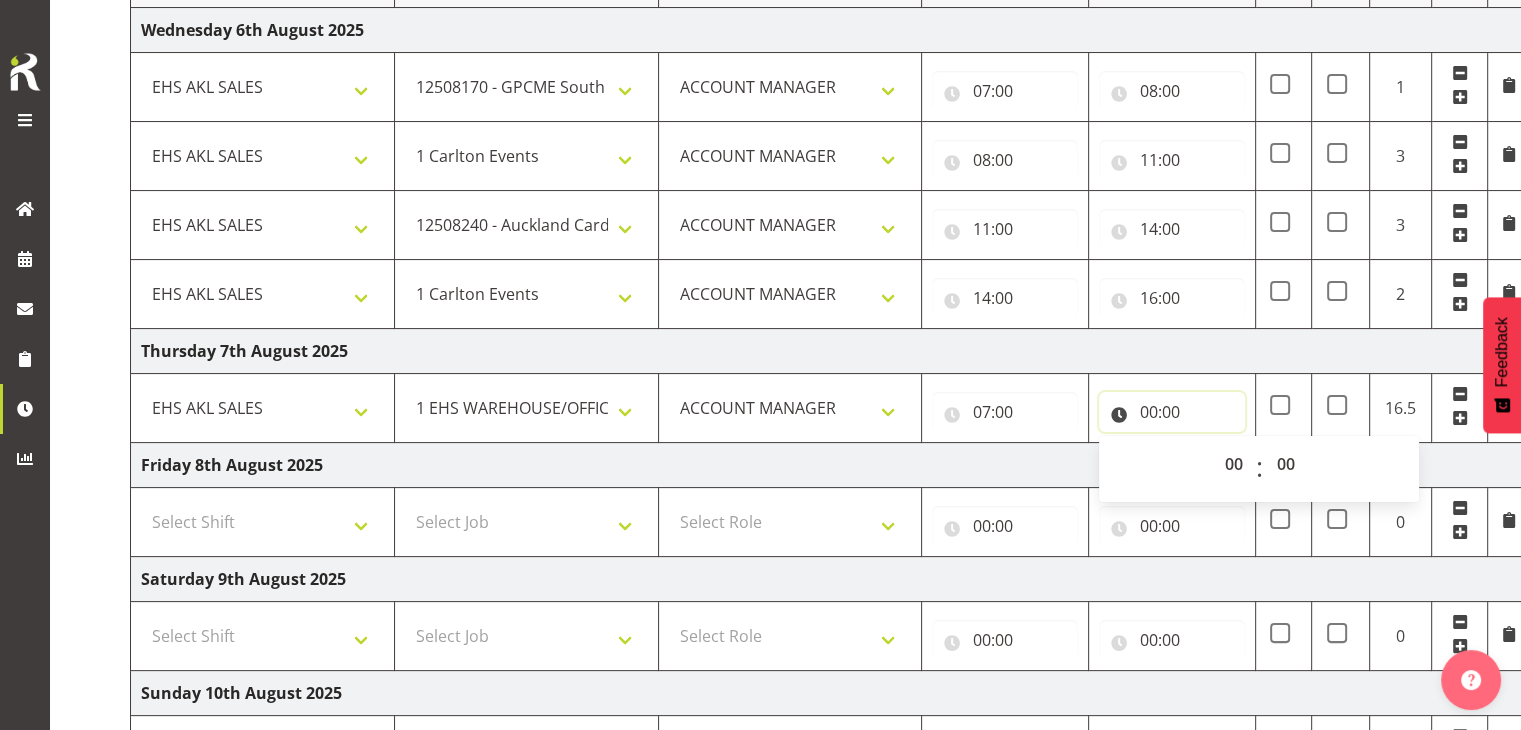 click on "00:00" at bounding box center (1172, 412) 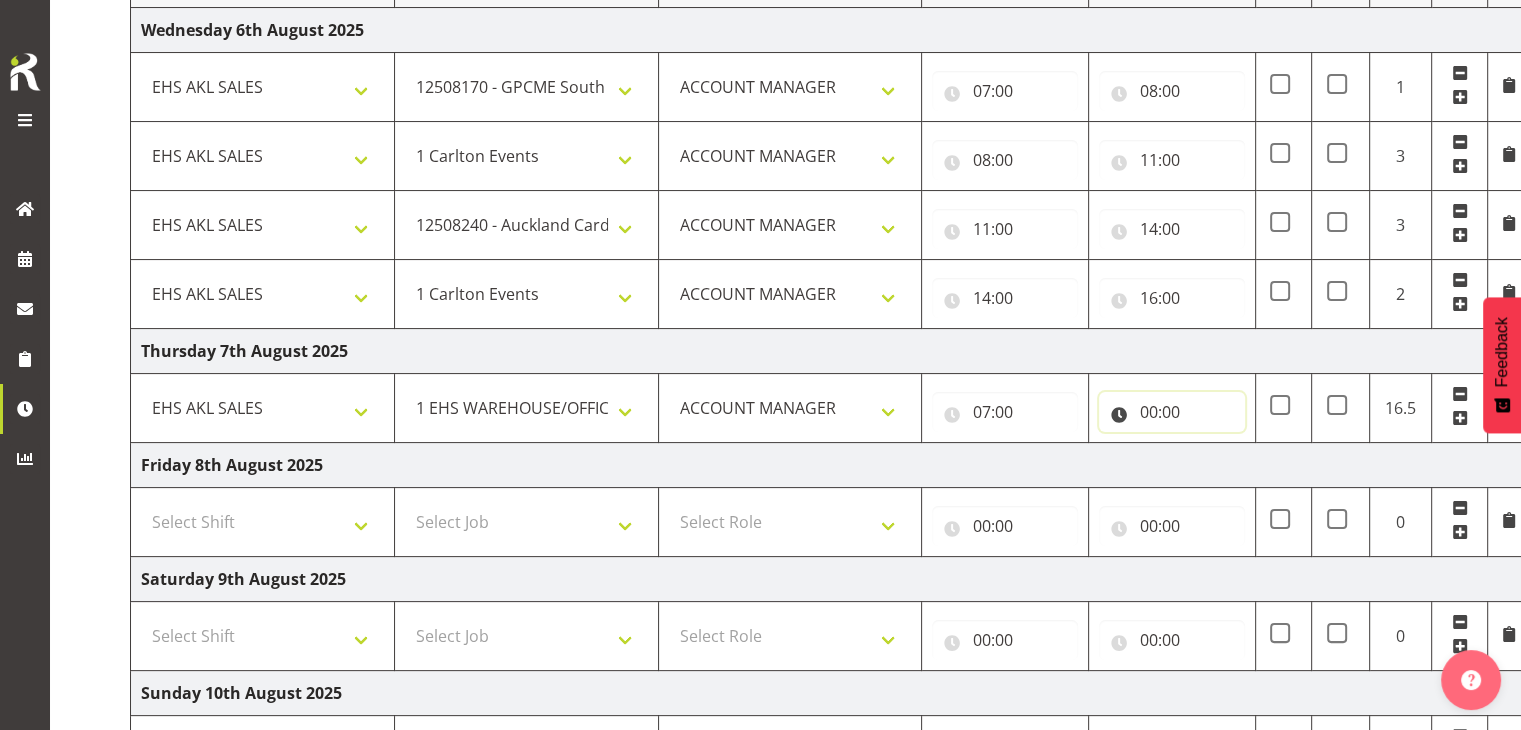 click on "00:00" at bounding box center [1172, 412] 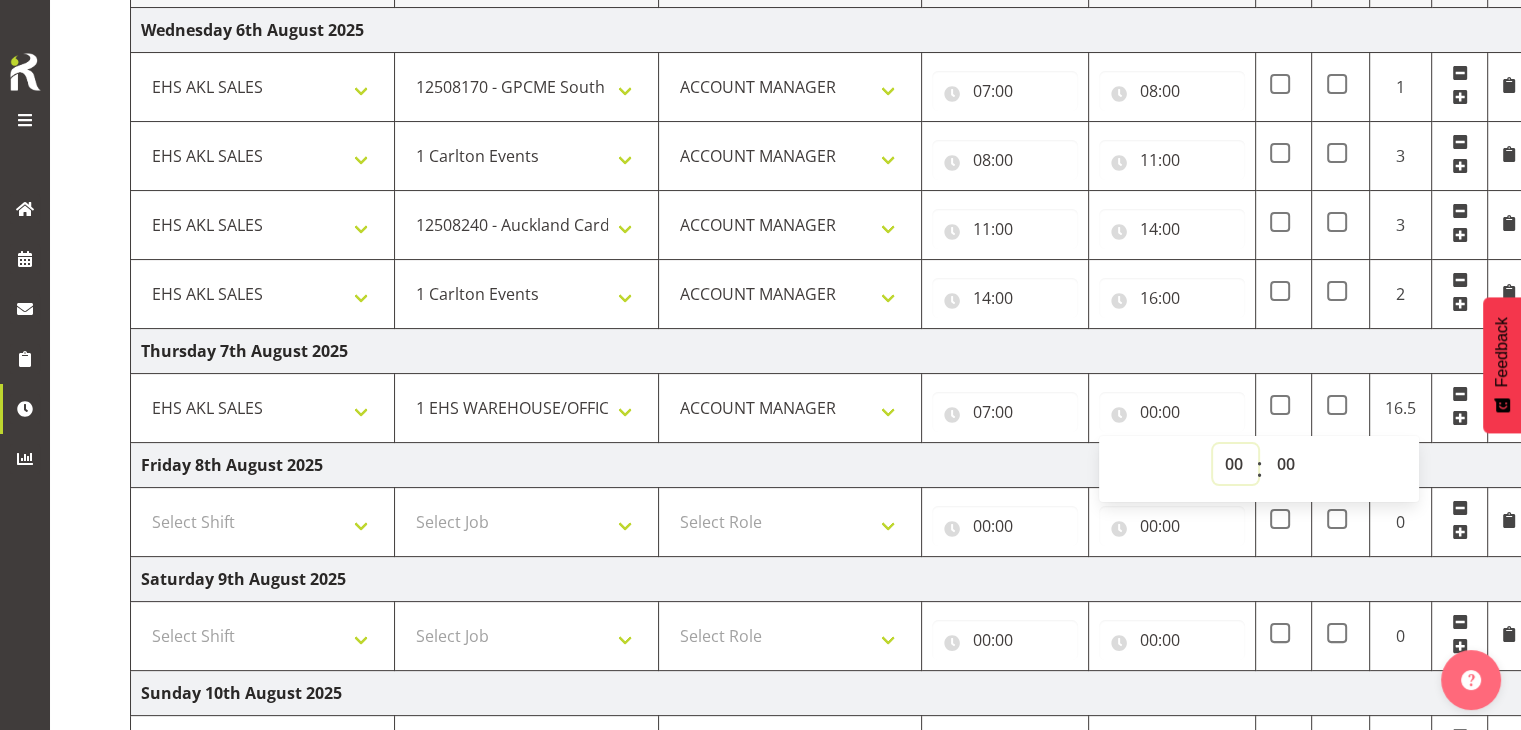 click on "00   01   02   03   04   05   06   07   08   09   10   11   12   13   14   15   16   17   18   19   20   21   22   23" at bounding box center (1235, 464) 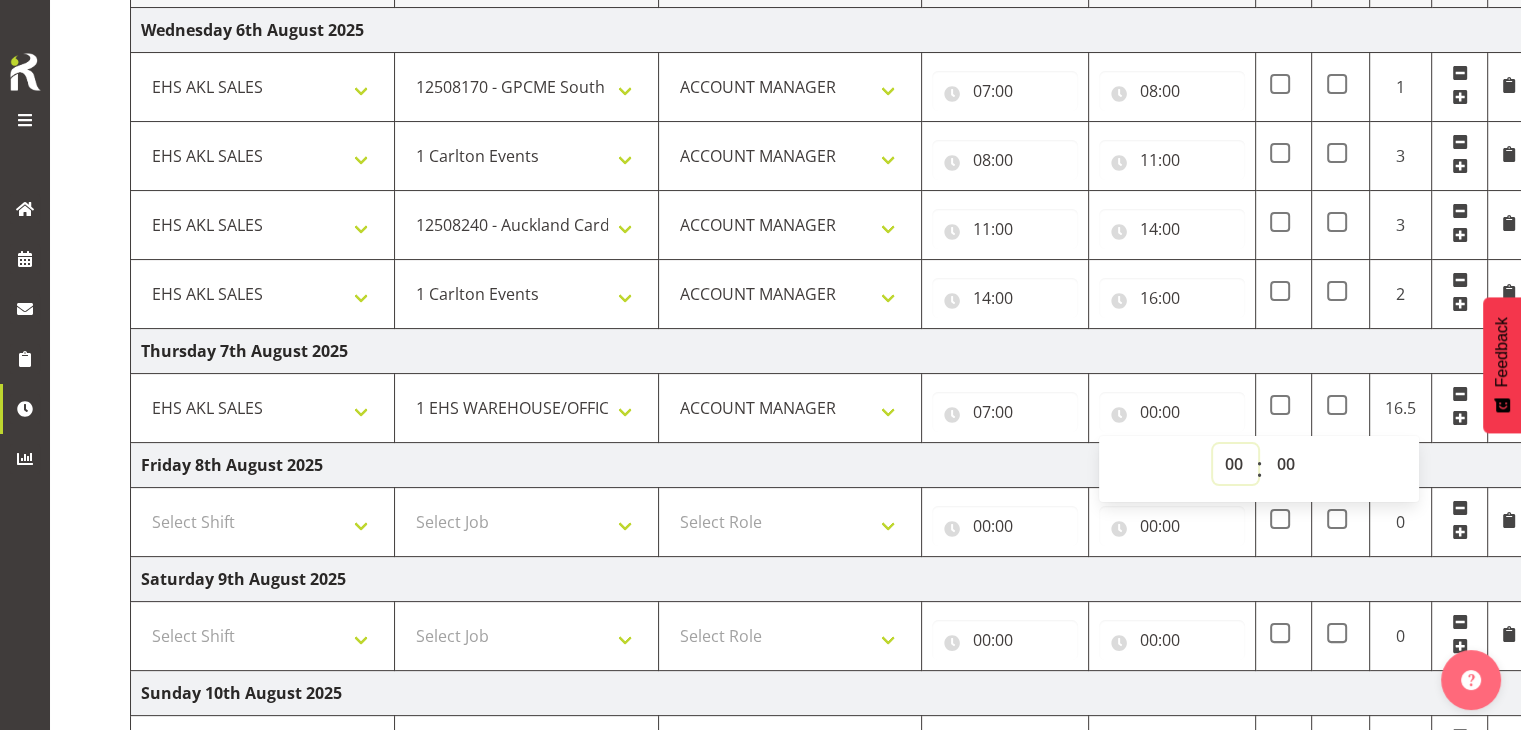 select on "11" 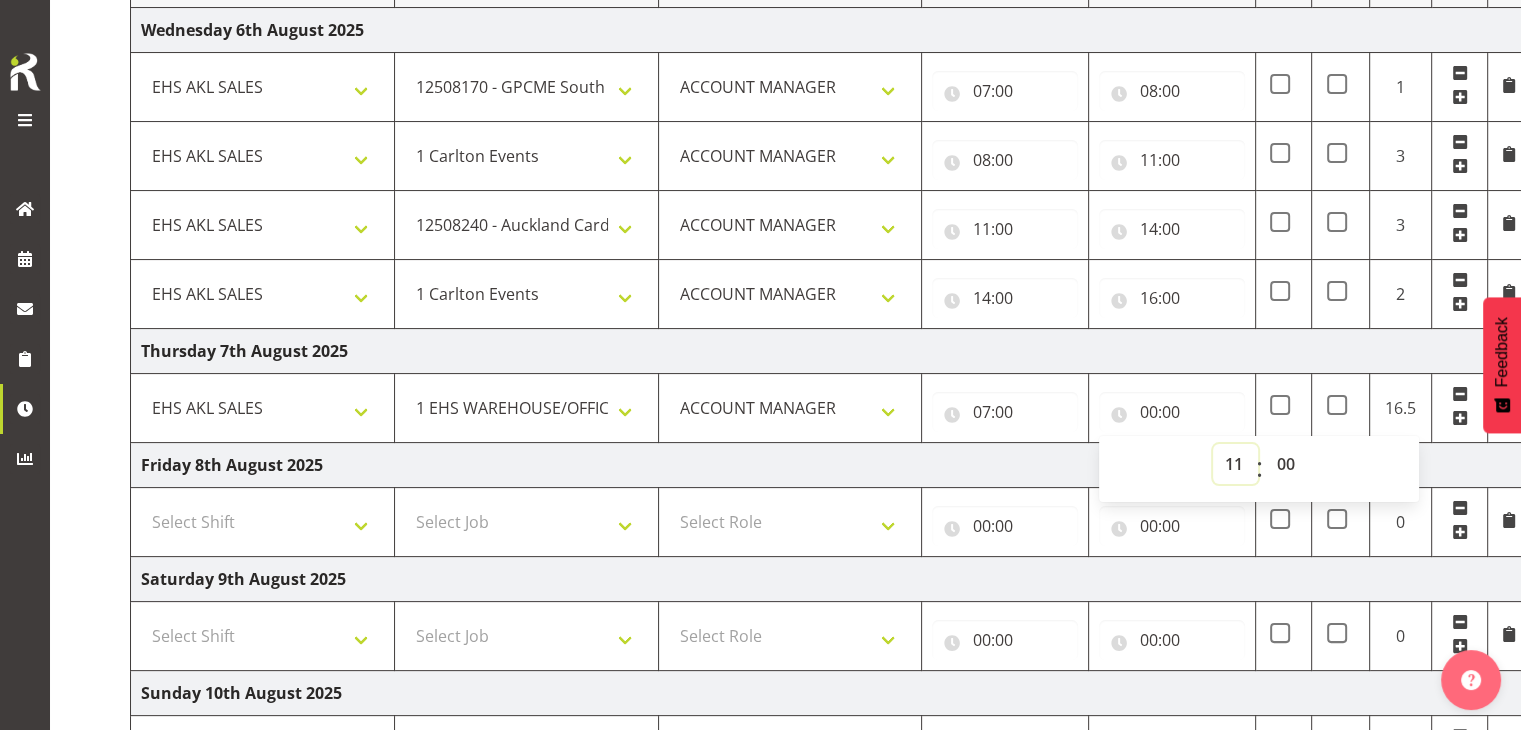 click on "00   01   02   03   04   05   06   07   08   09   10   11   12   13   14   15   16   17   18   19   20   21   22   23" at bounding box center (1235, 464) 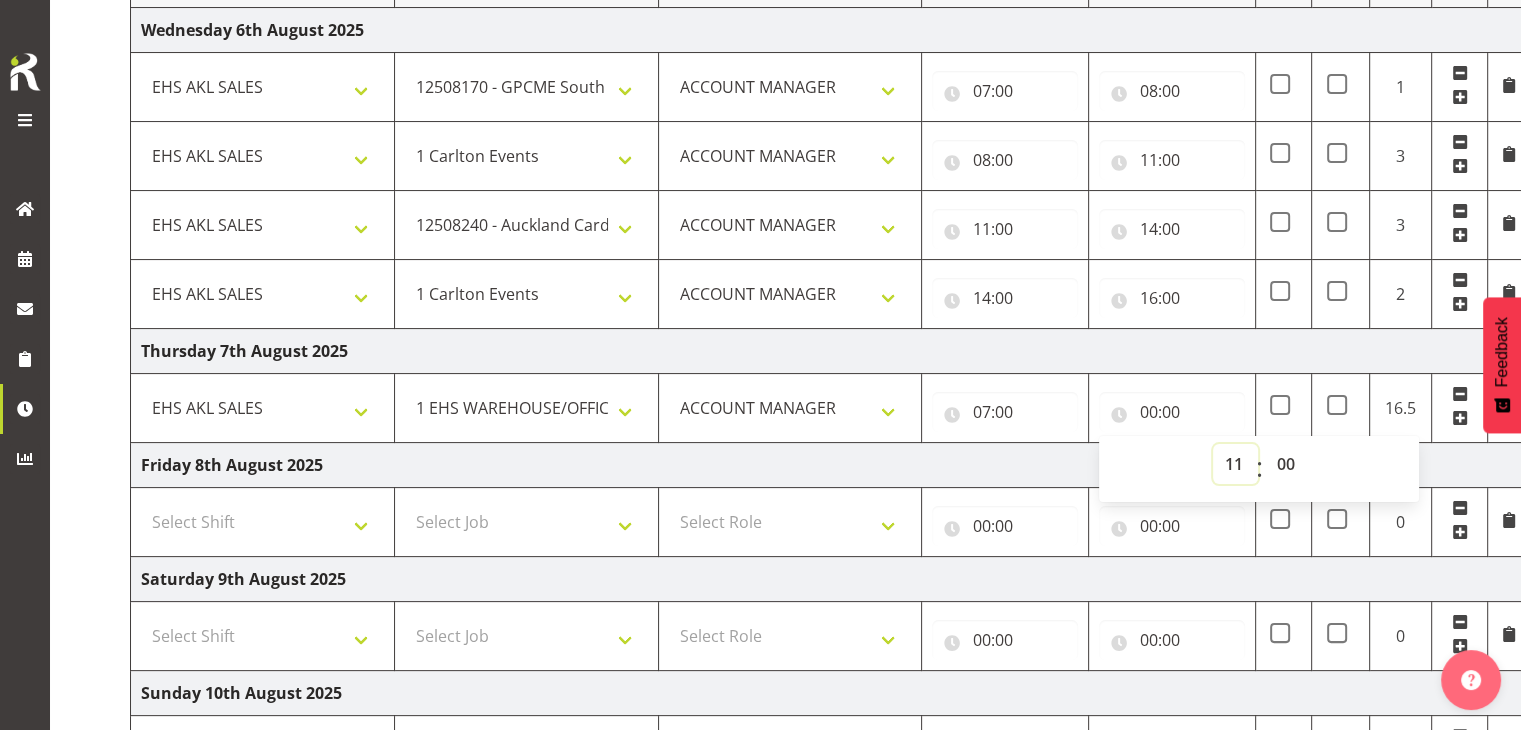 type on "11:00" 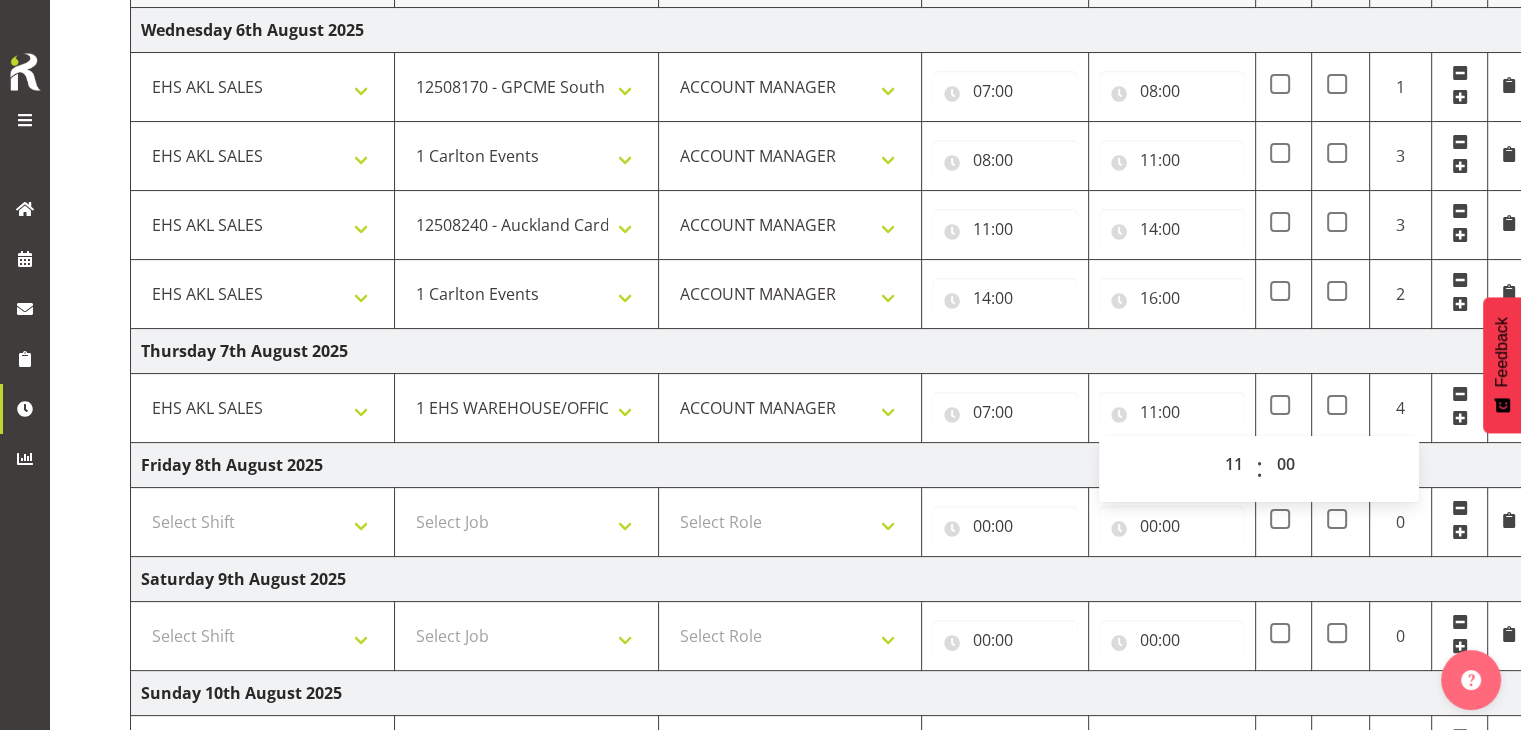 click on "Friday 8th August 2025" at bounding box center (830, 465) 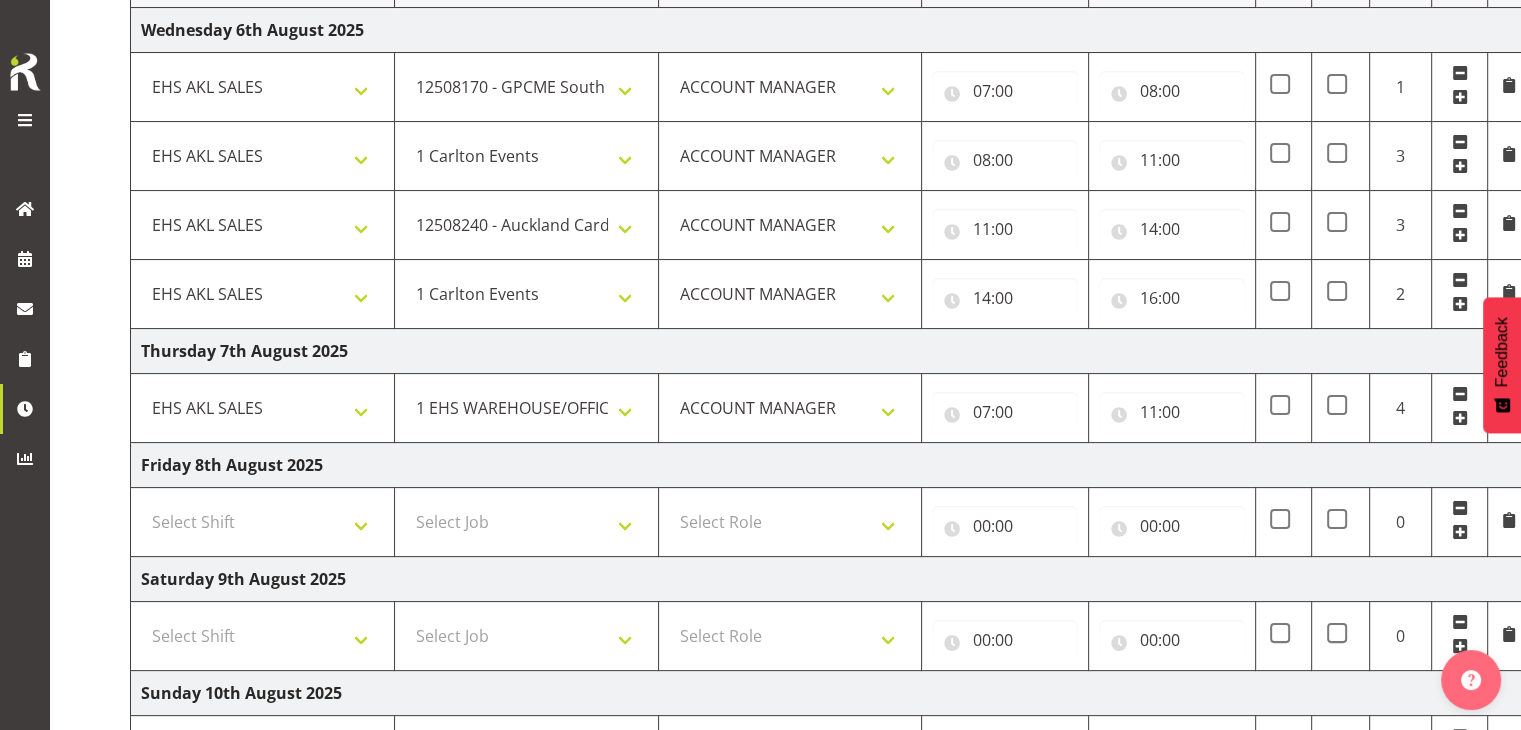 click at bounding box center [1460, 418] 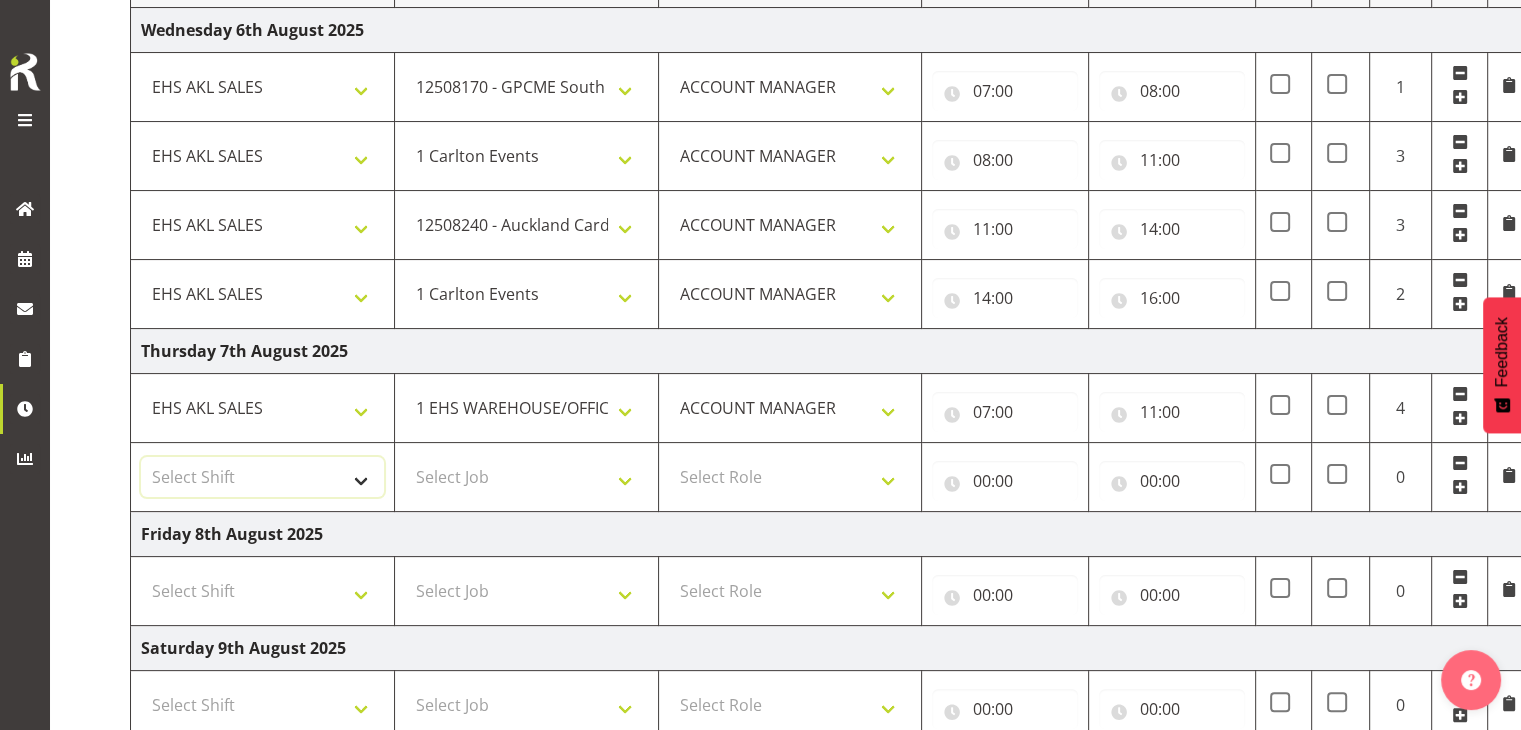 click on "Select Shift  EHS AKL SALES" at bounding box center (262, 477) 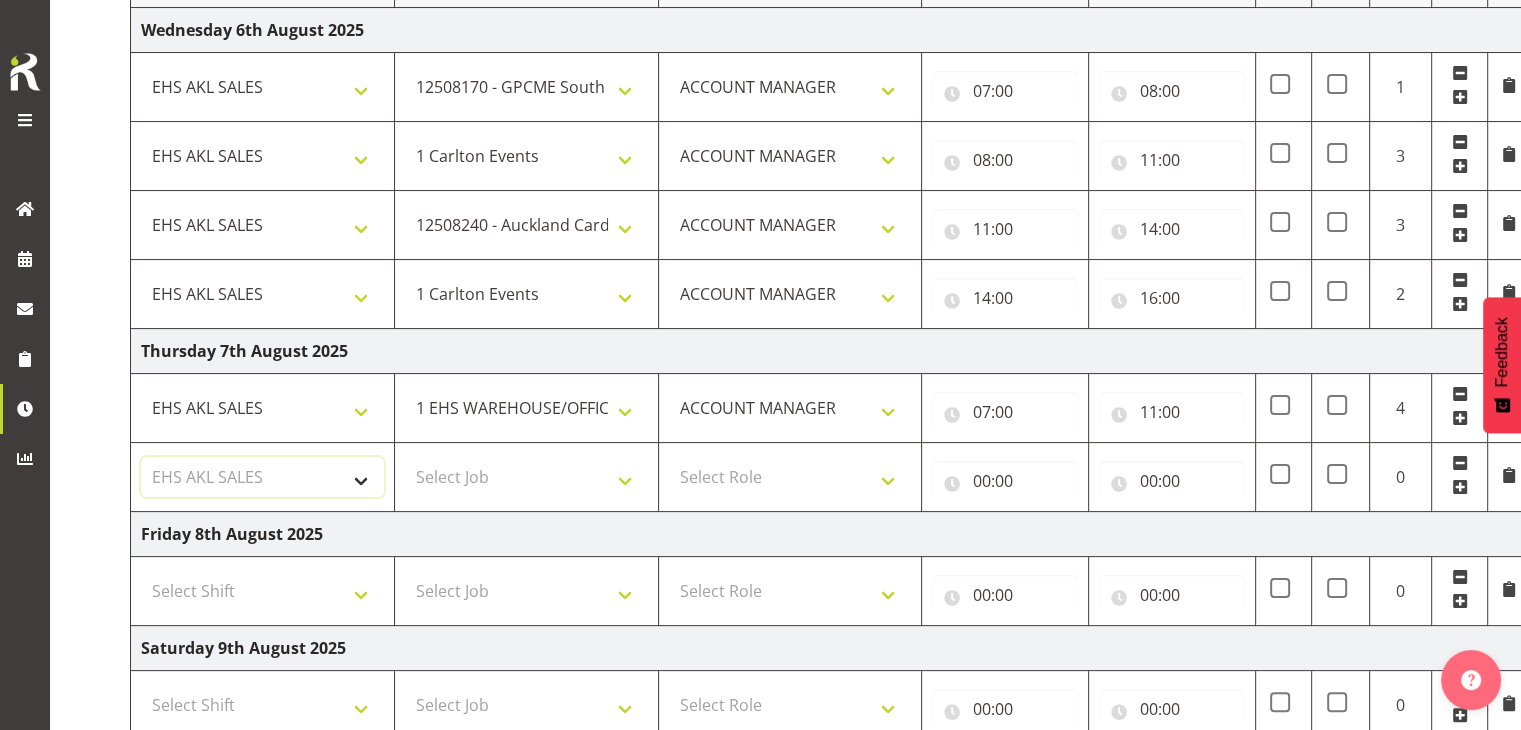 click on "Select Shift  EHS AKL SALES" at bounding box center (262, 477) 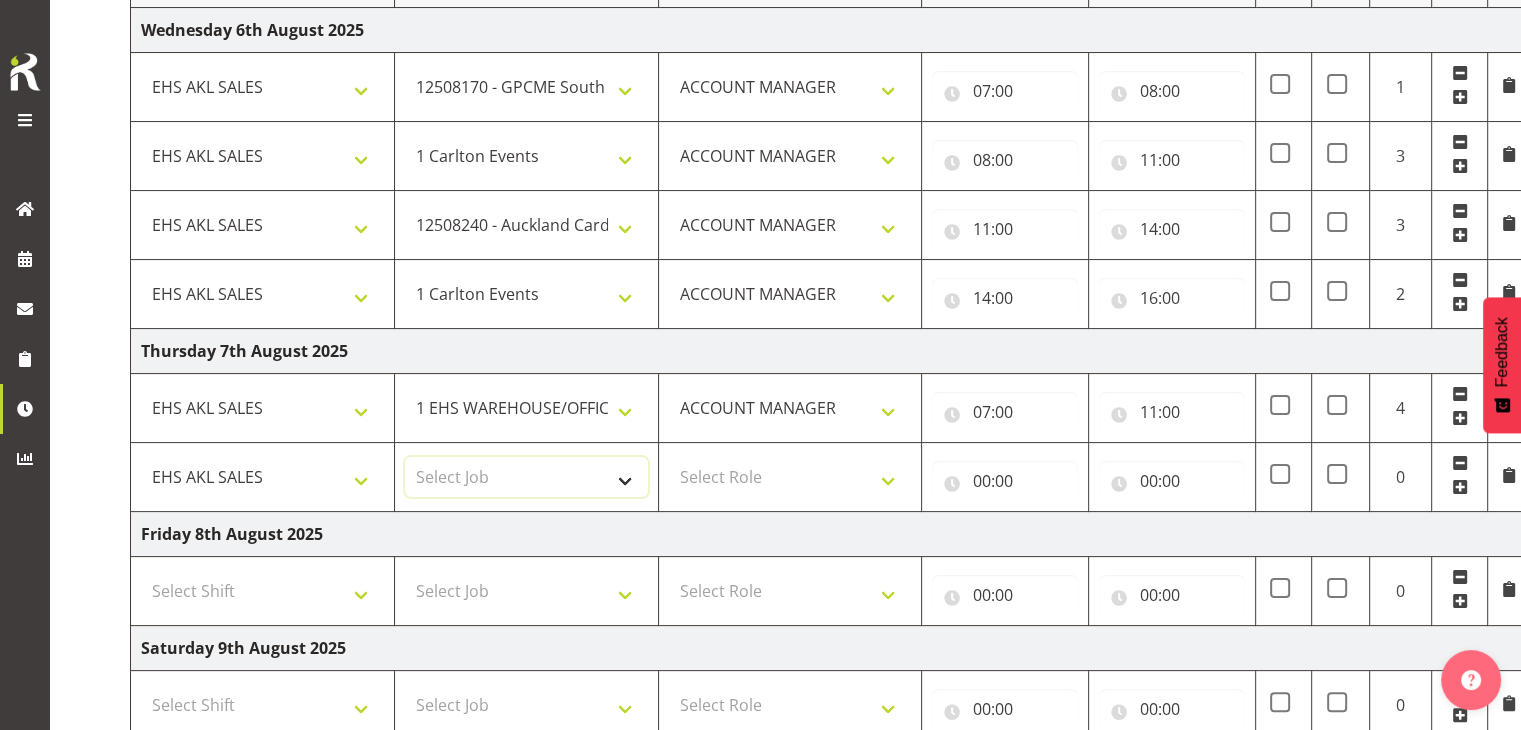click on "Select Job  1 Carlton Events 1 Carlton Hamilton 1 Carlton Wellington 1 EHS WAREHOUSE/OFFICE 1 GRS 1 SLP Production 1 SLP Tradeshows 12507000 - AKL Casual Jul 2025 1250700R - July Casual C&R 2025 12507010 - NASDAP Conference 2025 12507030 - Auckland Food Show 2025 12507050 - CDES Internship & Graduate Expo 2025 12507100 - NZCB Education Day 2025 12507110 - CCNZ 2025 1250711A - CCNZ25-Accordant GroupServices 12507120 - NZACA Symposium 2025 12507130 - Risk & Resilience 2025 1250713A - Risk 2025 - Protecht 1250713B - RISK 2025 - Camms 12507140 - Jobs Expo in NZ 2025 12507150 - Crane 2025 1250715A - Crane 2025 - UAA 12507160 - BestStart conference 25 12507170 - UoA - T-Tech 2025 12507180 - Banks Art Exhibition 25 12507190 - GSA 2025 12507200 - UoA Clubs Expo Semster 2 2025 12507210 - All Black Tour 2025 - Hamilton 12507220 - All Blacks Stock Purchasing 25 12508000 - AKL Casual Aug 2025 1250800R - August Casual C&R 2025 12508010 - Spring Gift Fair 2025 1250801A - Jty Imports/Exports-SpringGift 12508080 - FANZ 2025" at bounding box center [526, 477] 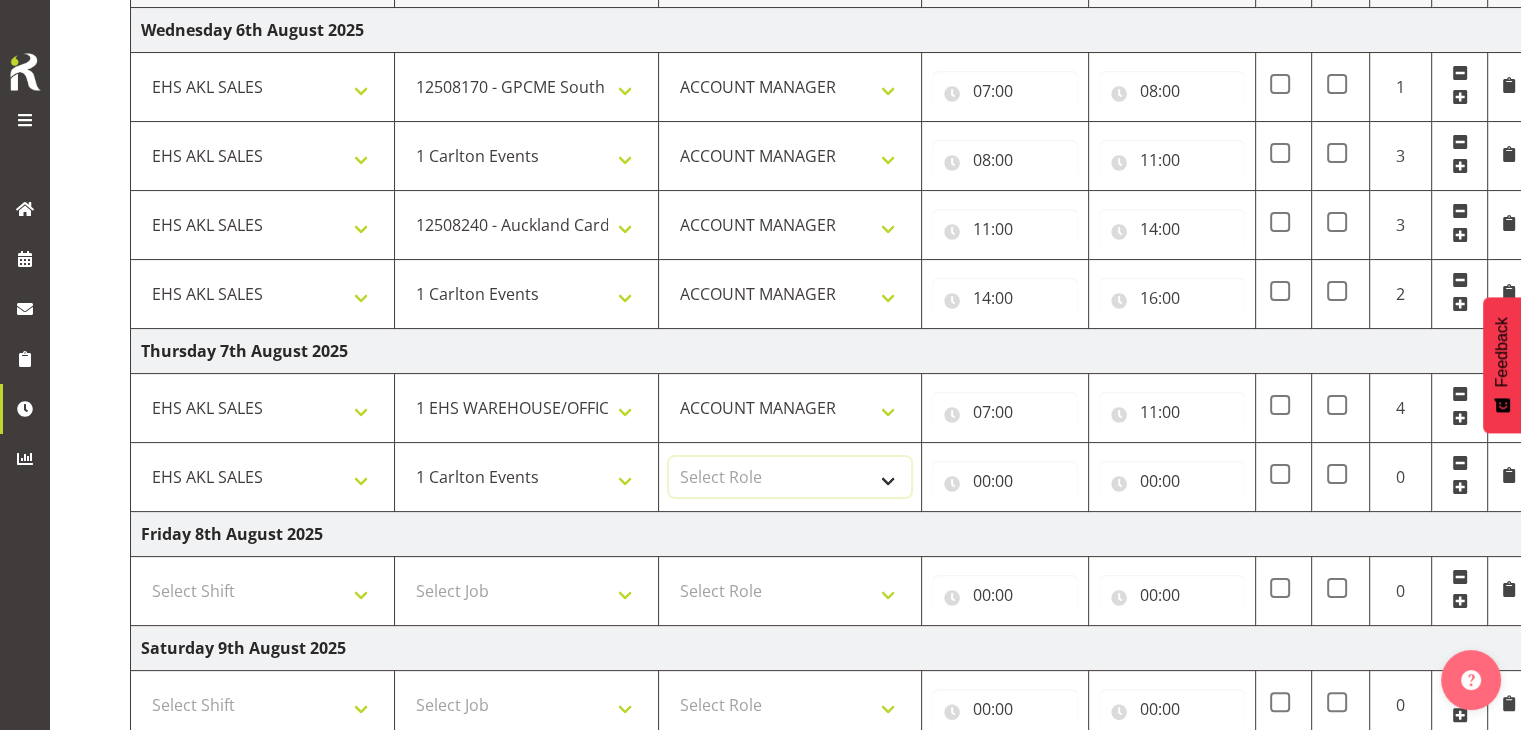 click on "Select Role  ACCOUNT MANAGER" at bounding box center (790, 477) 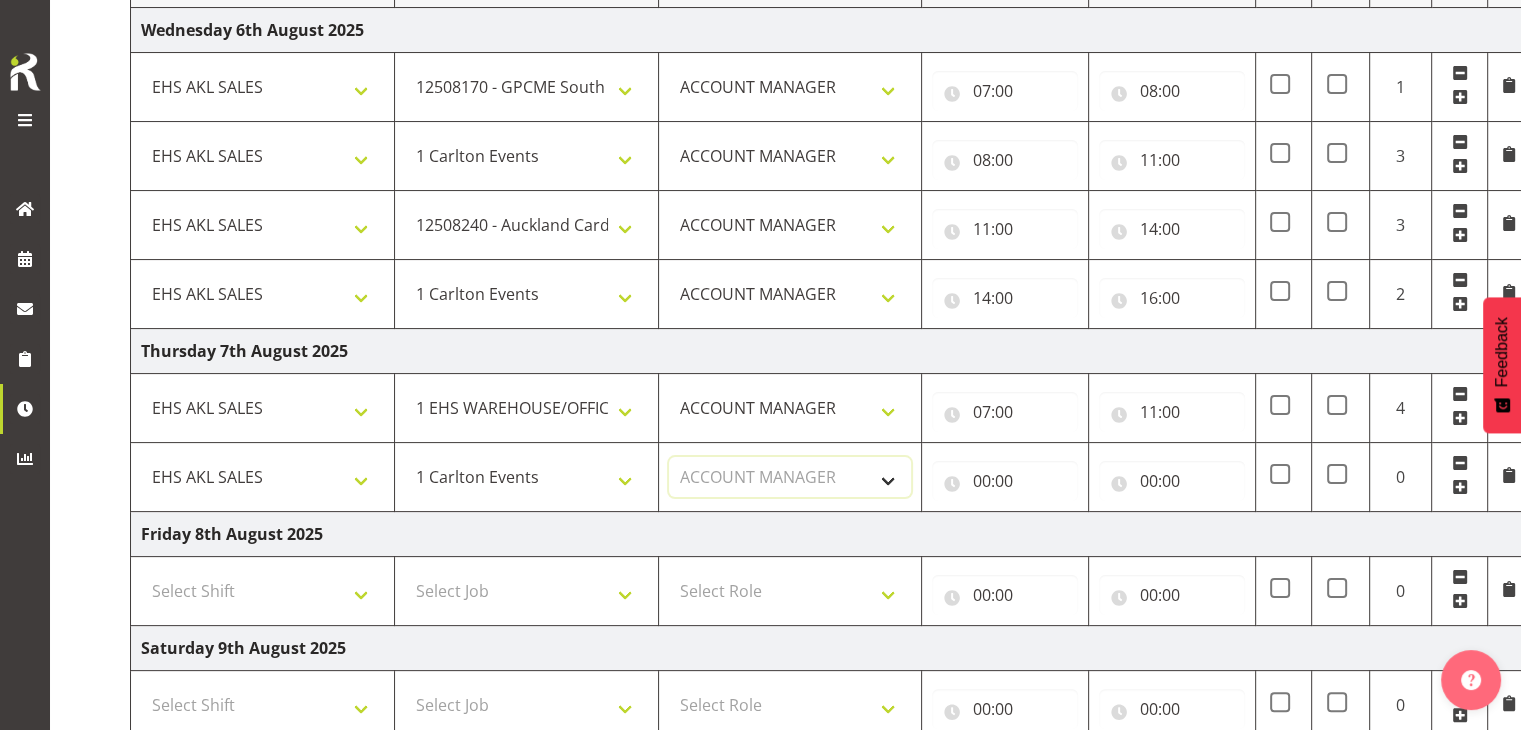 click on "Select Role  ACCOUNT MANAGER" at bounding box center [790, 477] 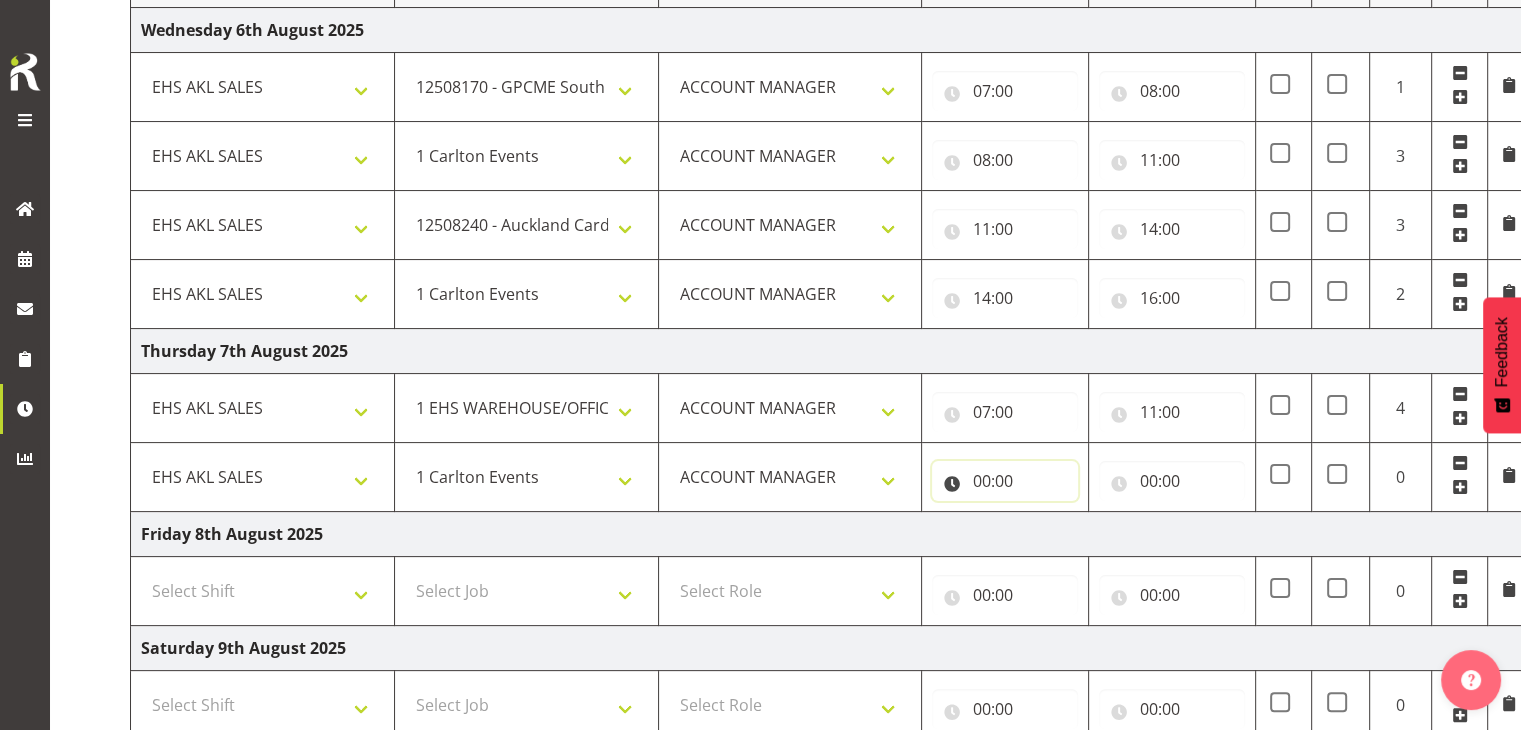 click on "00:00" at bounding box center [1005, 481] 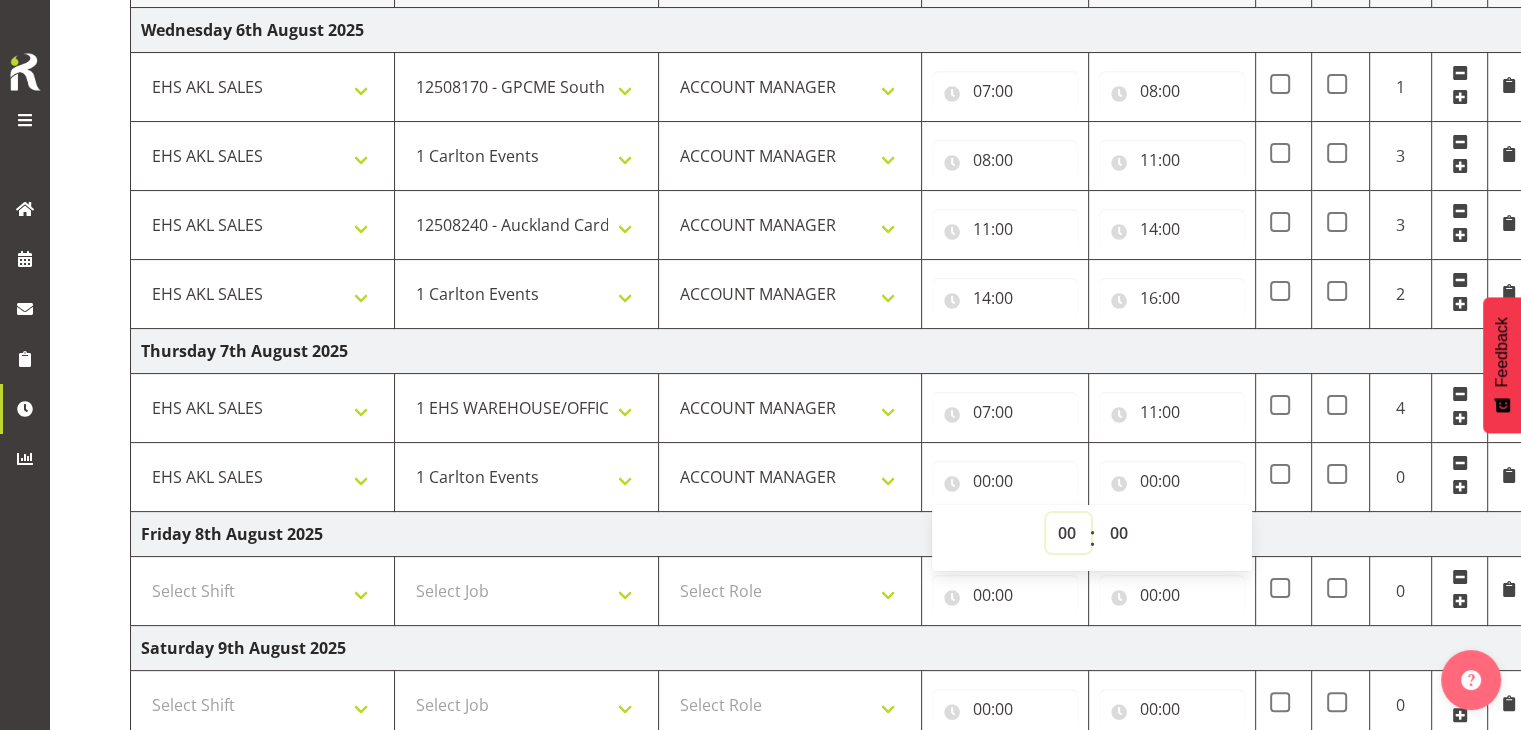 click on "00   01   02   03   04   05   06   07   08   09   10   11   12   13   14   15   16   17   18   19   20   21   22   23" at bounding box center (1068, 533) 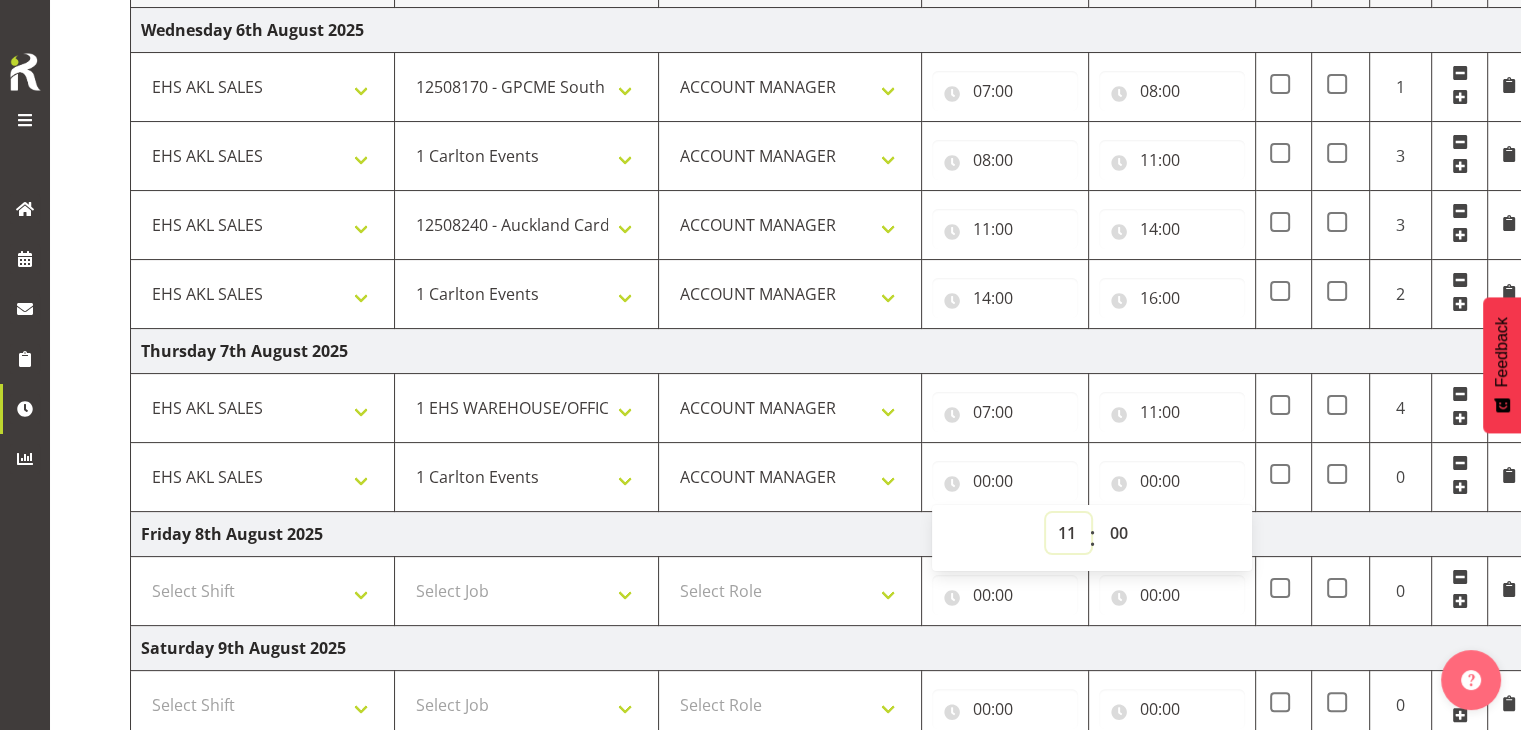 click on "00   01   02   03   04   05   06   07   08   09   10   11   12   13   14   15   16   17   18   19   20   21   22   23" at bounding box center (1068, 533) 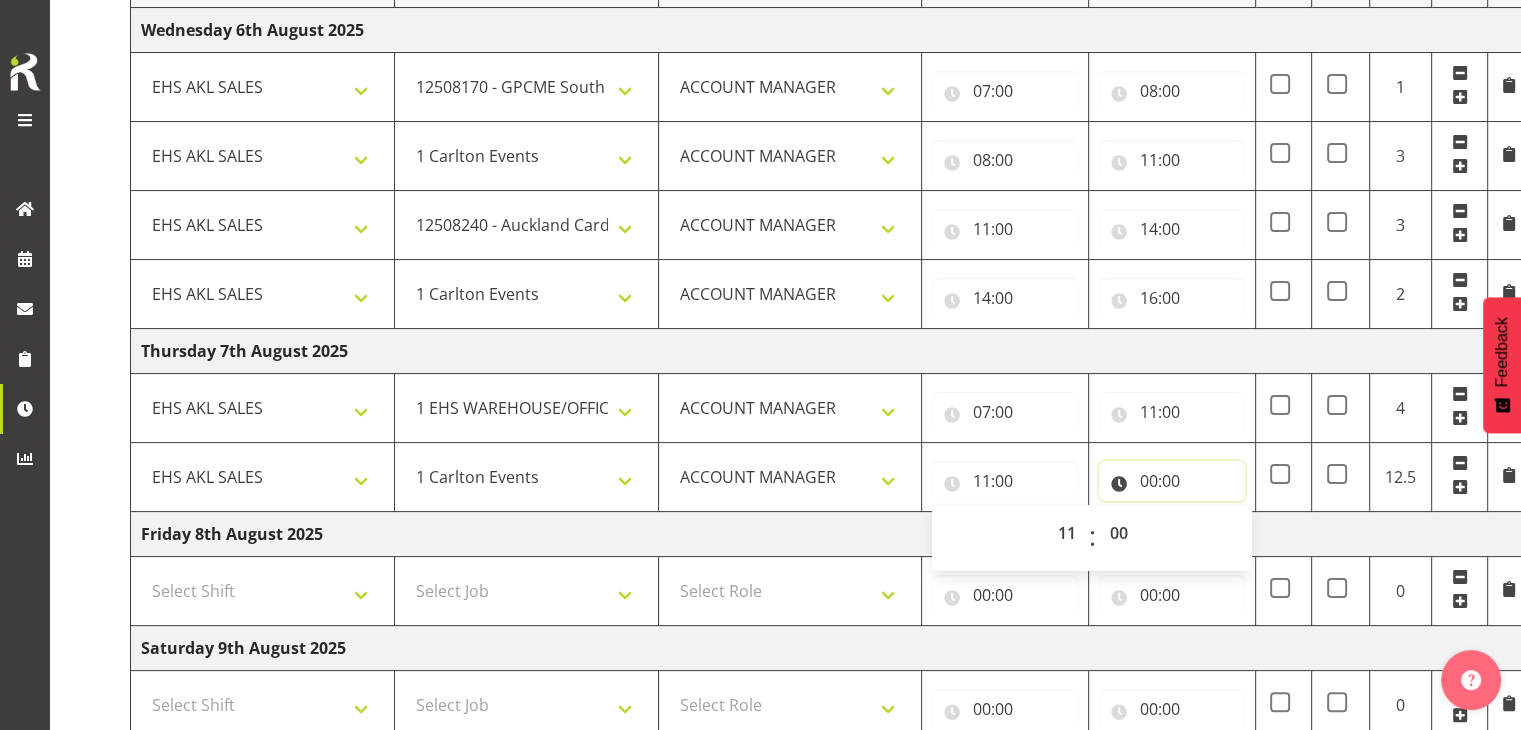 click on "00:00" at bounding box center (1172, 481) 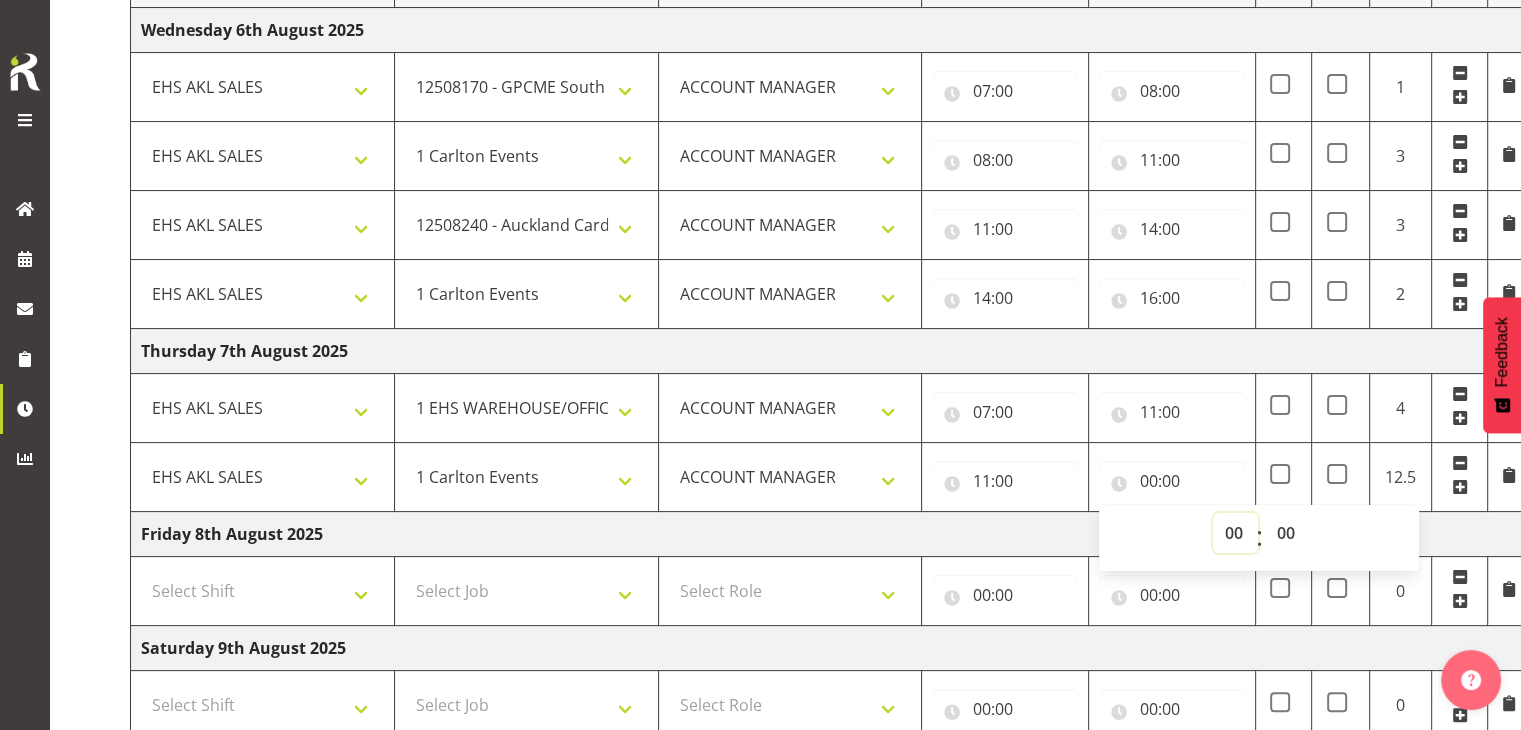 click on "00   01   02   03   04   05   06   07   08   09   10   11   12   13   14   15   16   17   18   19   20   21   22   23" at bounding box center [1235, 533] 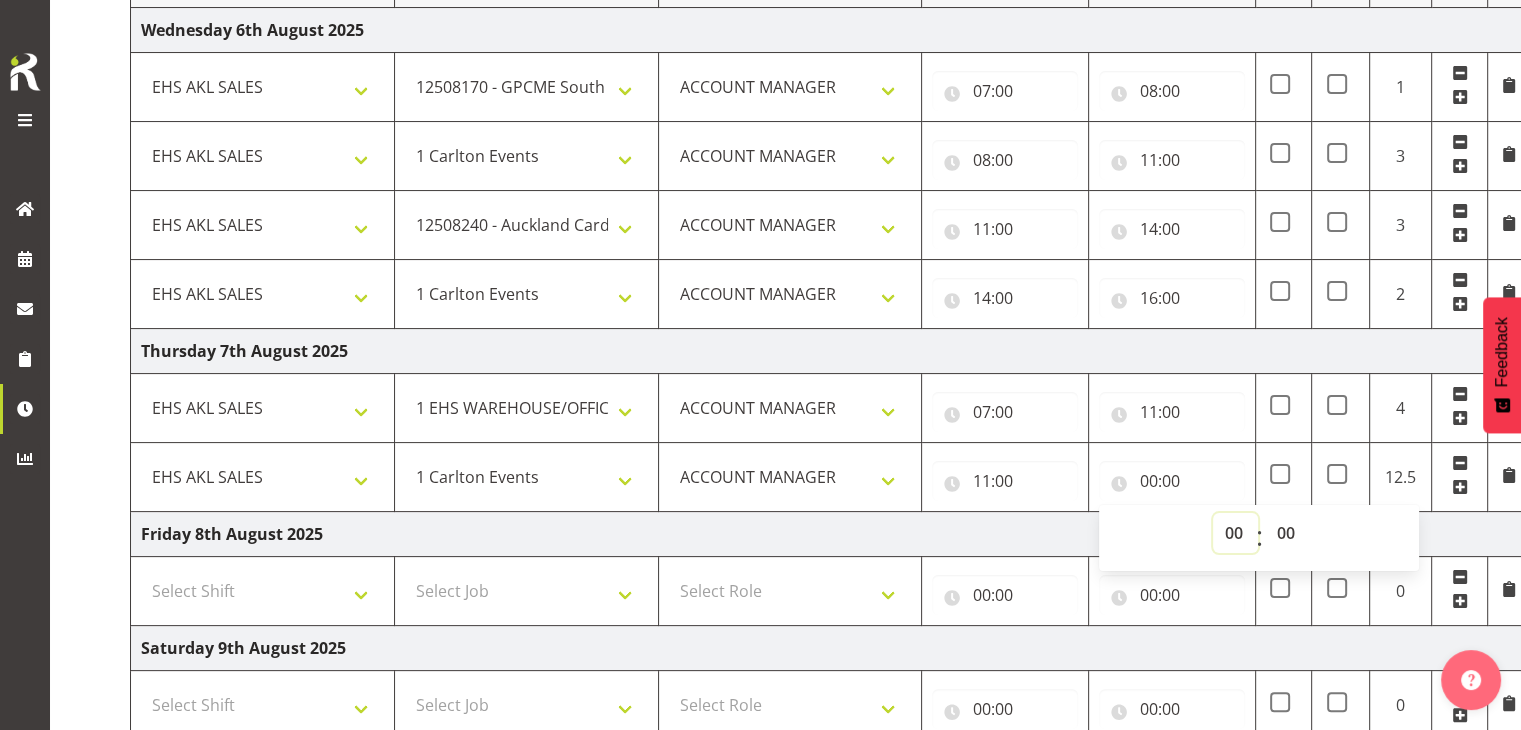 select on "13" 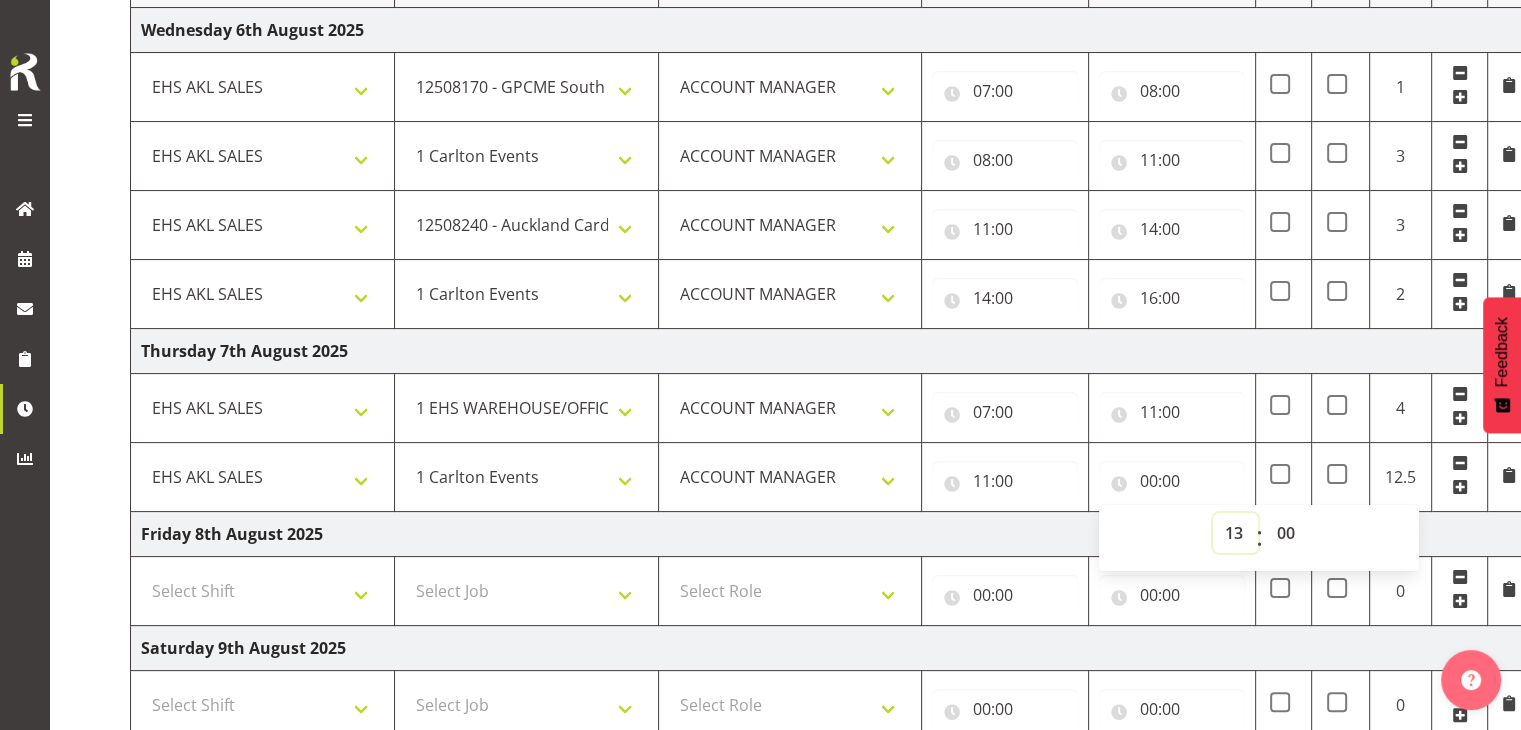 click on "00   01   02   03   04   05   06   07   08   09   10   11   12   13   14   15   16   17   18   19   20   21   22   23" at bounding box center [1235, 533] 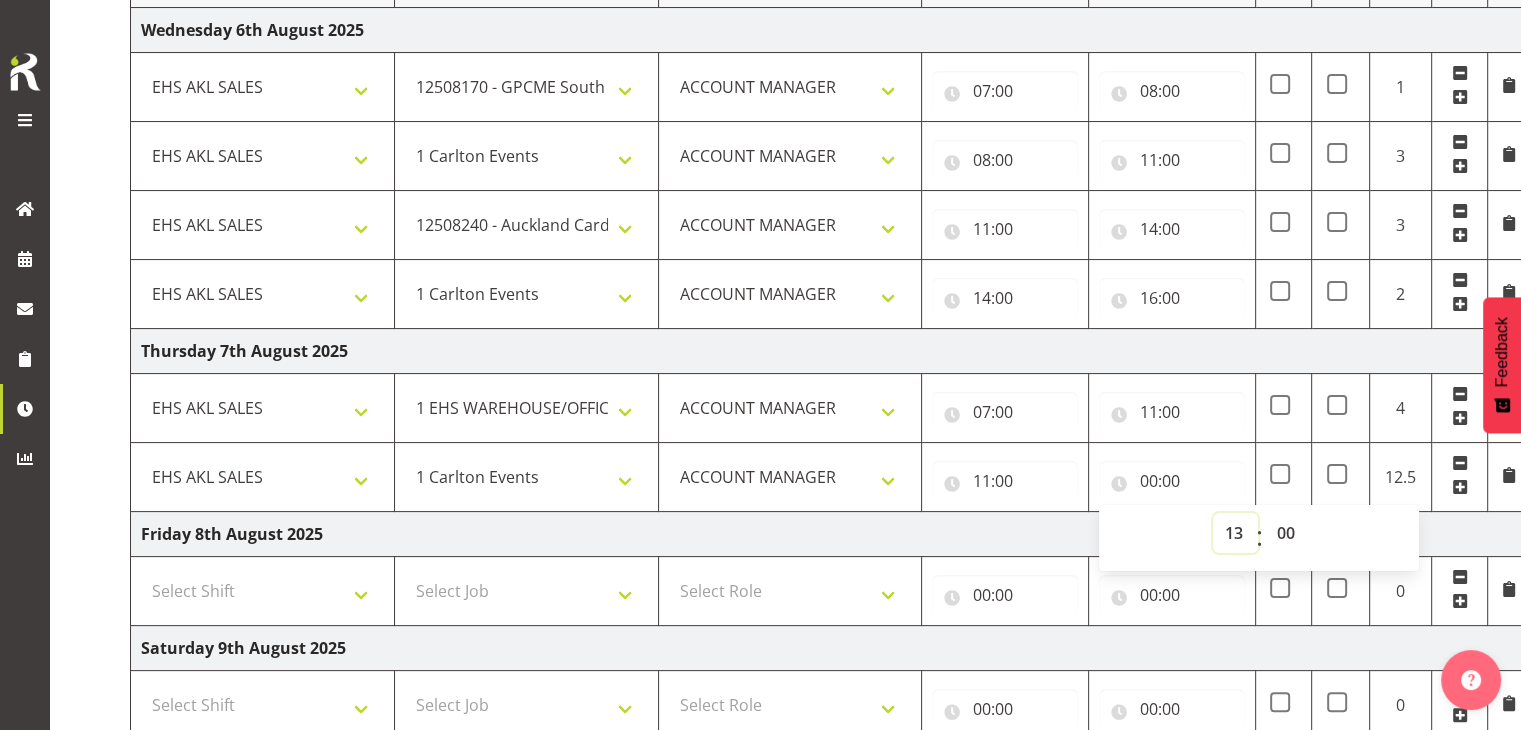 type on "13:00" 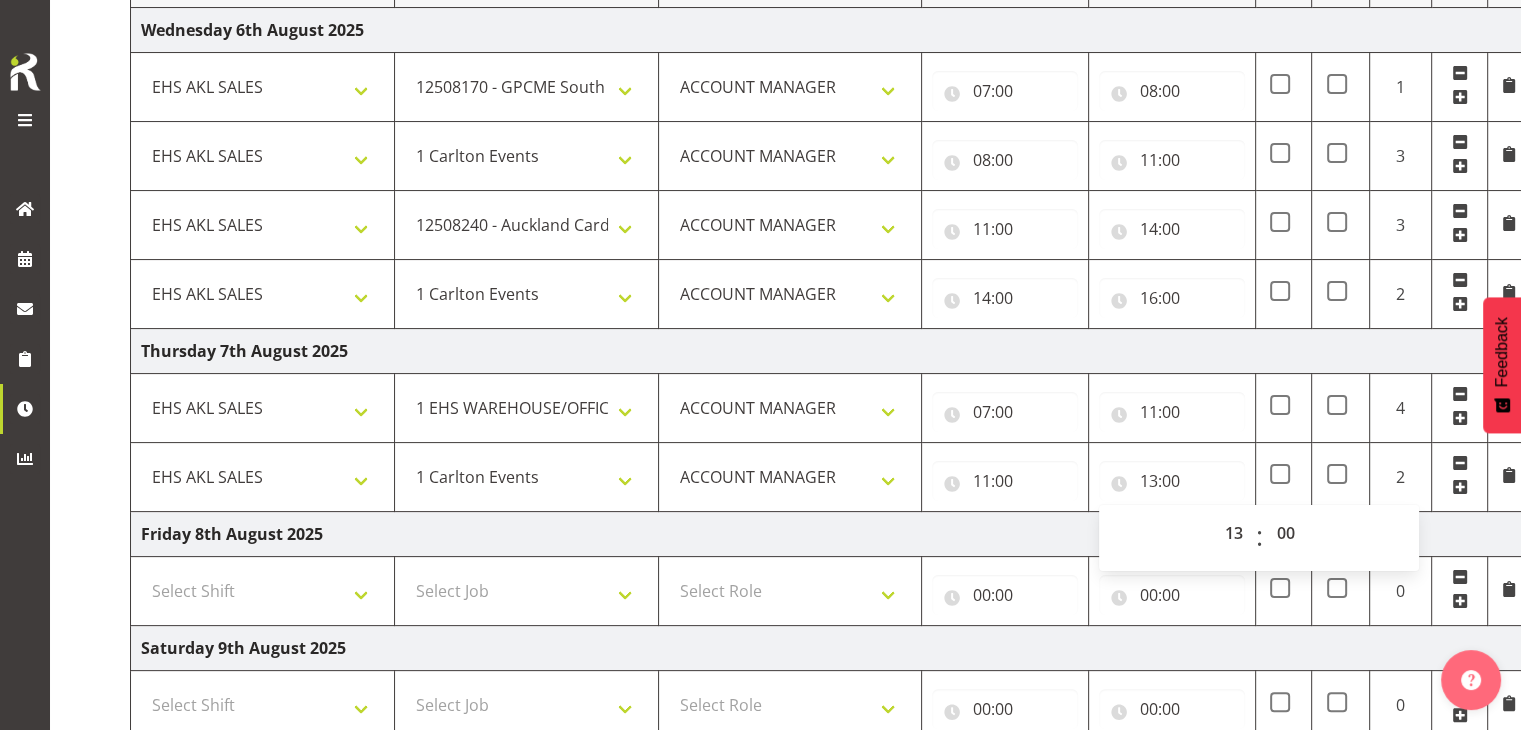 click at bounding box center [1460, 487] 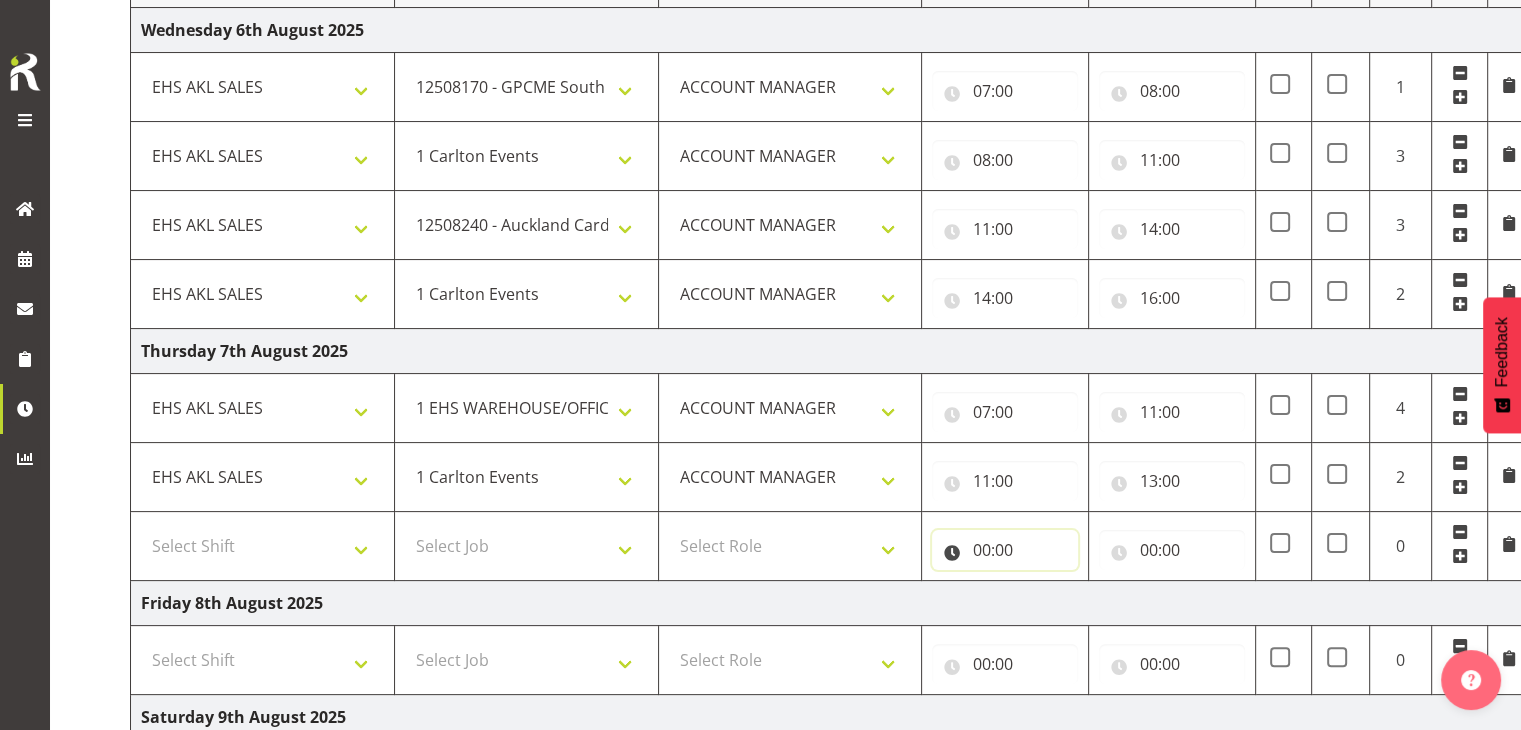 click on "00:00" at bounding box center (1005, 550) 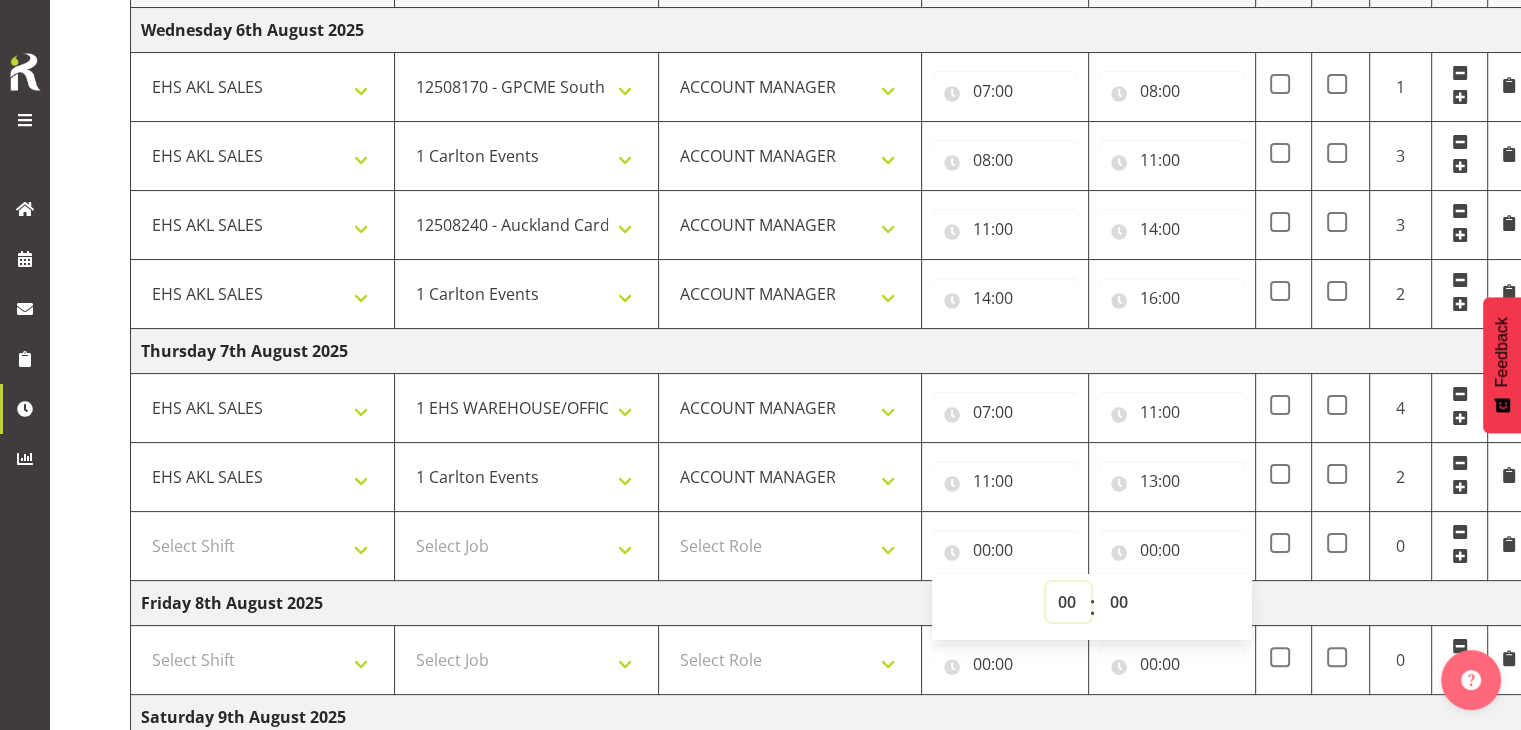 click on "00   01   02   03   04   05   06   07   08   09   10   11   12   13   14   15   16   17   18   19   20   21   22   23" at bounding box center (1068, 602) 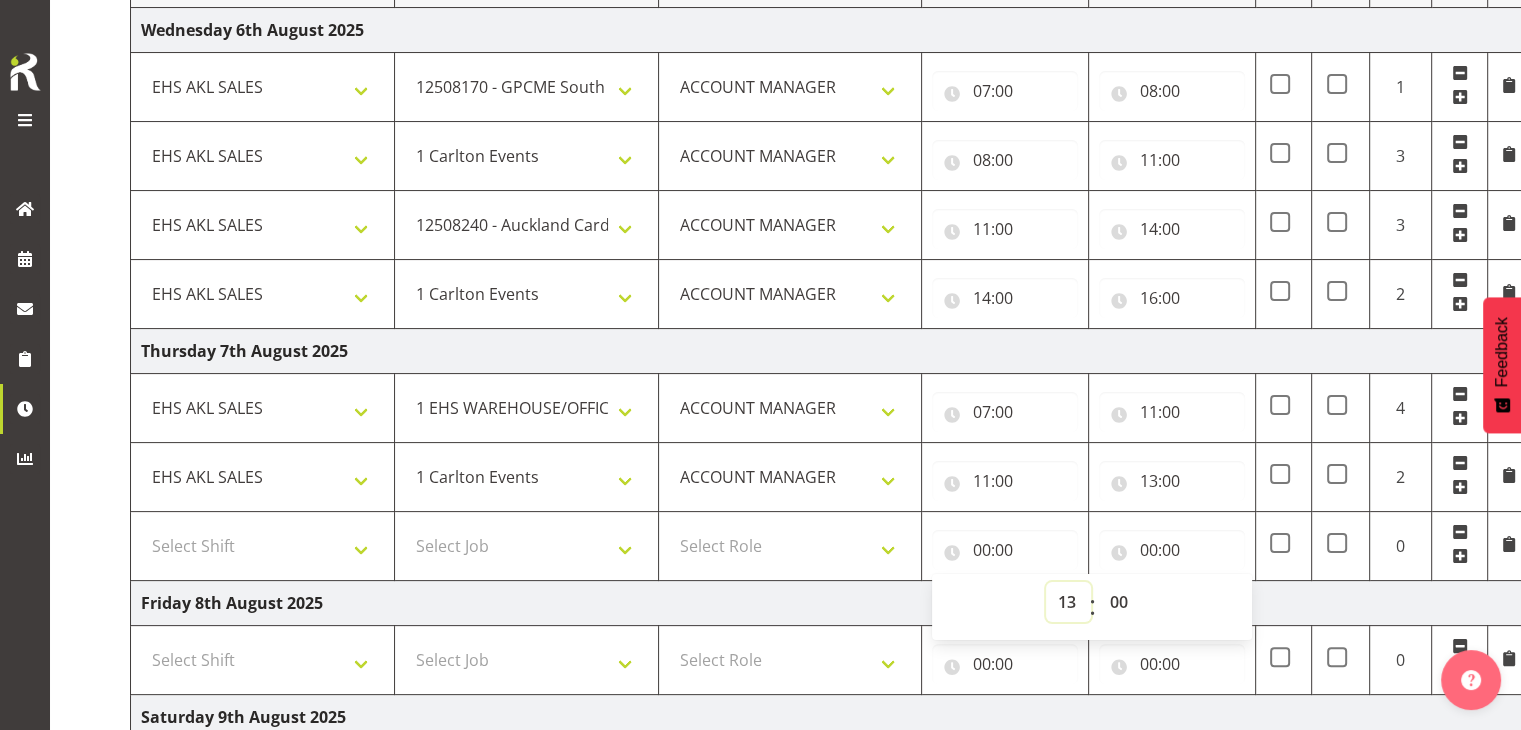 click on "00   01   02   03   04   05   06   07   08   09   10   11   12   13   14   15   16   17   18   19   20   21   22   23" at bounding box center (1068, 602) 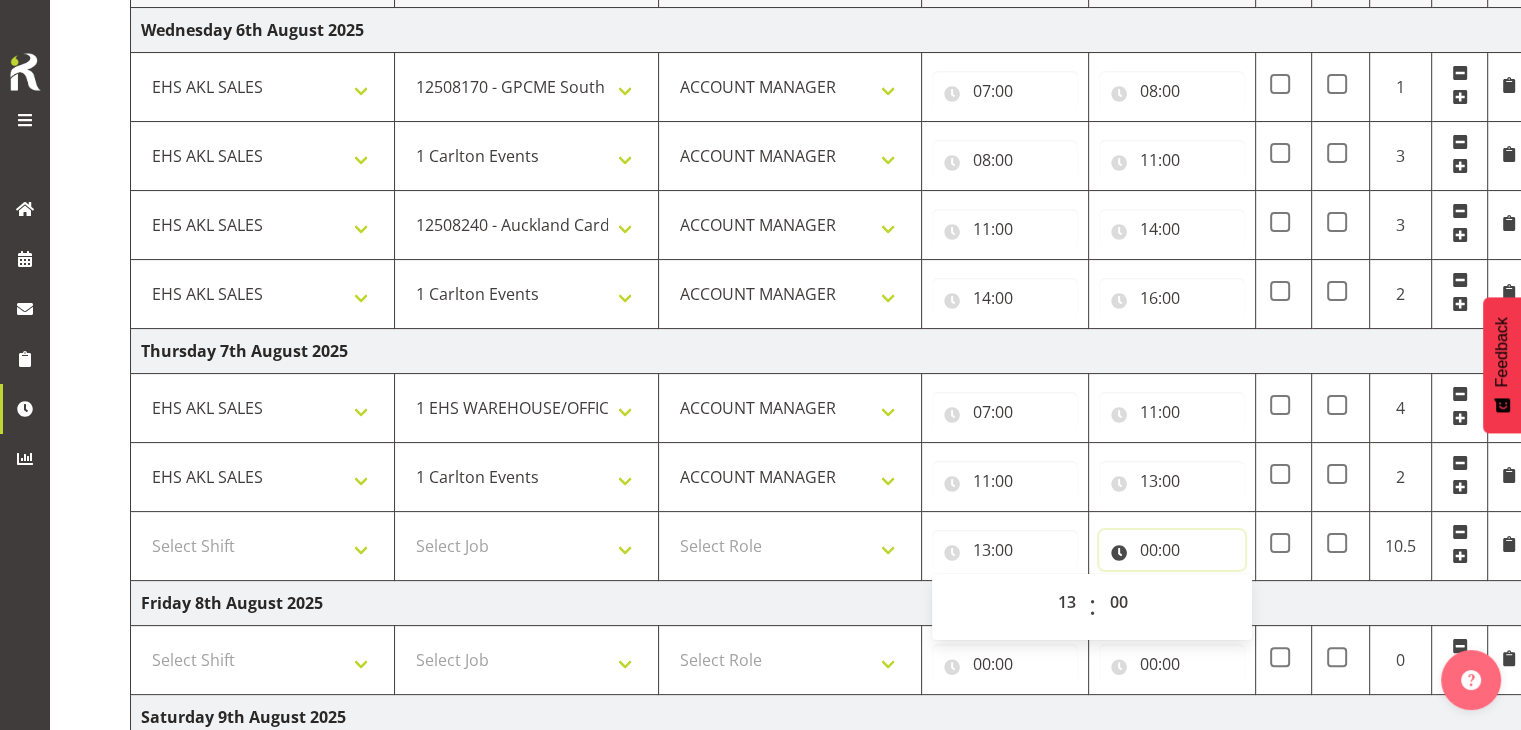 click on "00:00" at bounding box center [1172, 550] 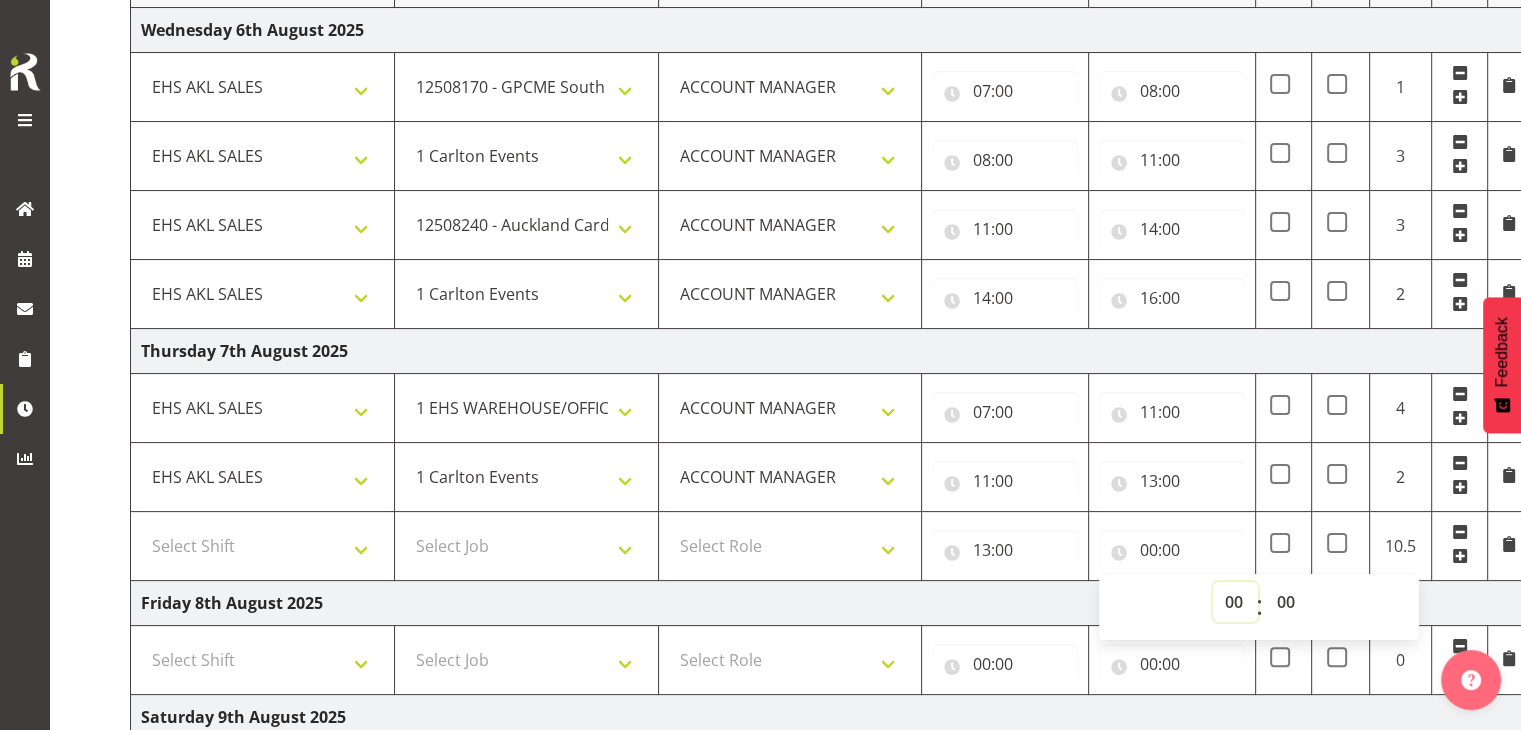 click on "00   01   02   03   04   05   06   07   08   09   10   11   12   13   14   15   16   17   18   19   20   21   22   23" at bounding box center (1235, 602) 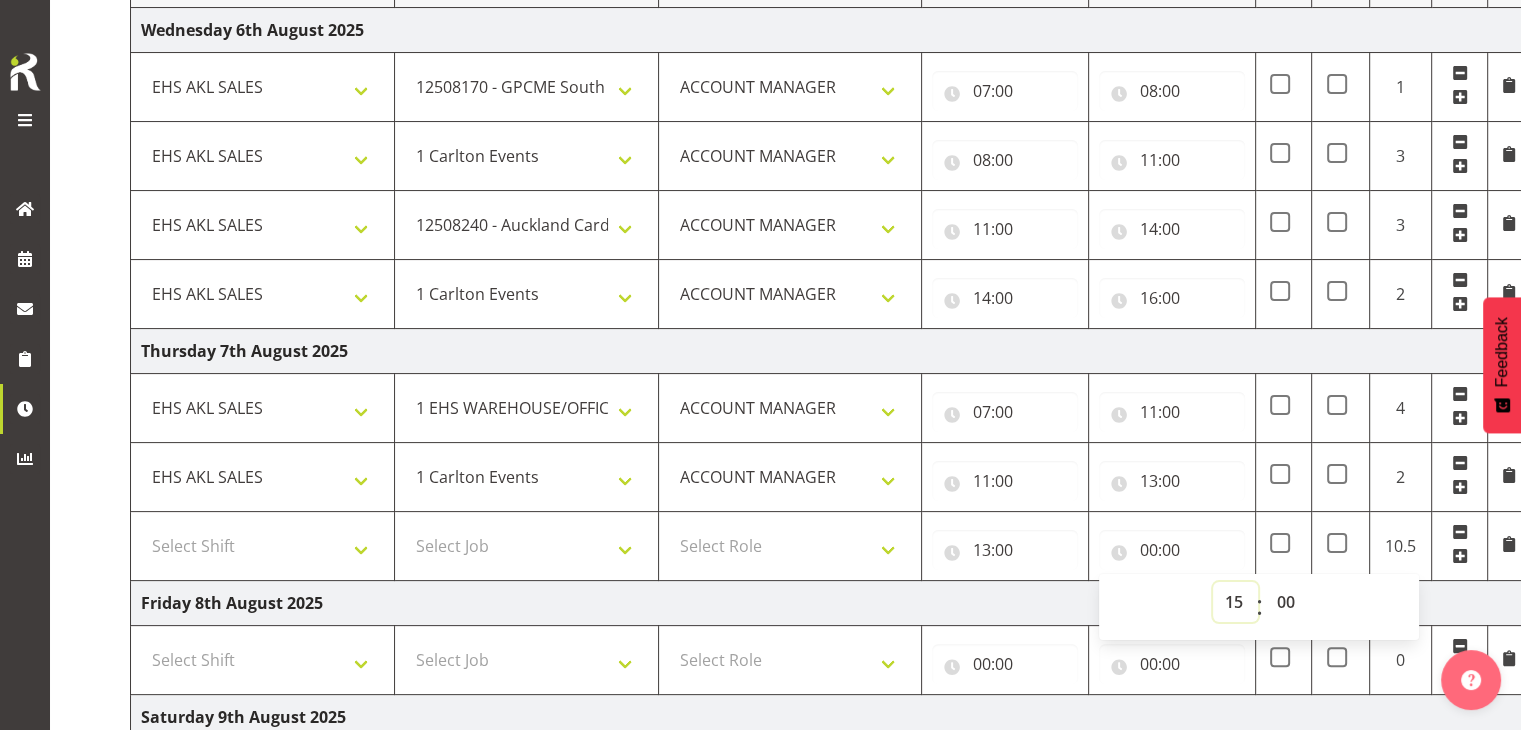 click on "00   01   02   03   04   05   06   07   08   09   10   11   12   13   14   15   16   17   18   19   20   21   22   23" at bounding box center (1235, 602) 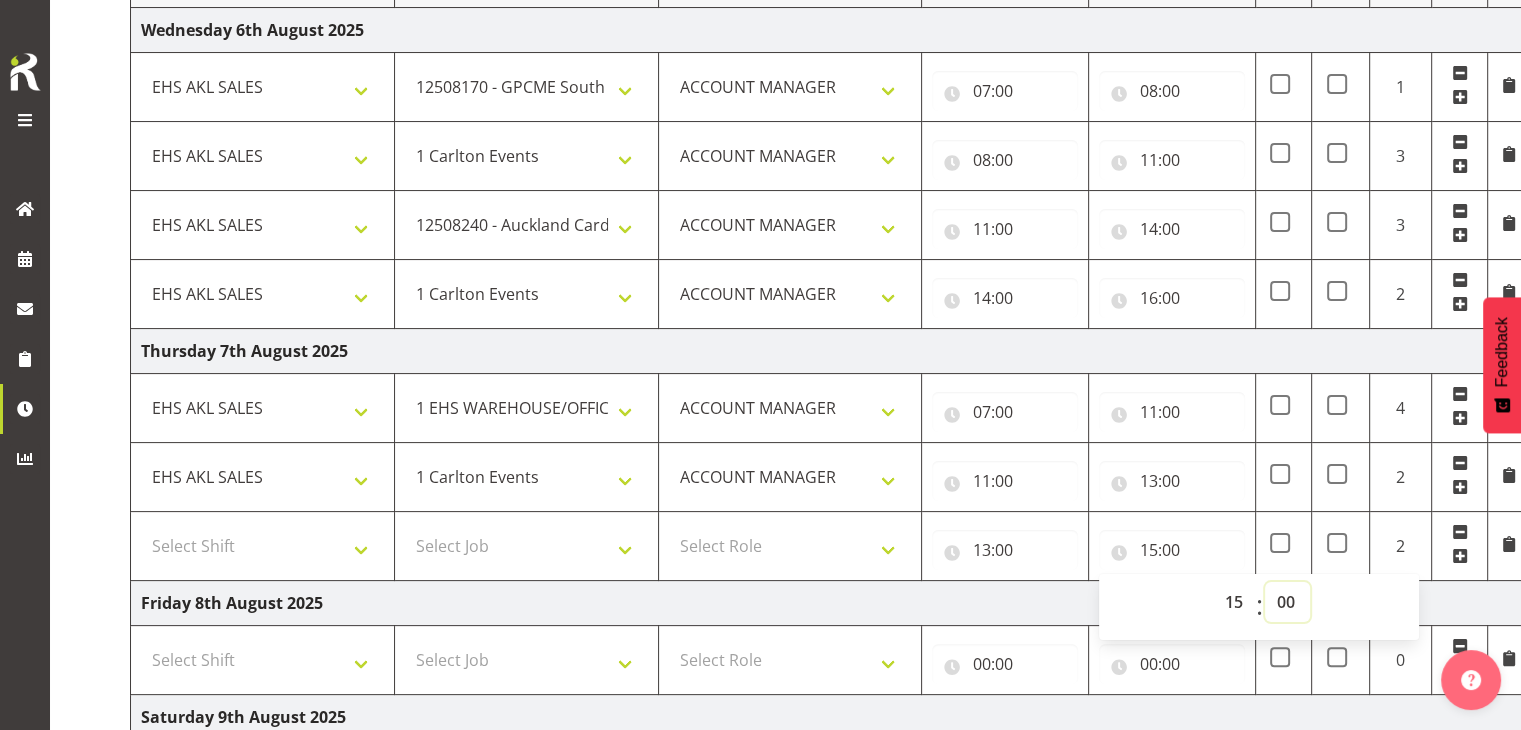 click on "00   01   02   03   04   05   06   07   08   09   10   11   12   13   14   15   16   17   18   19   20   21   22   23   24   25   26   27   28   29   30   31   32   33   34   35   36   37   38   39   40   41   42   43   44   45   46   47   48   49   50   51   52   53   54   55   56   57   58   59" at bounding box center (1287, 602) 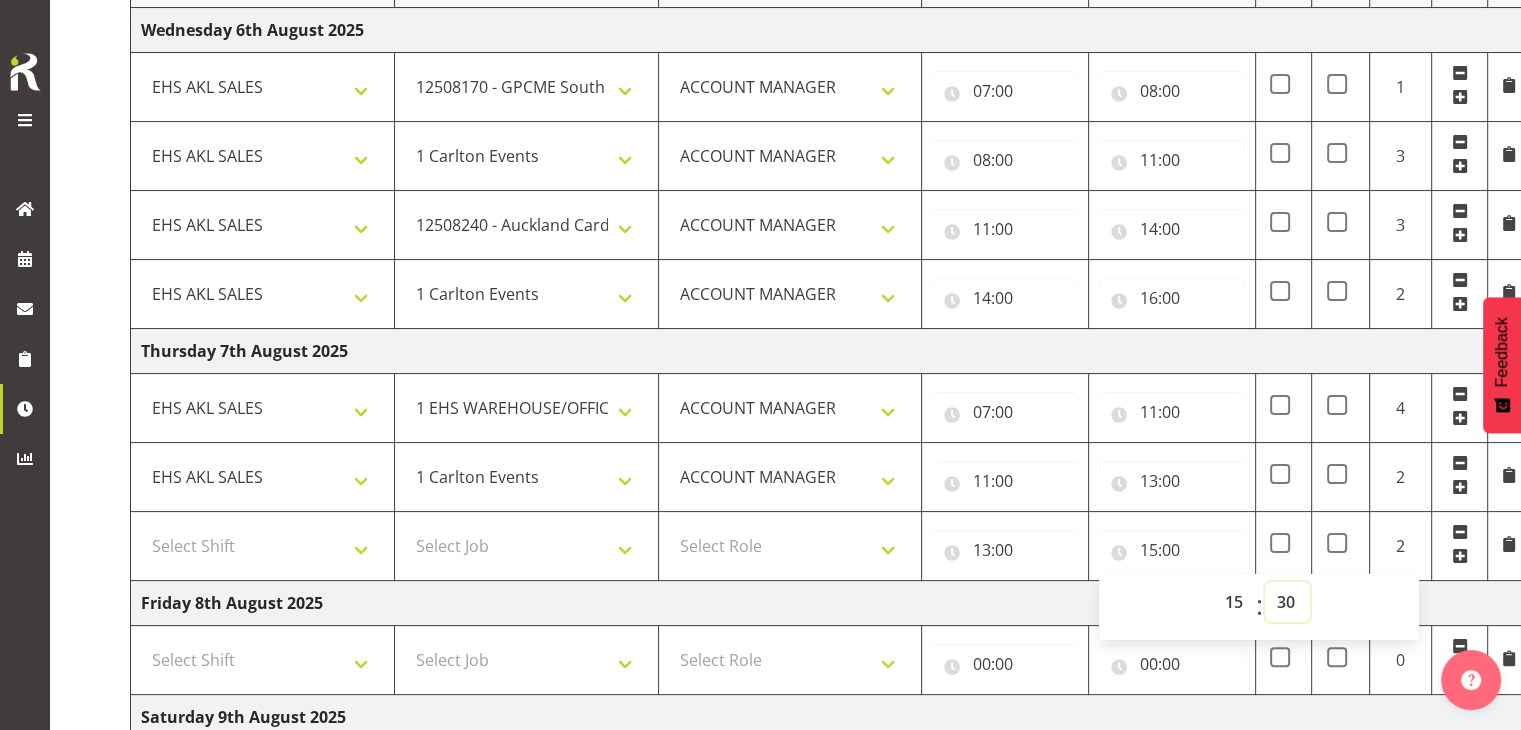 click on "00   01   02   03   04   05   06   07   08   09   10   11   12   13   14   15   16   17   18   19   20   21   22   23   24   25   26   27   28   29   30   31   32   33   34   35   36   37   38   39   40   41   42   43   44   45   46   47   48   49   50   51   52   53   54   55   56   57   58   59" at bounding box center [1287, 602] 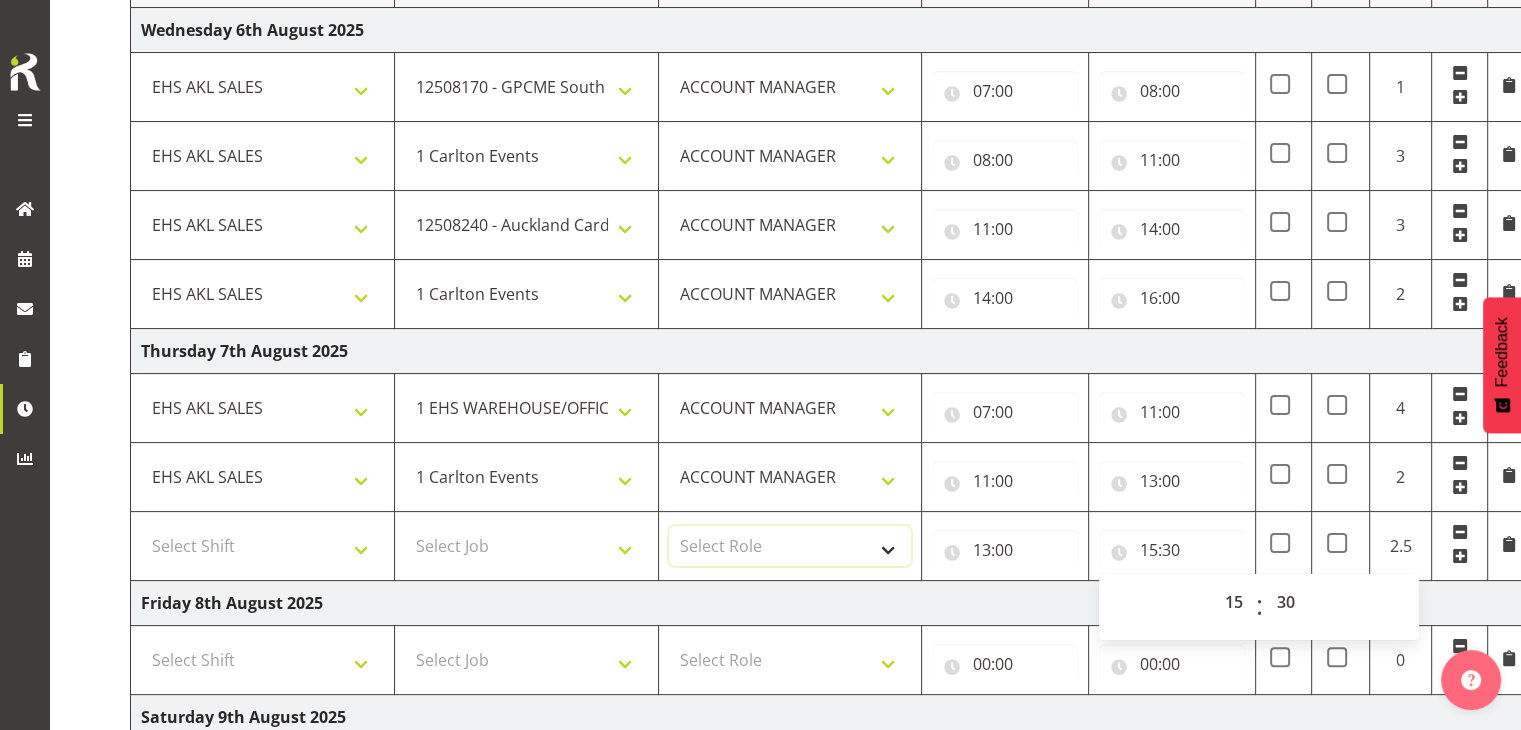 click on "Select Role  ACCOUNT MANAGER" at bounding box center (790, 546) 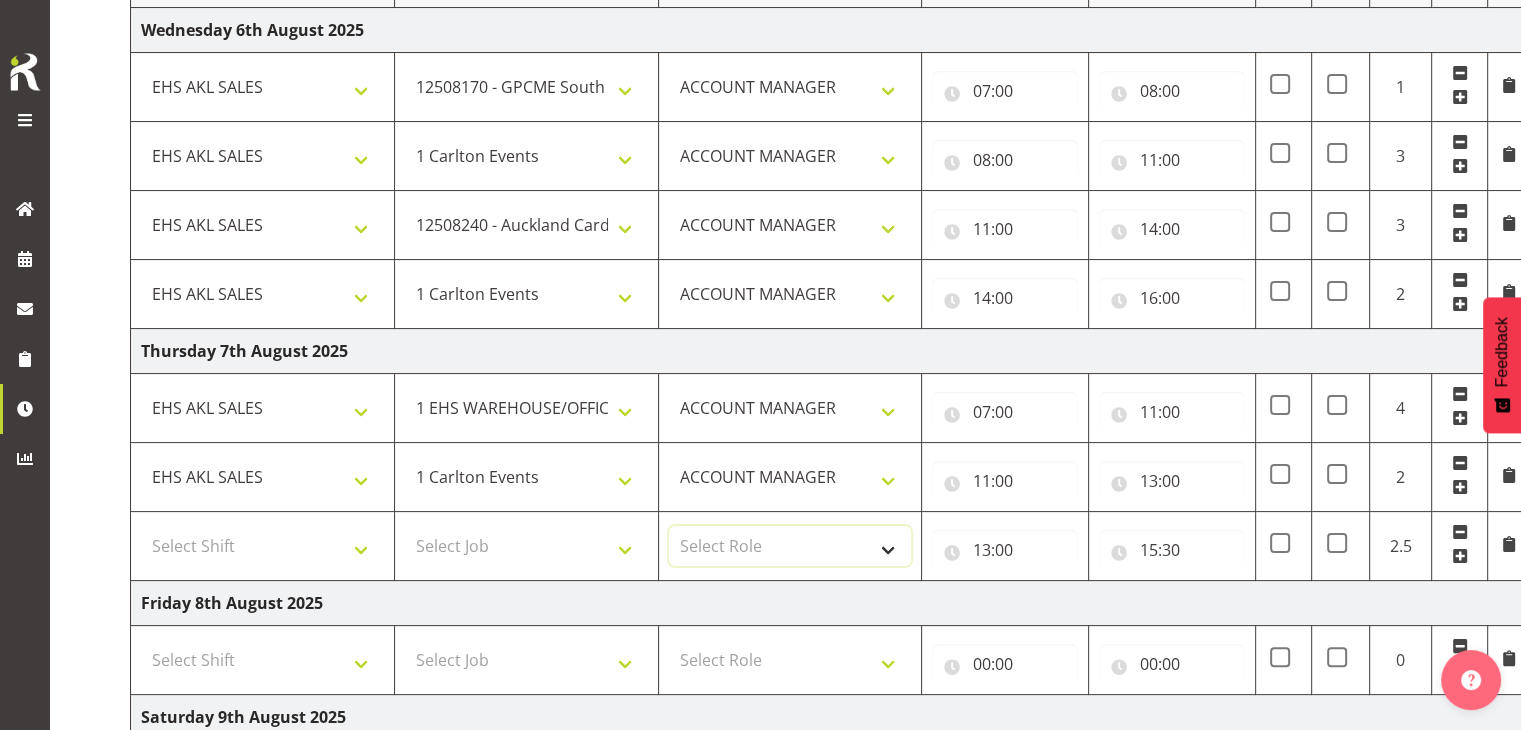 select on "[NUMBER]" 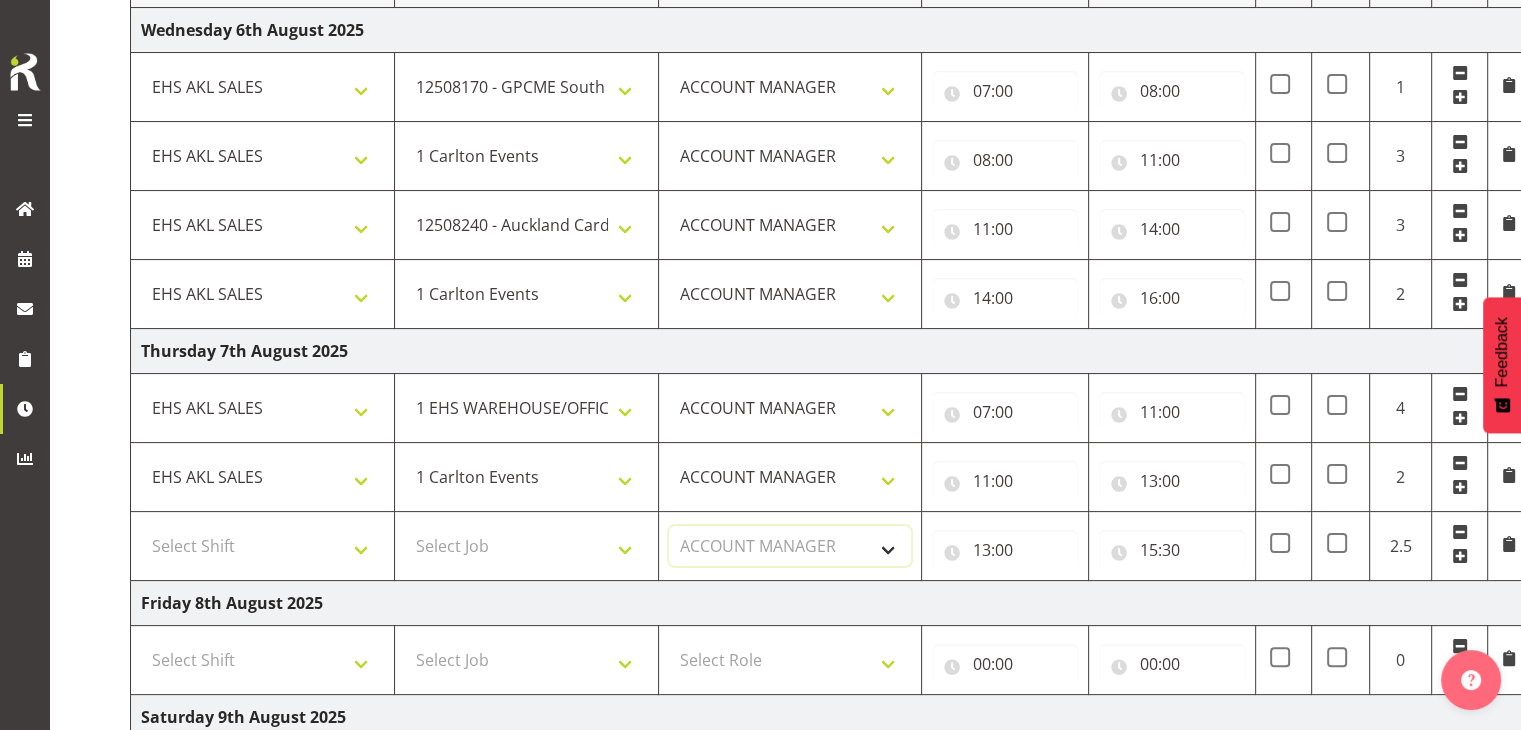 click on "Select Role  ACCOUNT MANAGER" at bounding box center (790, 546) 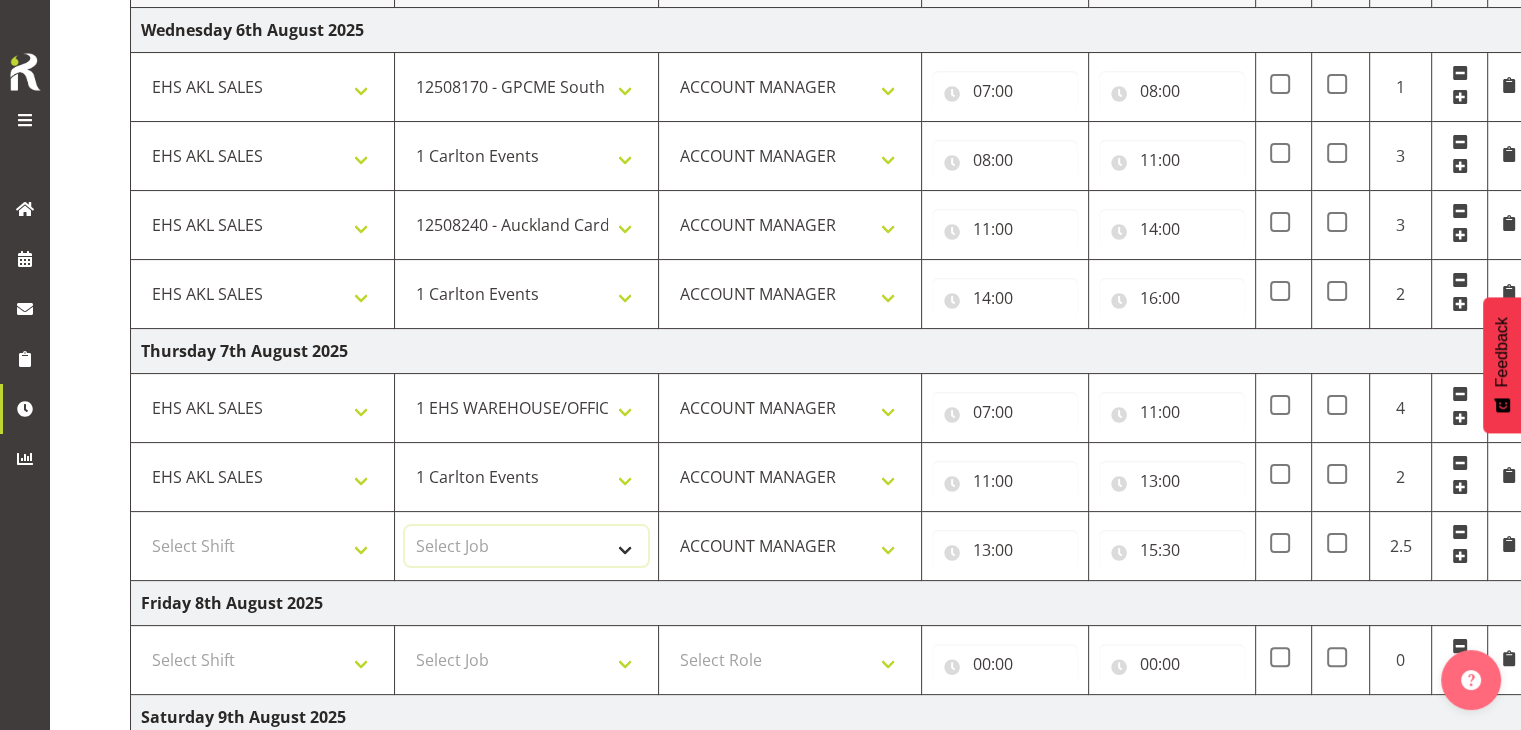 click on "Select Job  1 Carlton Events 1 Carlton Hamilton 1 Carlton Wellington 1 EHS WAREHOUSE/OFFICE 1 GRS 1 SLP Production 1 SLP Tradeshows 12507000 - AKL Casual Jul 2025 1250700R - July Casual C&R 2025 12507010 - NASDAP Conference 2025 12507030 - Auckland Food Show 2025 12507050 - CDES Internship & Graduate Expo 2025 12507100 - NZCB Education Day 2025 12507110 - CCNZ 2025 1250711A - CCNZ25-Accordant GroupServices 12507120 - NZACA Symposium 2025 12507130 - Risk & Resilience 2025 1250713A - Risk 2025 - Protecht 1250713B - RISK 2025 - Camms 12507140 - Jobs Expo in NZ 2025 12507150 - Crane 2025 1250715A - Crane 2025 - UAA 12507160 - BestStart conference 25 12507170 - UoA - T-Tech 2025 12507180 - Banks Art Exhibition 25 12507190 - GSA 2025 12507200 - UoA Clubs Expo Semster 2 2025 12507210 - All Black Tour 2025 - Hamilton 12507220 - All Blacks Stock Purchasing 25 12508000 - AKL Casual Aug 2025 1250800R - August Casual C&R 2025 12508010 - Spring Gift Fair 2025 1250801A - Jty Imports/Exports-SpringGift 12508080 - FANZ 2025" at bounding box center [526, 546] 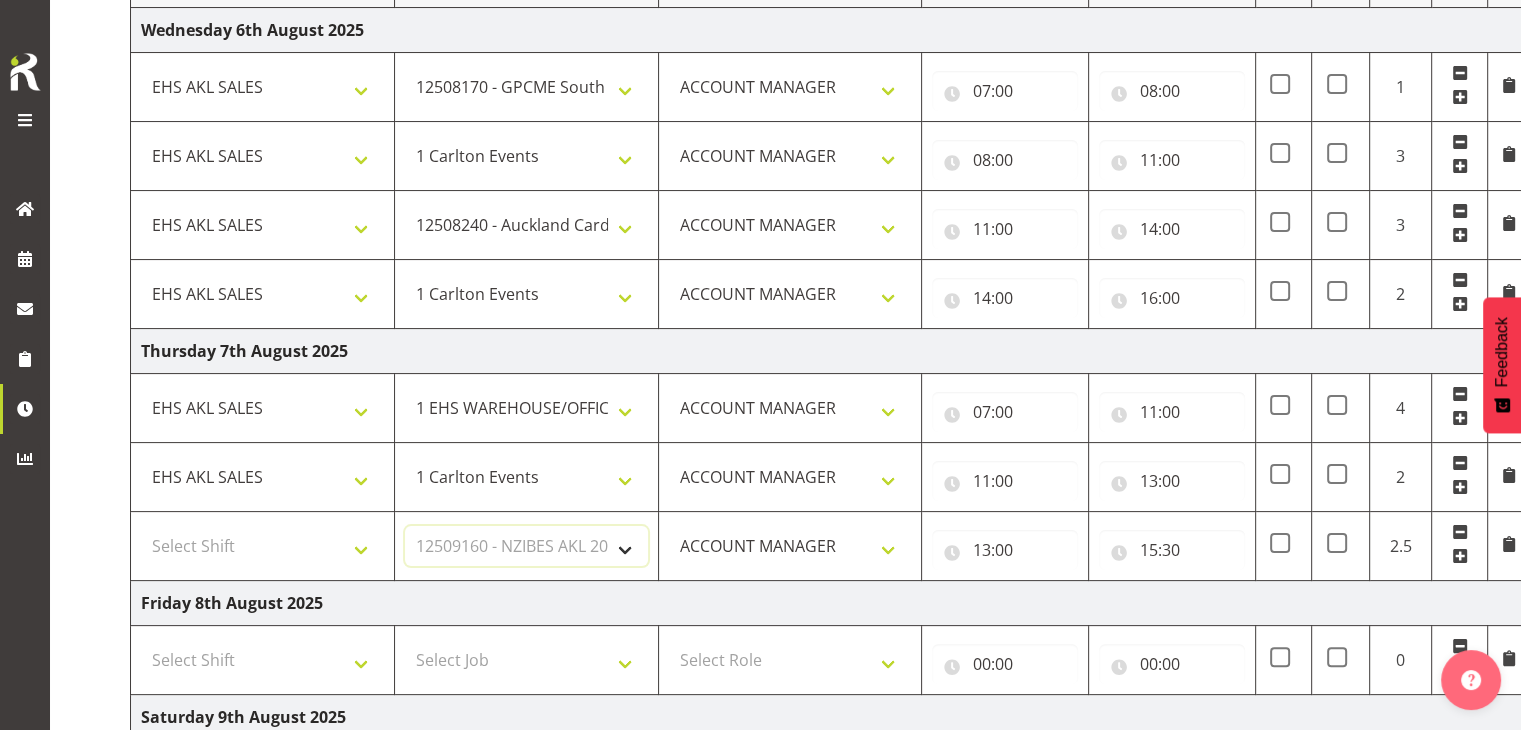 click on "Select Job  1 Carlton Events 1 Carlton Hamilton 1 Carlton Wellington 1 EHS WAREHOUSE/OFFICE 1 GRS 1 SLP Production 1 SLP Tradeshows 12507000 - AKL Casual Jul 2025 1250700R - July Casual C&R 2025 12507010 - NASDAP Conference 2025 12507030 - Auckland Food Show 2025 12507050 - CDES Internship & Graduate Expo 2025 12507100 - NZCB Education Day 2025 12507110 - CCNZ 2025 1250711A - CCNZ25-Accordant GroupServices 12507120 - NZACA Symposium 2025 12507130 - Risk & Resilience 2025 1250713A - Risk 2025 - Protecht 1250713B - RISK 2025 - Camms 12507140 - Jobs Expo in NZ 2025 12507150 - Crane 2025 1250715A - Crane 2025 - UAA 12507160 - BestStart conference 25 12507170 - UoA - T-Tech 2025 12507180 - Banks Art Exhibition 25 12507190 - GSA 2025 12507200 - UoA Clubs Expo Semster 2 2025 12507210 - All Black Tour 2025 - Hamilton 12507220 - All Blacks Stock Purchasing 25 12508000 - AKL Casual Aug 2025 1250800R - August Casual C&R 2025 12508010 - Spring Gift Fair 2025 1250801A - Jty Imports/Exports-SpringGift 12508080 - FANZ 2025" at bounding box center [526, 546] 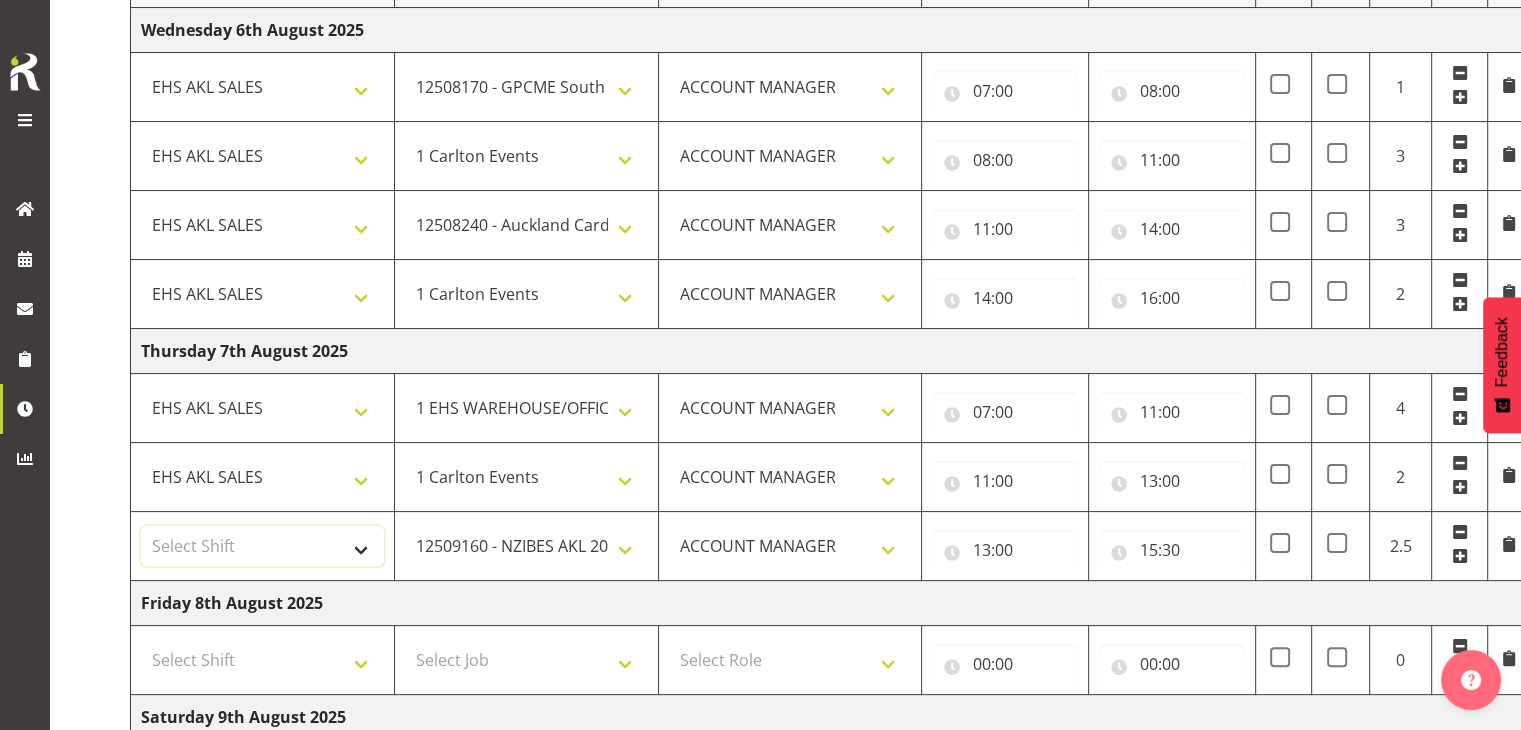 click on "Select Shift  EHS AKL SALES" at bounding box center (262, 546) 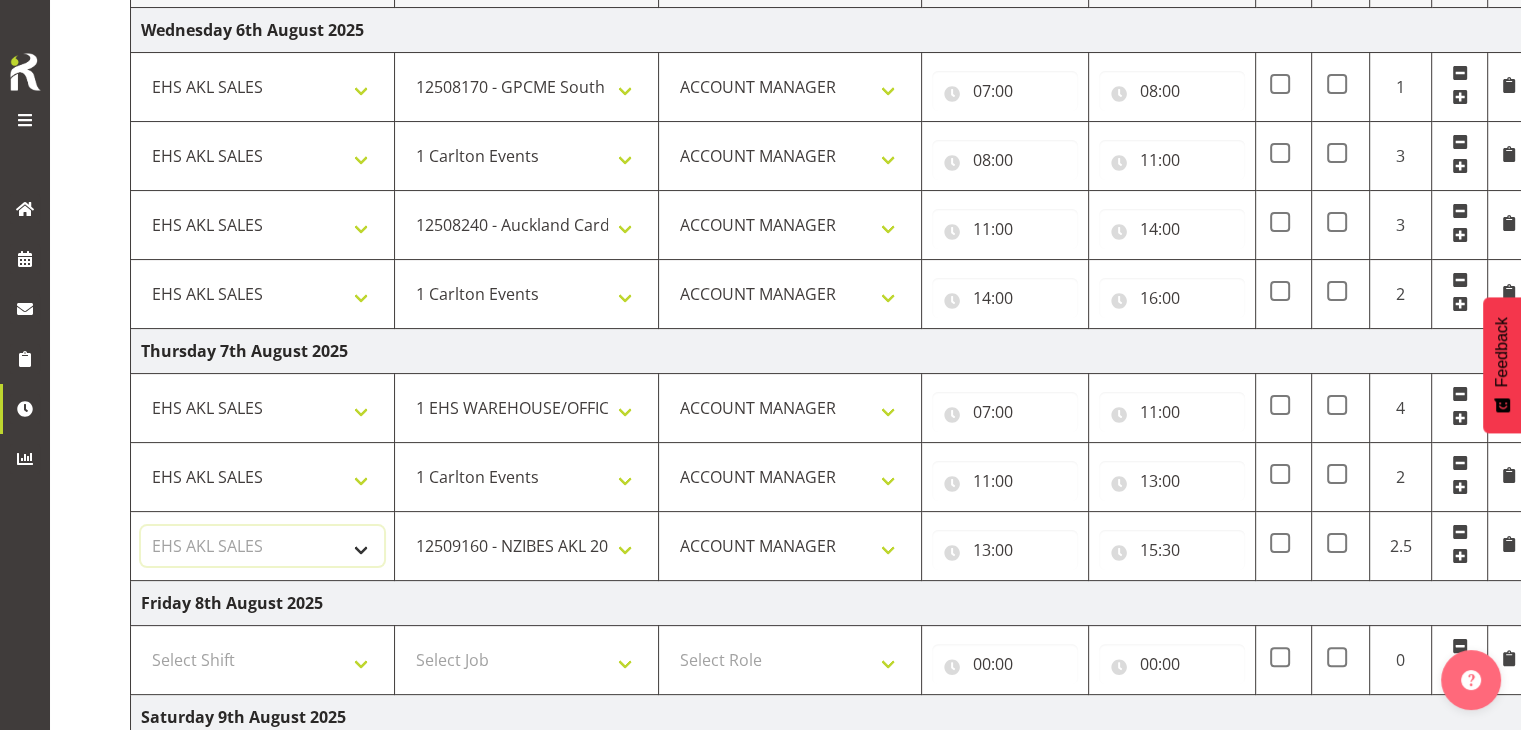 click on "Select Shift  EHS AKL SALES" at bounding box center (262, 546) 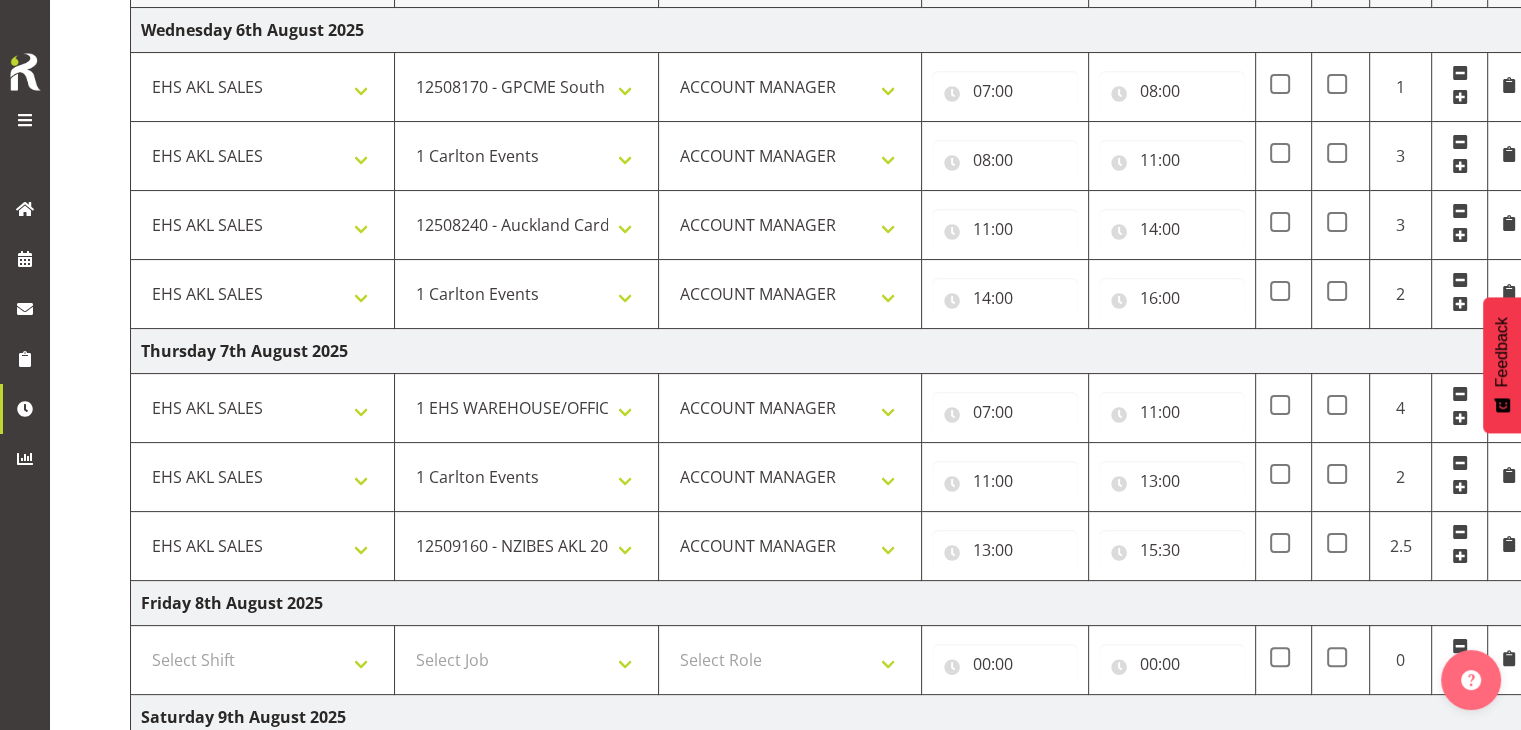 click on "Friday 8th August 2025" at bounding box center [830, 603] 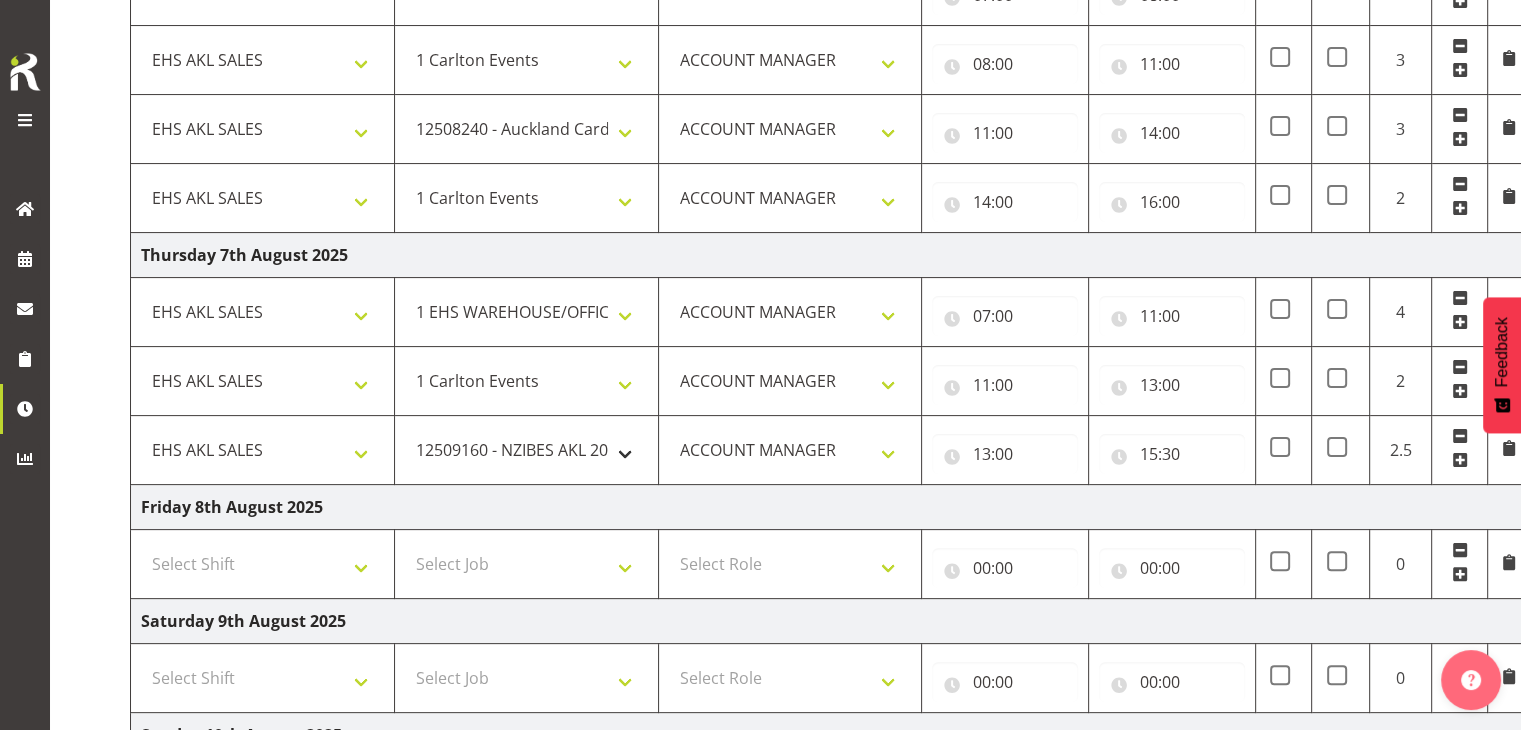scroll, scrollTop: 408, scrollLeft: 0, axis: vertical 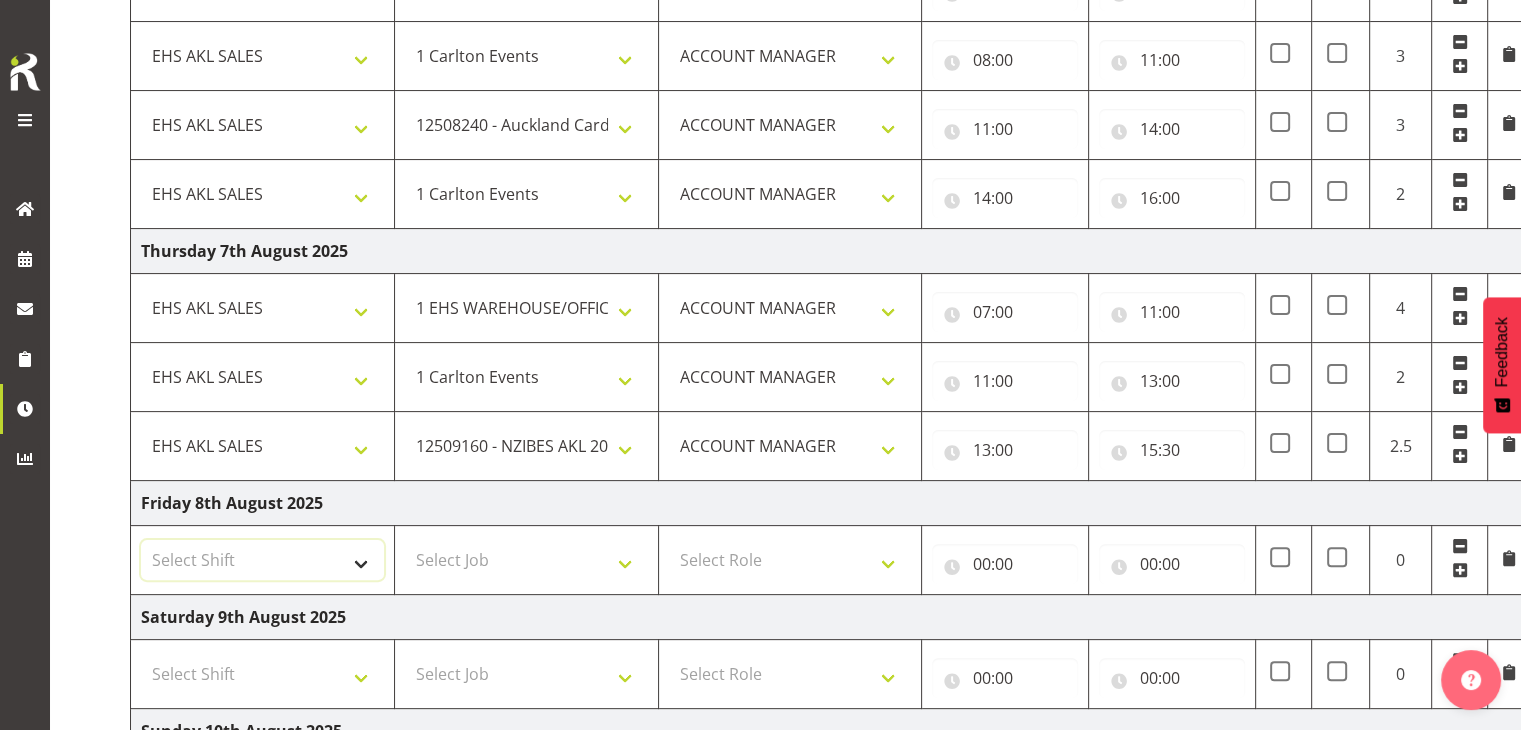 click on "Select Shift  EHS AKL SALES" at bounding box center (262, 560) 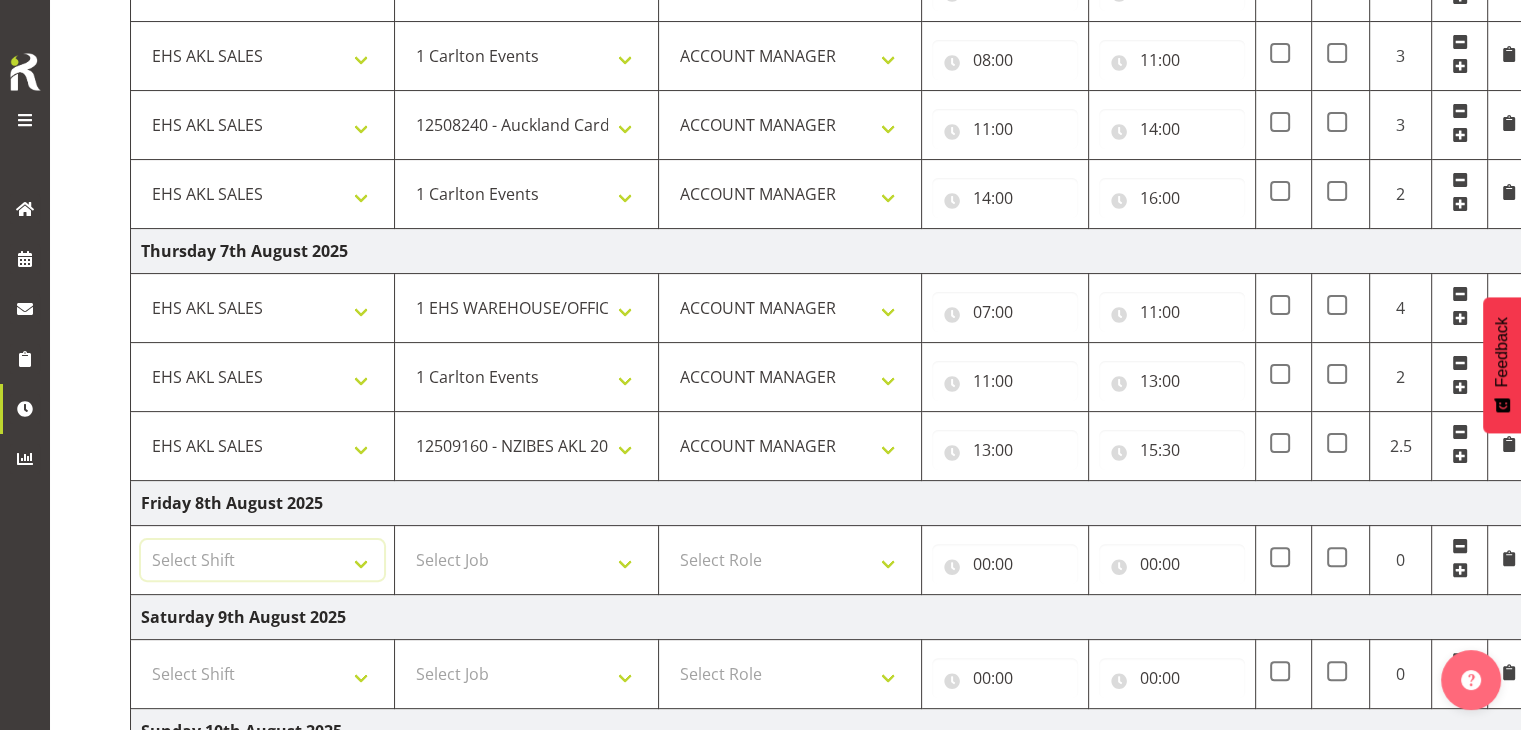 select on "[NUMBER]" 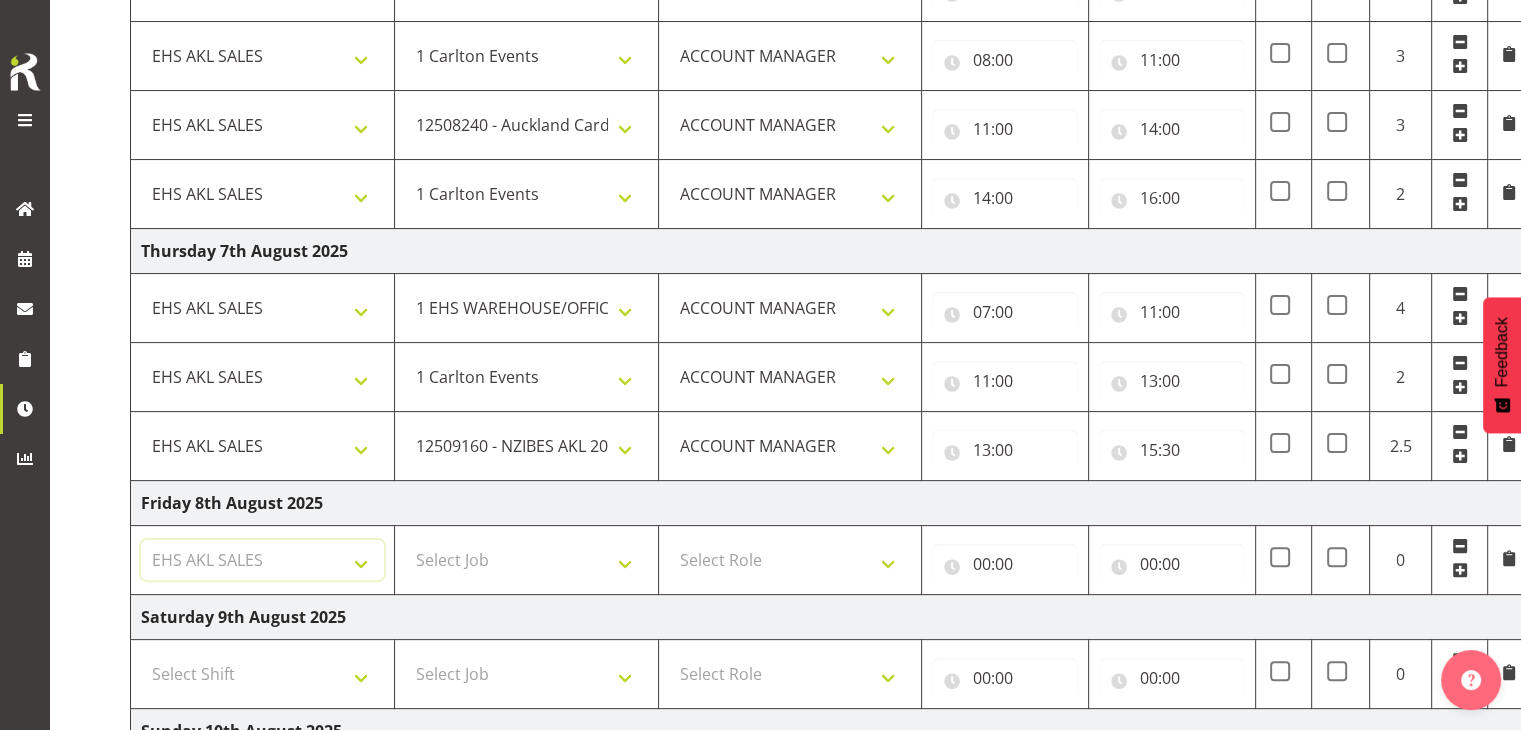 click on "Select Shift  EHS AKL SALES" at bounding box center [262, 560] 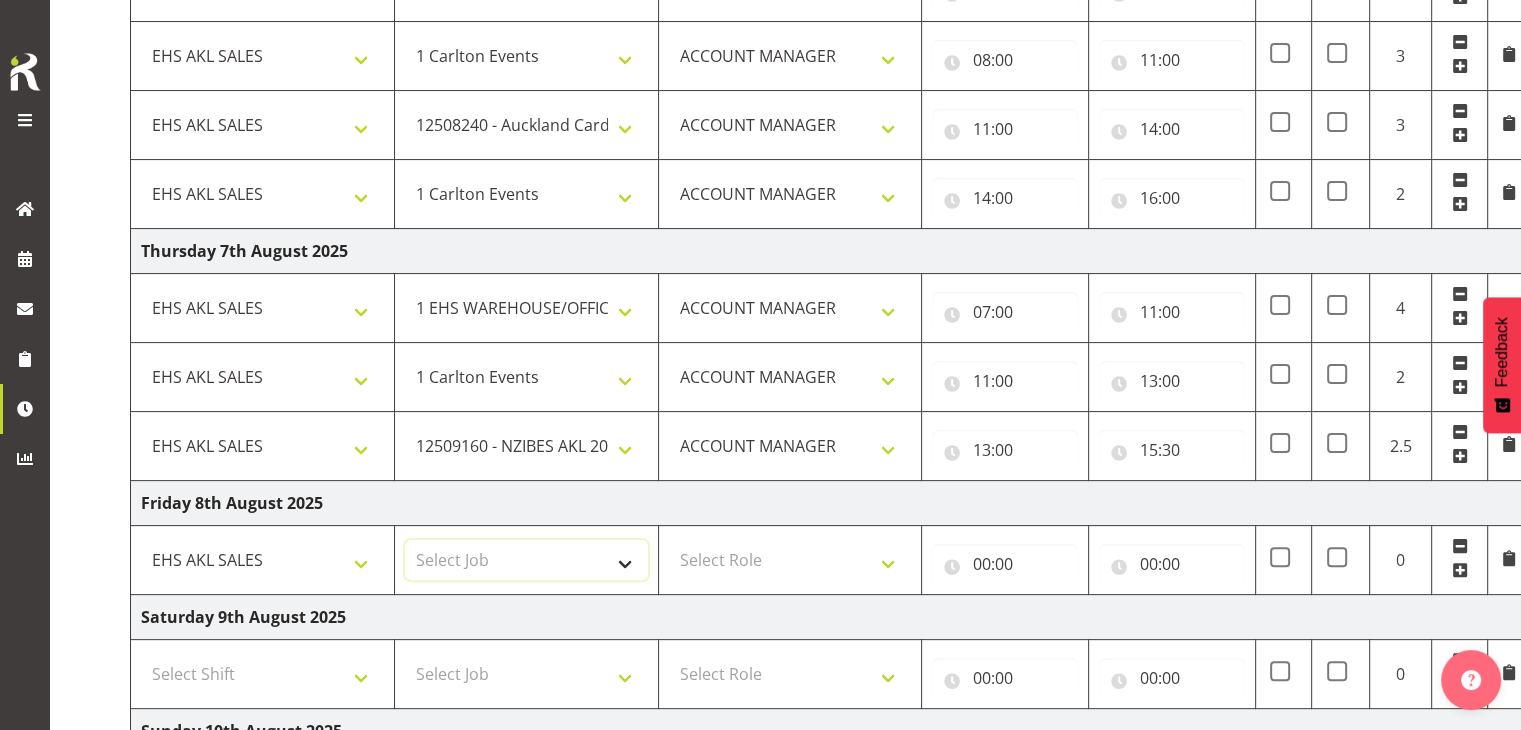 click on "Select Job  1 Carlton Events 1 Carlton Hamilton 1 Carlton Wellington 1 EHS WAREHOUSE/OFFICE 1 GRS 1 SLP Production 1 SLP Tradeshows 12507000 - AKL Casual Jul 2025 1250700R - July Casual C&R 2025 12507010 - NASDAP Conference 2025 12507030 - Auckland Food Show 2025 12507050 - CDES Internship & Graduate Expo 2025 12507100 - NZCB Education Day 2025 12507110 - CCNZ 2025 1250711A - CCNZ25-Accordant GroupServices 12507120 - NZACA Symposium 2025 12507130 - Risk & Resilience 2025 1250713A - Risk 2025 - Protecht 1250713B - RISK 2025 - Camms 12507140 - Jobs Expo in NZ 2025 12507150 - Crane 2025 1250715A - Crane 2025 - UAA 12507160 - BestStart conference 25 12507170 - UoA - T-Tech 2025 12507180 - Banks Art Exhibition 25 12507190 - GSA 2025 12507200 - UoA Clubs Expo Semster 2 2025 12507210 - All Black Tour 2025 - Hamilton 12507220 - All Blacks Stock Purchasing 25 12508000 - AKL Casual Aug 2025 1250800R - August Casual C&R 2025 12508010 - Spring Gift Fair 2025 1250801A - Jty Imports/Exports-SpringGift 12508080 - FANZ 2025" at bounding box center (526, 560) 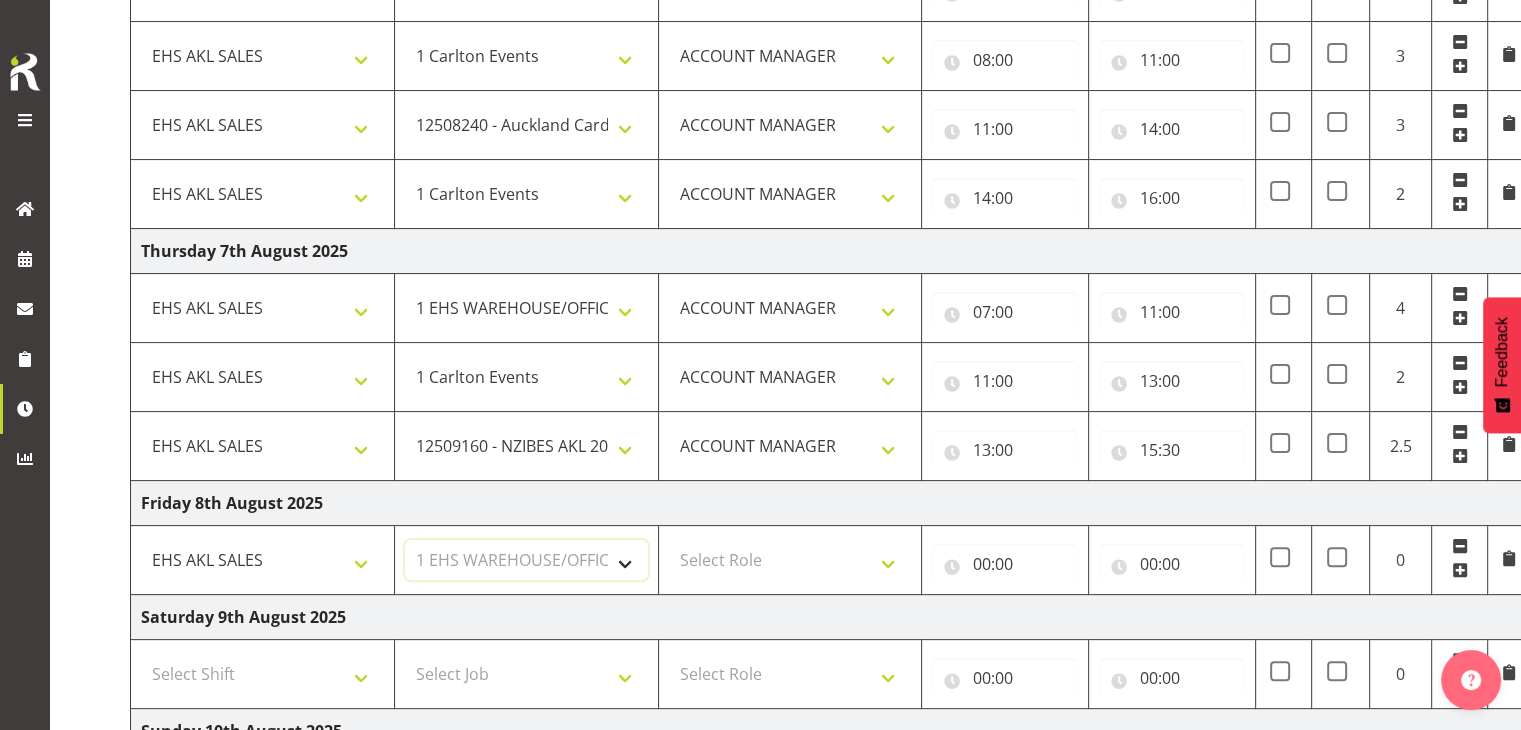 click on "Select Job  1 Carlton Events 1 Carlton Hamilton 1 Carlton Wellington 1 EHS WAREHOUSE/OFFICE 1 GRS 1 SLP Production 1 SLP Tradeshows 12507000 - AKL Casual Jul 2025 1250700R - July Casual C&R 2025 12507010 - NASDAP Conference 2025 12507030 - Auckland Food Show 2025 12507050 - CDES Internship & Graduate Expo 2025 12507100 - NZCB Education Day 2025 12507110 - CCNZ 2025 1250711A - CCNZ25-Accordant GroupServices 12507120 - NZACA Symposium 2025 12507130 - Risk & Resilience 2025 1250713A - Risk 2025 - Protecht 1250713B - RISK 2025 - Camms 12507140 - Jobs Expo in NZ 2025 12507150 - Crane 2025 1250715A - Crane 2025 - UAA 12507160 - BestStart conference 25 12507170 - UoA - T-Tech 2025 12507180 - Banks Art Exhibition 25 12507190 - GSA 2025 12507200 - UoA Clubs Expo Semster 2 2025 12507210 - All Black Tour 2025 - Hamilton 12507220 - All Blacks Stock Purchasing 25 12508000 - AKL Casual Aug 2025 1250800R - August Casual C&R 2025 12508010 - Spring Gift Fair 2025 1250801A - Jty Imports/Exports-SpringGift 12508080 - FANZ 2025" at bounding box center [526, 560] 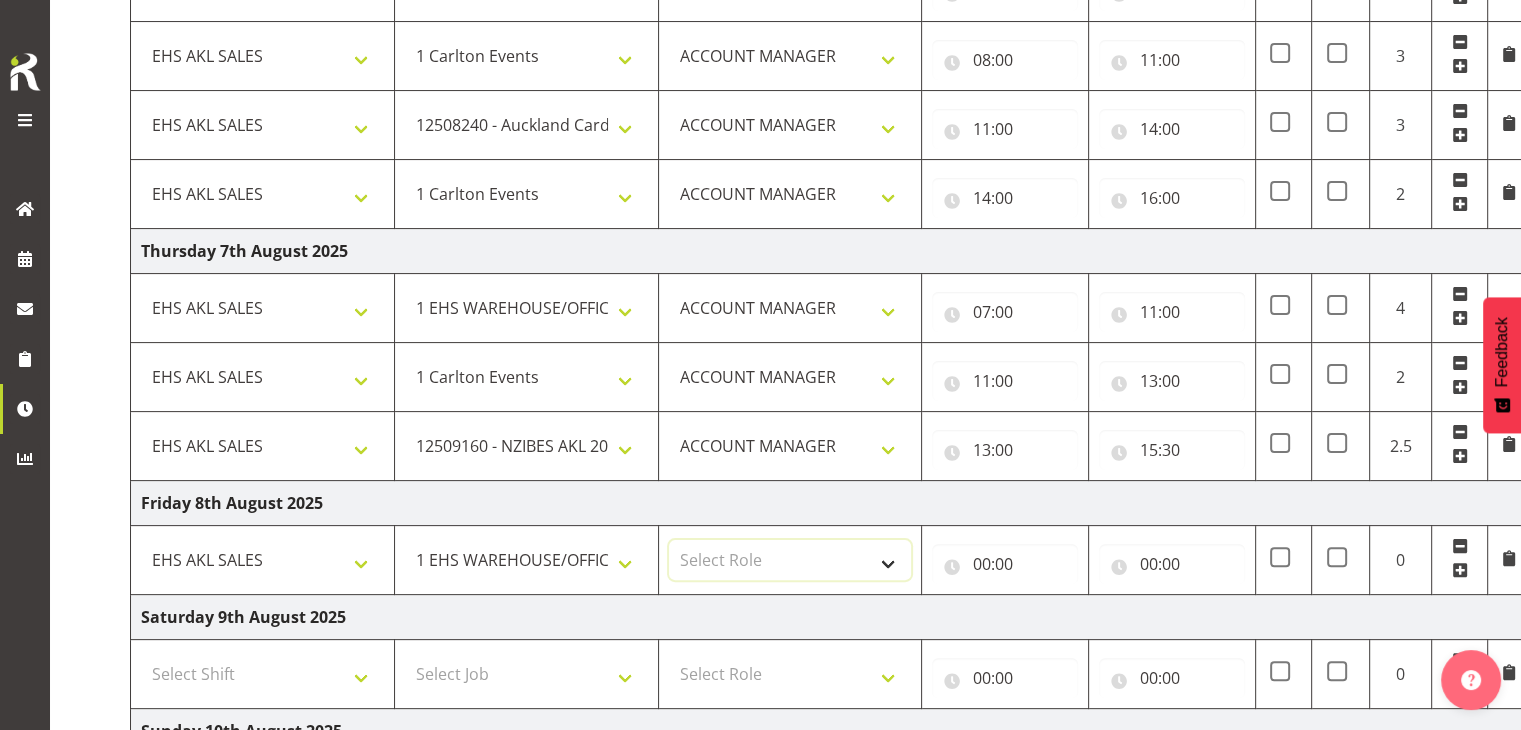 click on "Select Role  ACCOUNT MANAGER" at bounding box center (790, 560) 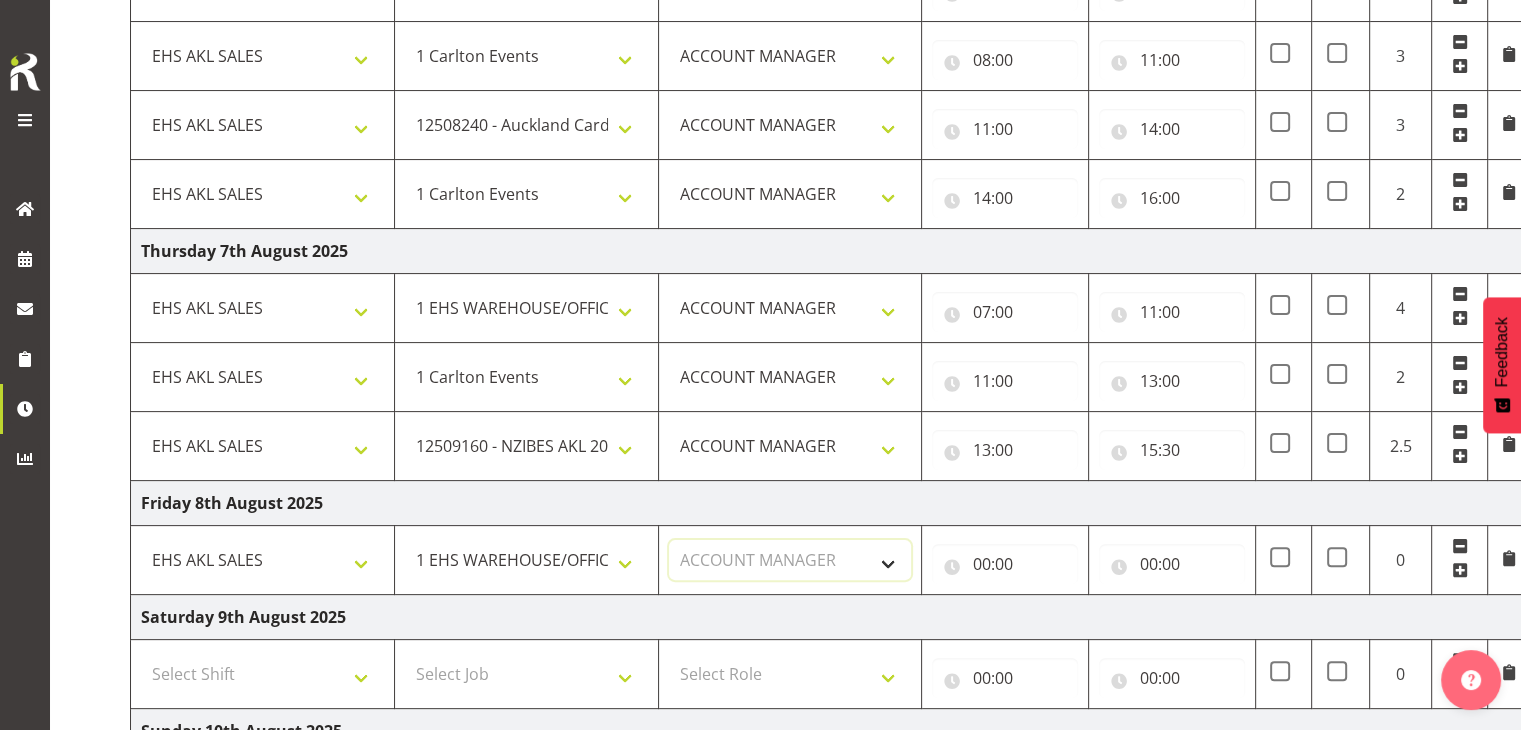 click on "Select Role  ACCOUNT MANAGER" at bounding box center (790, 560) 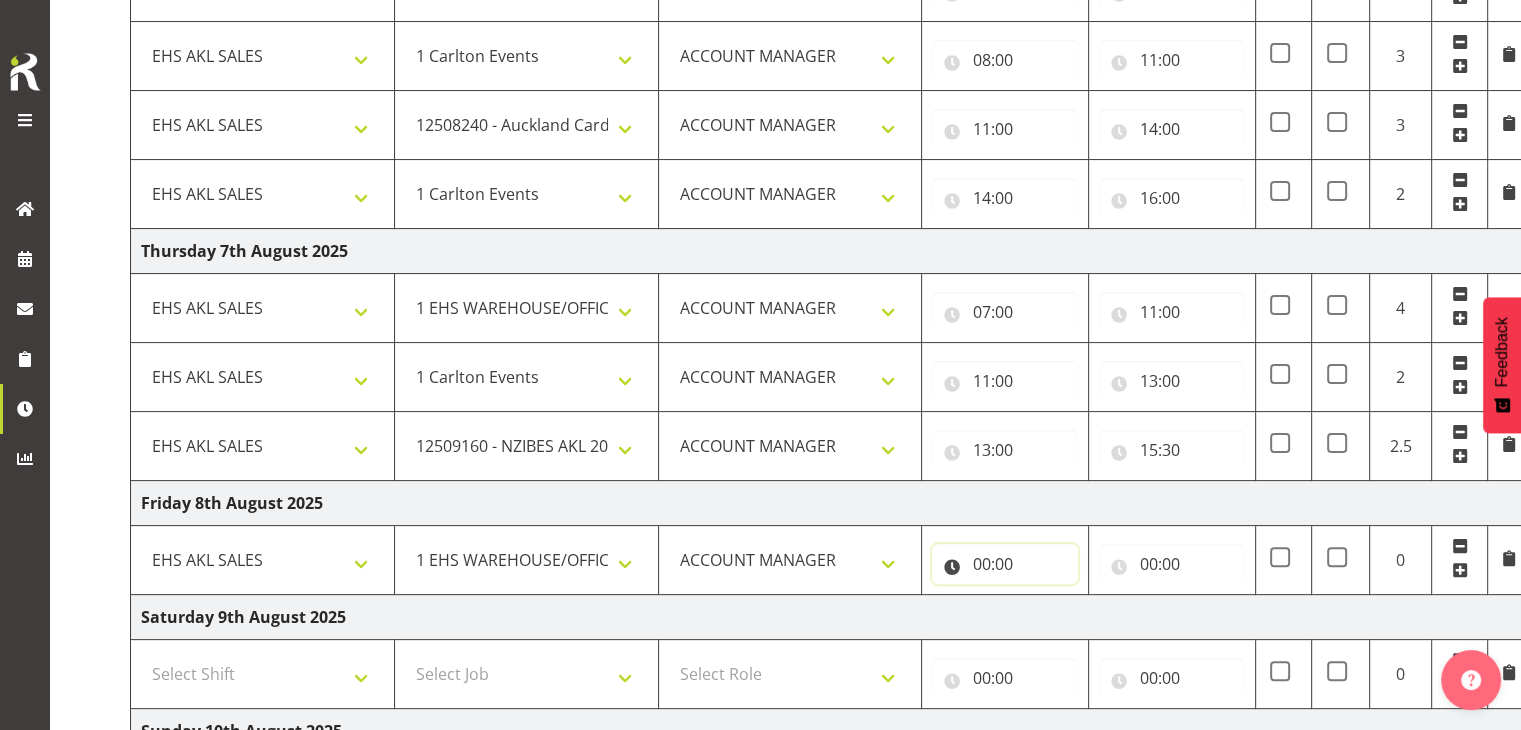 click on "00:00" at bounding box center [1005, 564] 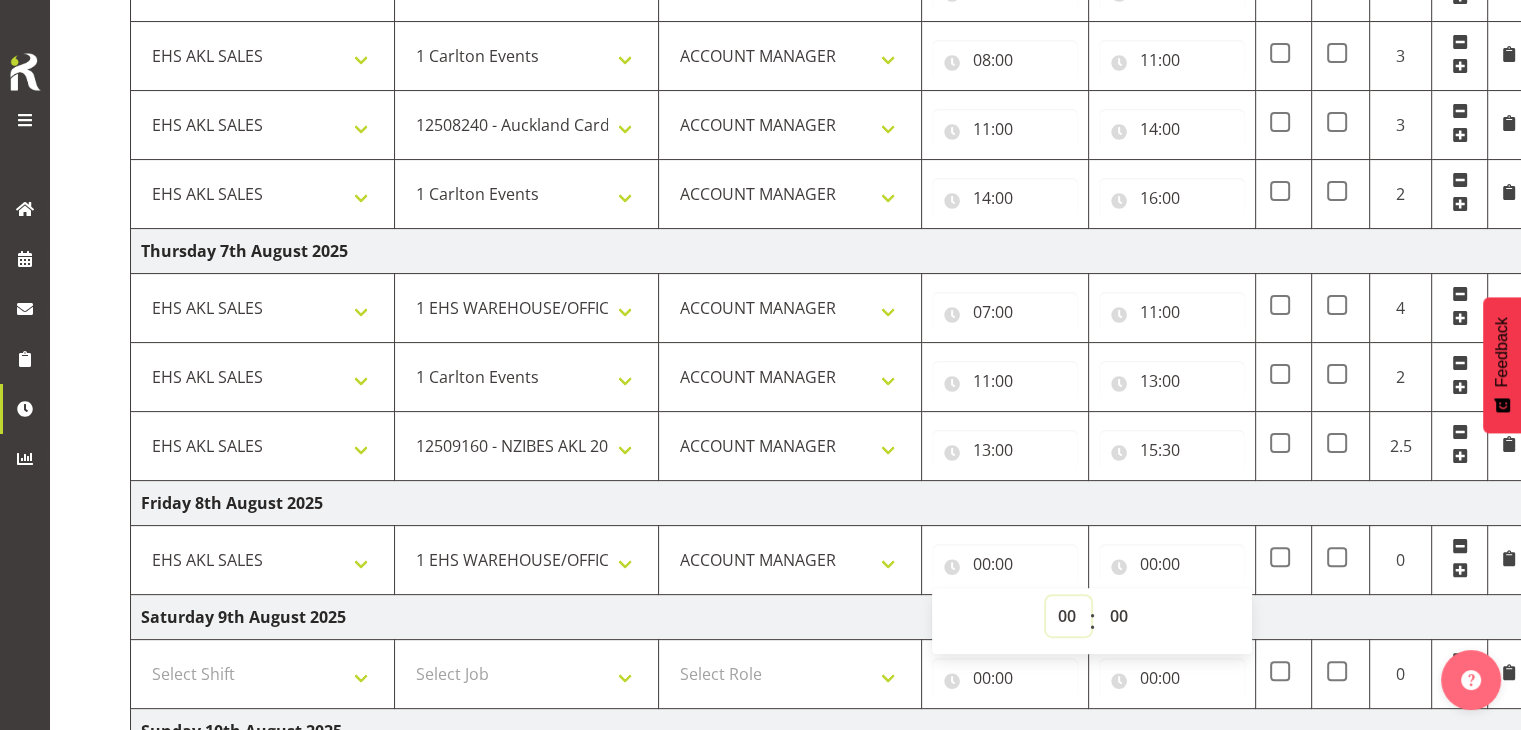 click on "00   01   02   03   04   05   06   07   08   09   10   11   12   13   14   15   16   17   18   19   20   21   22   23" at bounding box center (1068, 616) 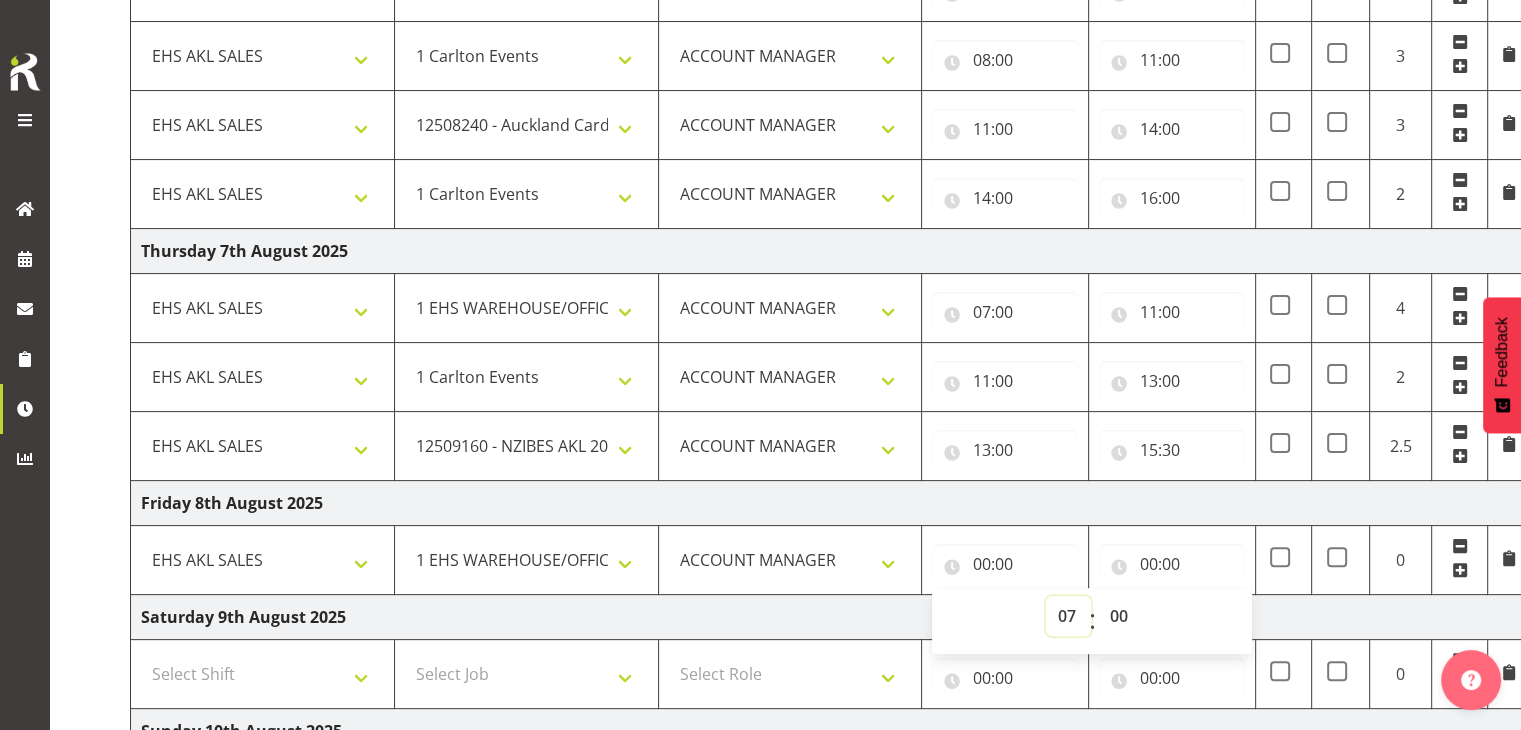 click on "00   01   02   03   04   05   06   07   08   09   10   11   12   13   14   15   16   17   18   19   20   21   22   23" at bounding box center (1068, 616) 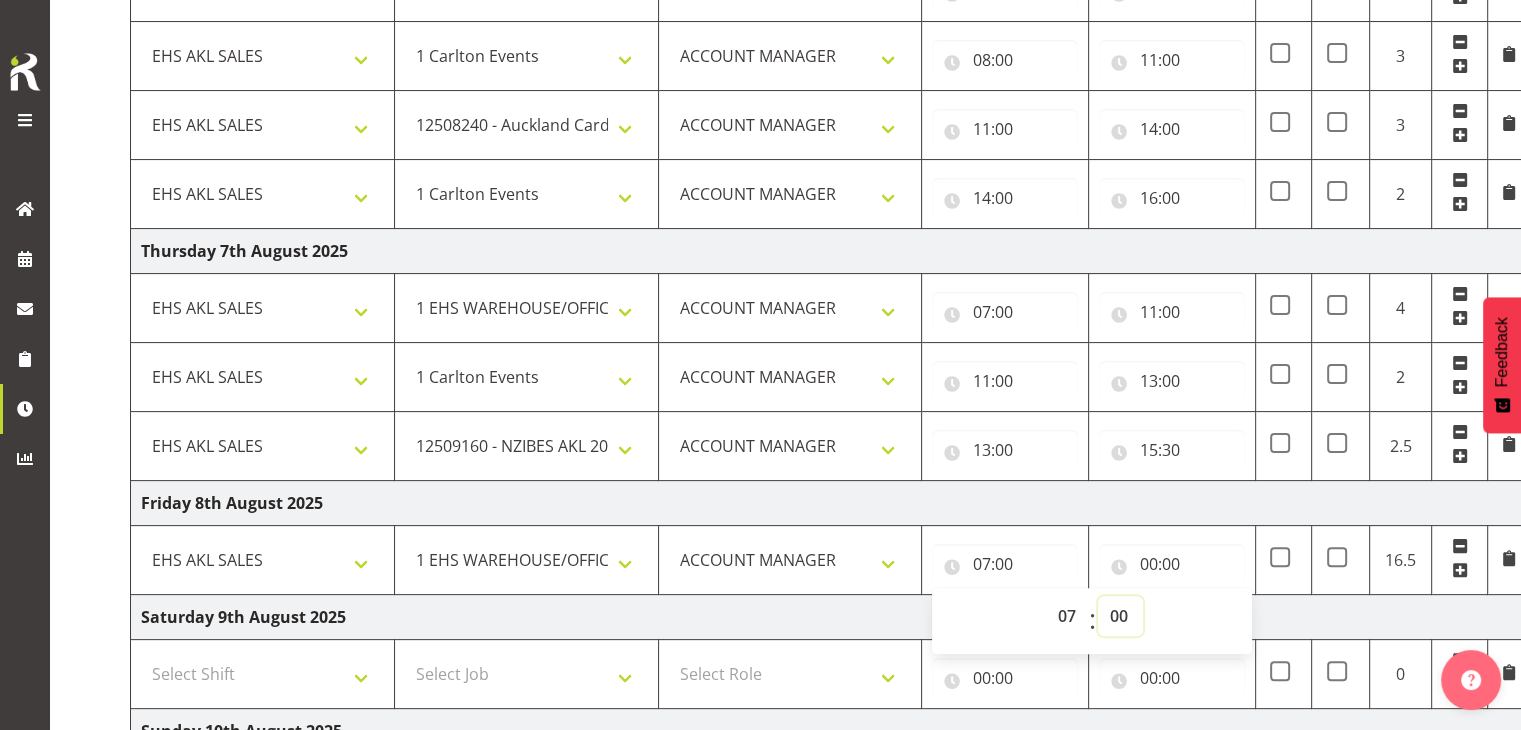 click on "00   01   02   03   04   05   06   07   08   09   10   11   12   13   14   15   16   17   18   19   20   21   22   23   24   25   26   27   28   29   30   31   32   33   34   35   36   37   38   39   40   41   42   43   44   45   46   47   48   49   50   51   52   53   54   55   56   57   58   59" at bounding box center (1120, 616) 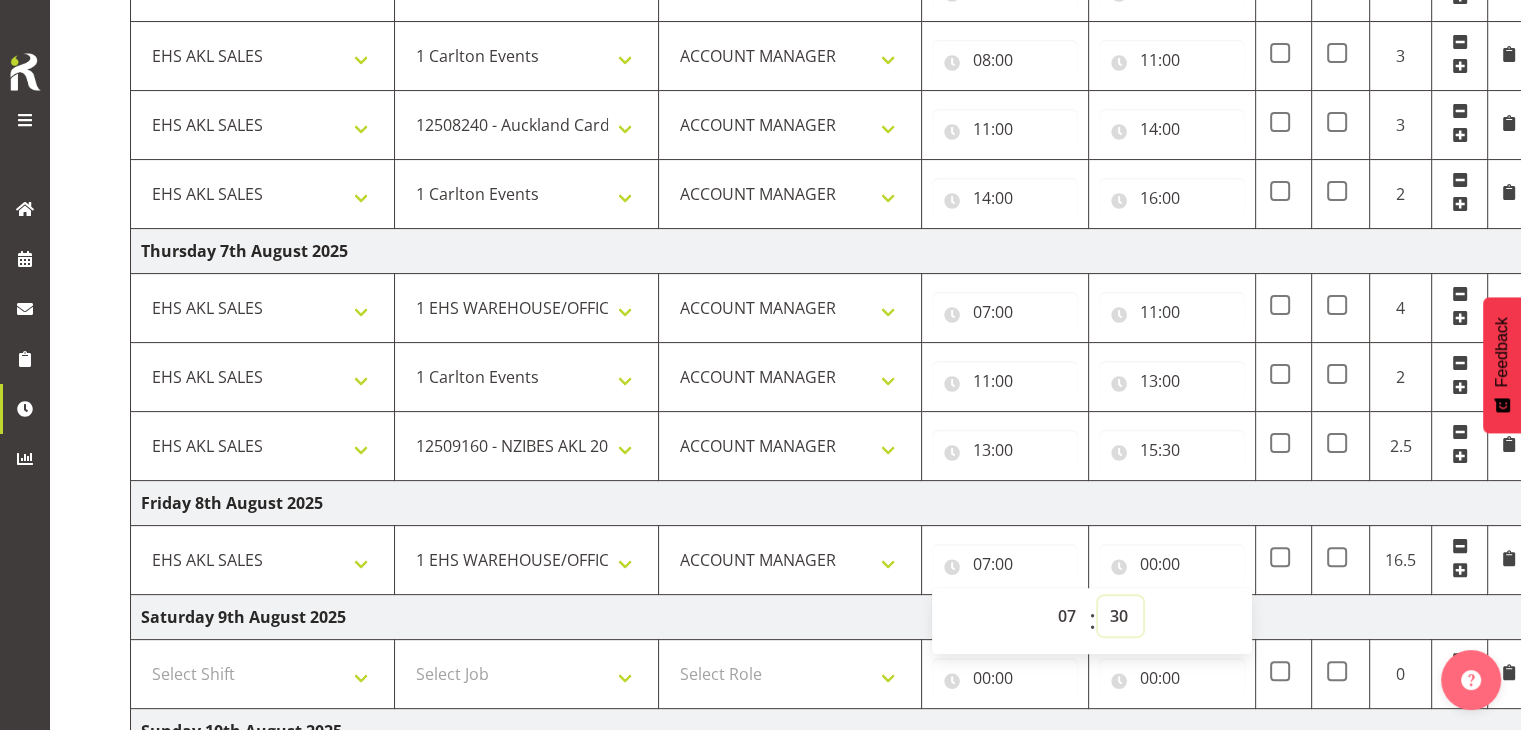 click on "00   01   02   03   04   05   06   07   08   09   10   11   12   13   14   15   16   17   18   19   20   21   22   23   24   25   26   27   28   29   30   31   32   33   34   35   36   37   38   39   40   41   42   43   44   45   46   47   48   49   50   51   52   53   54   55   56   57   58   59" at bounding box center (1120, 616) 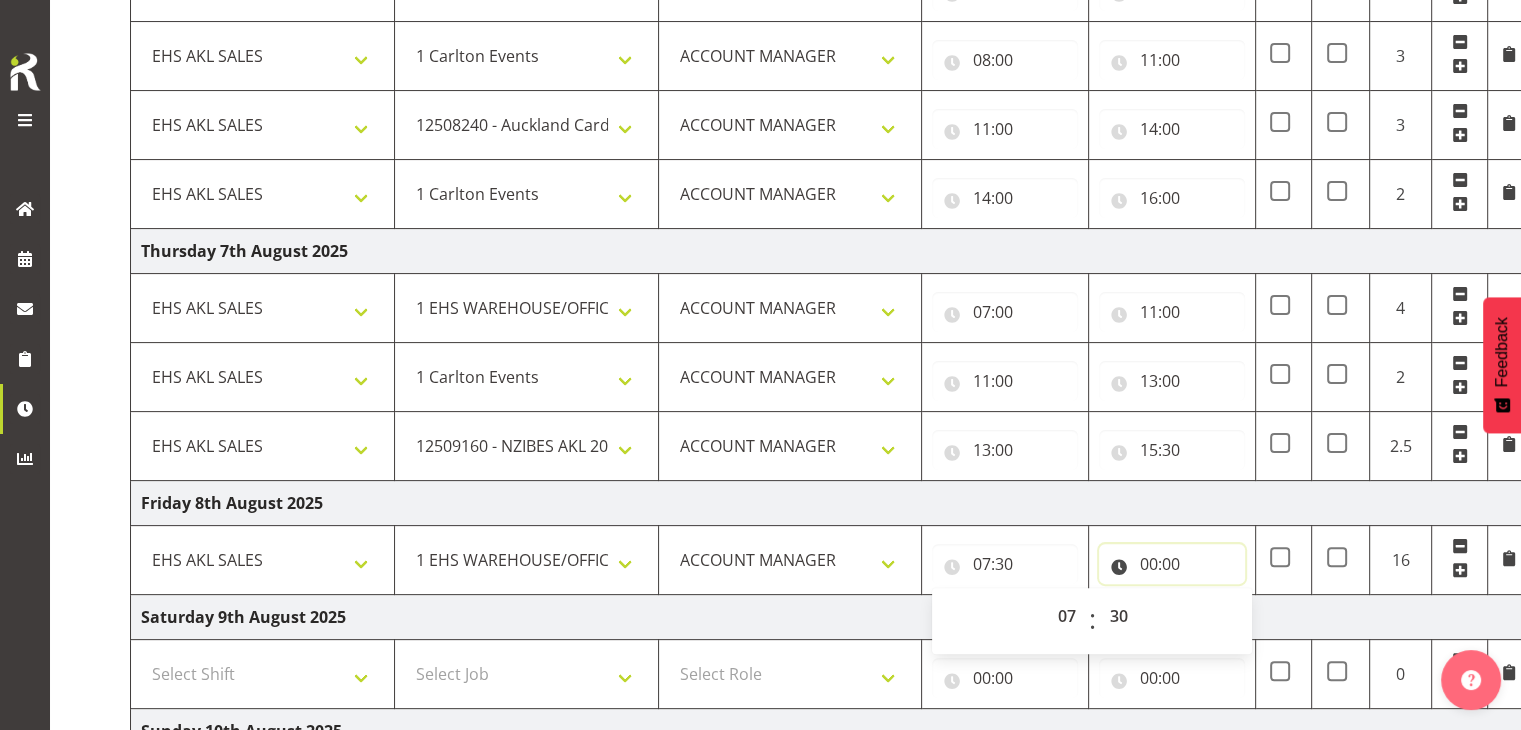 click on "00:00" at bounding box center [1172, 564] 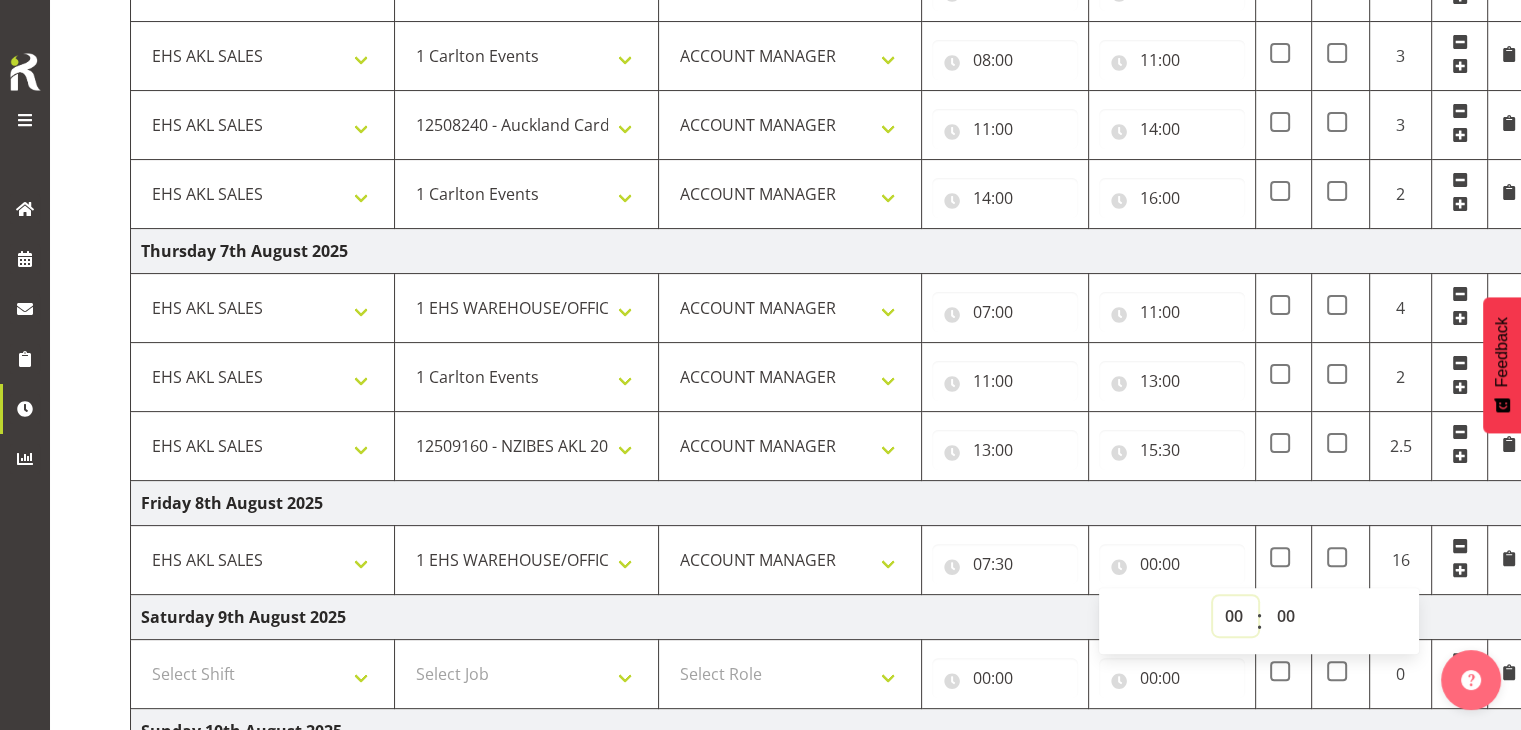 click on "00   01   02   03   04   05   06   07   08   09   10   11   12   13   14   15   16   17   18   19   20   21   22   23" at bounding box center (1235, 616) 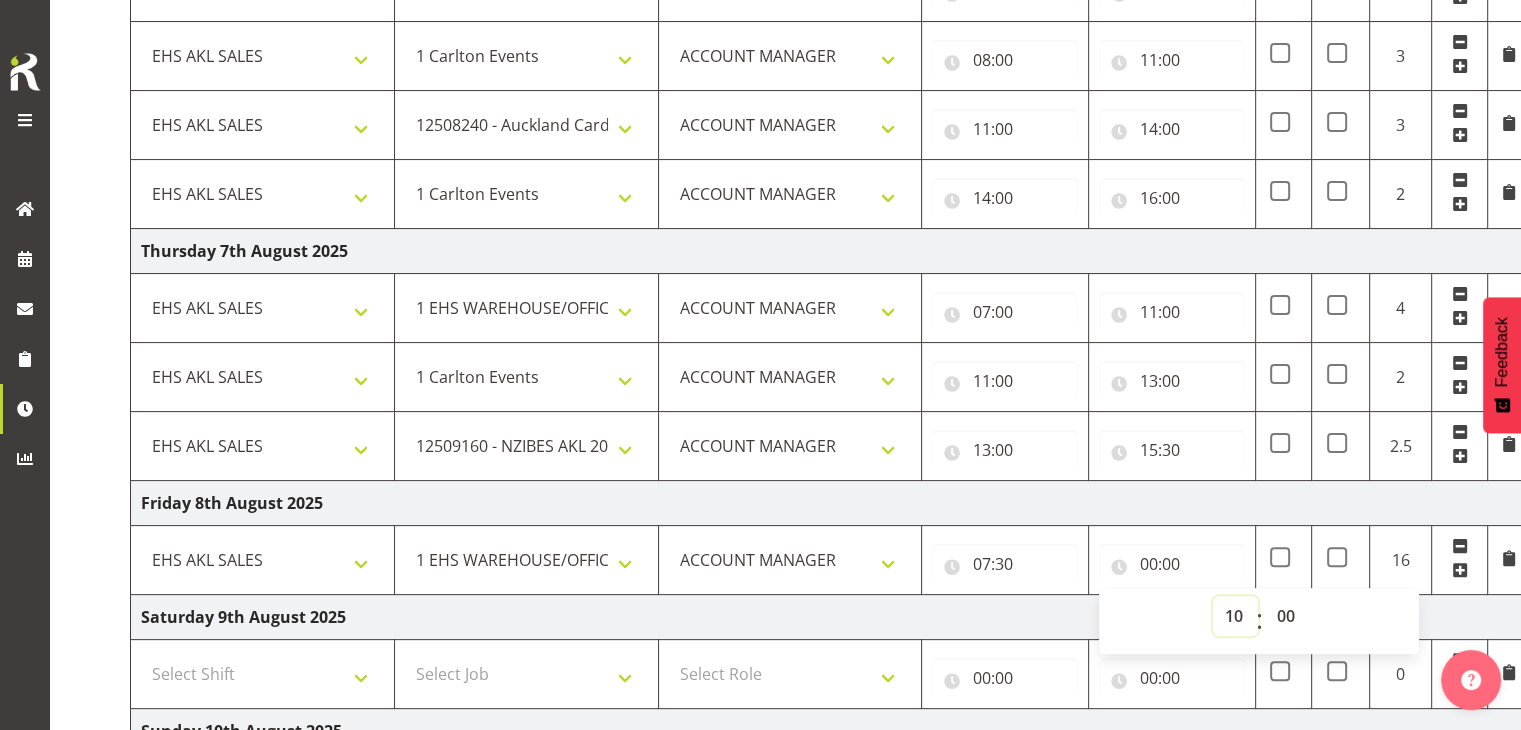 click on "00   01   02   03   04   05   06   07   08   09   10   11   12   13   14   15   16   17   18   19   20   21   22   23" at bounding box center (1235, 616) 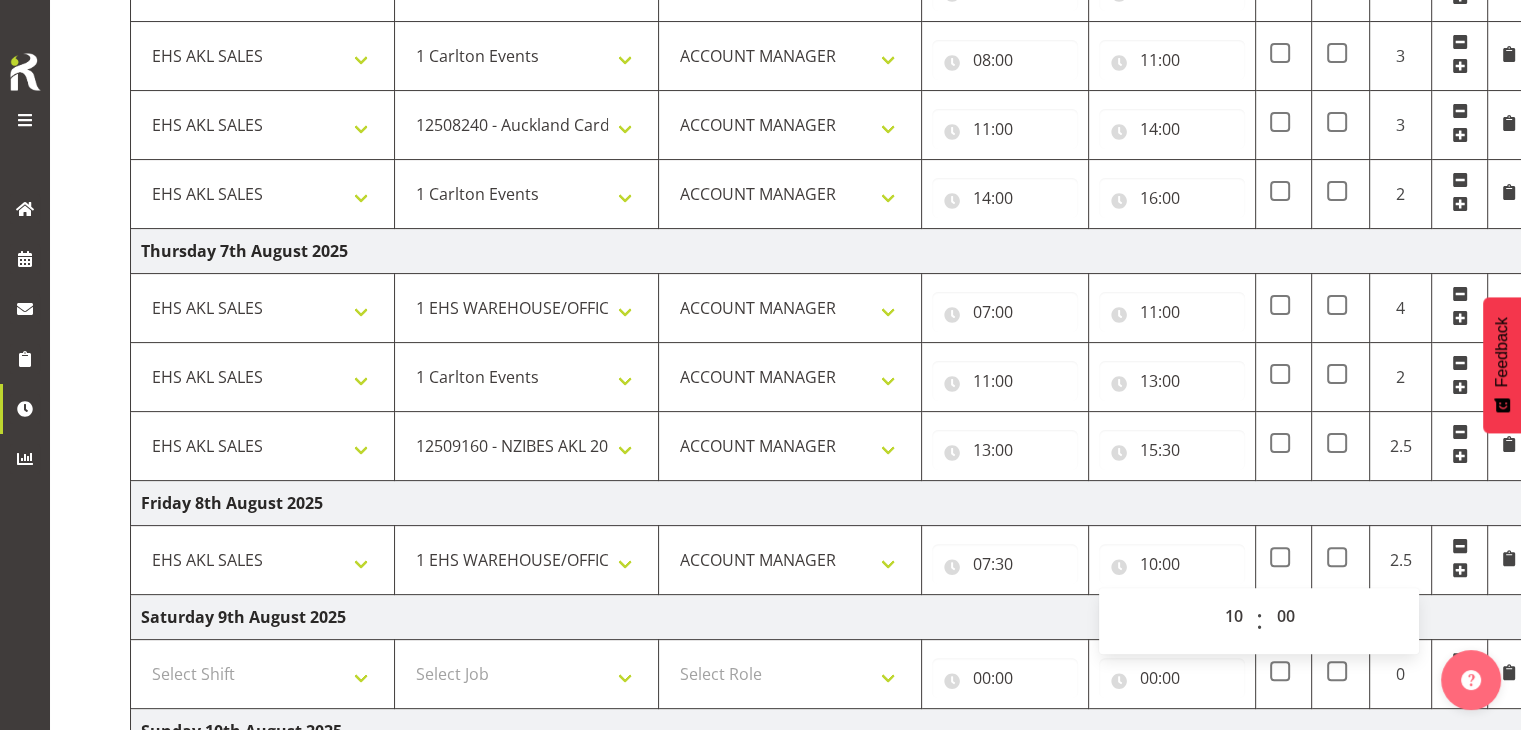 click on "Saturday 9th August 2025" at bounding box center (830, 617) 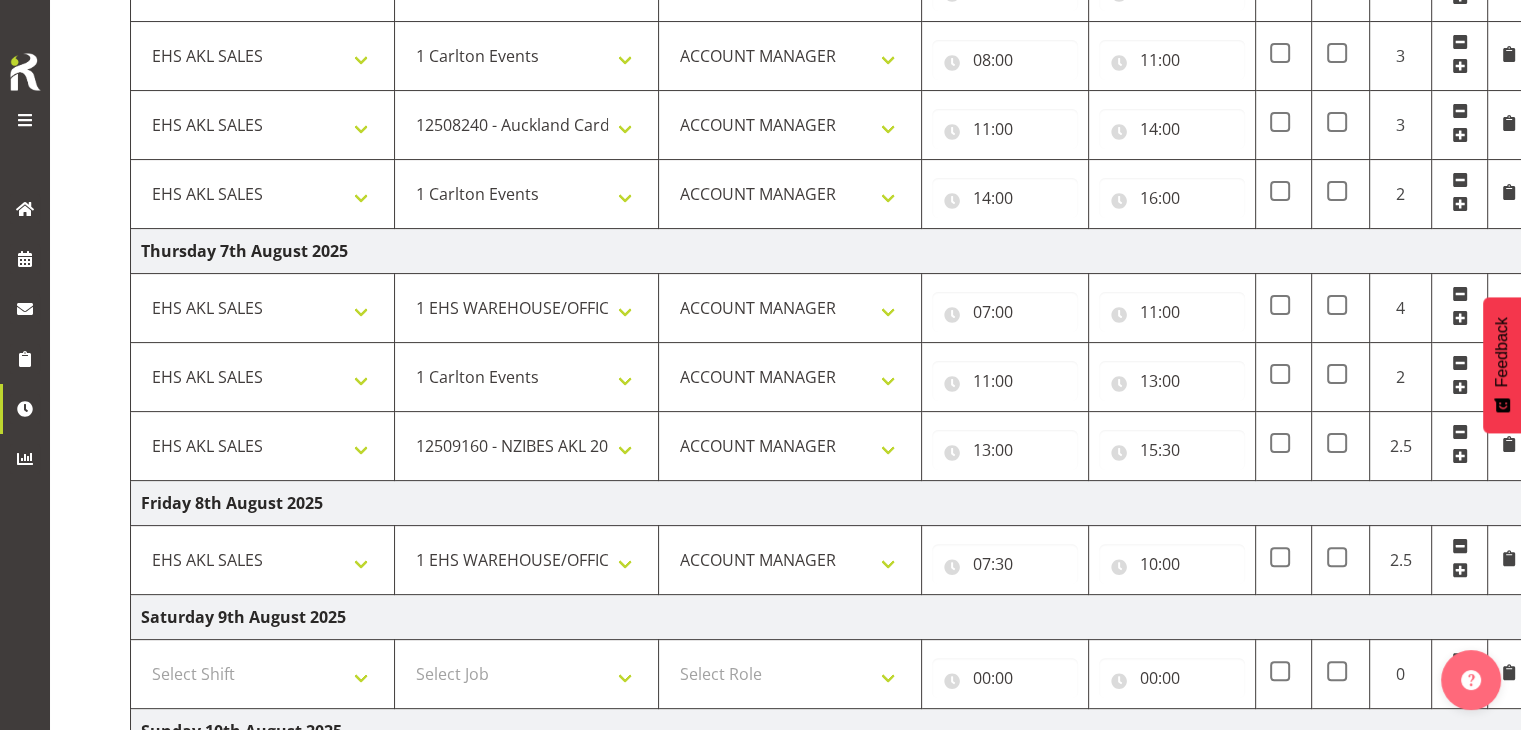 click at bounding box center [1460, 570] 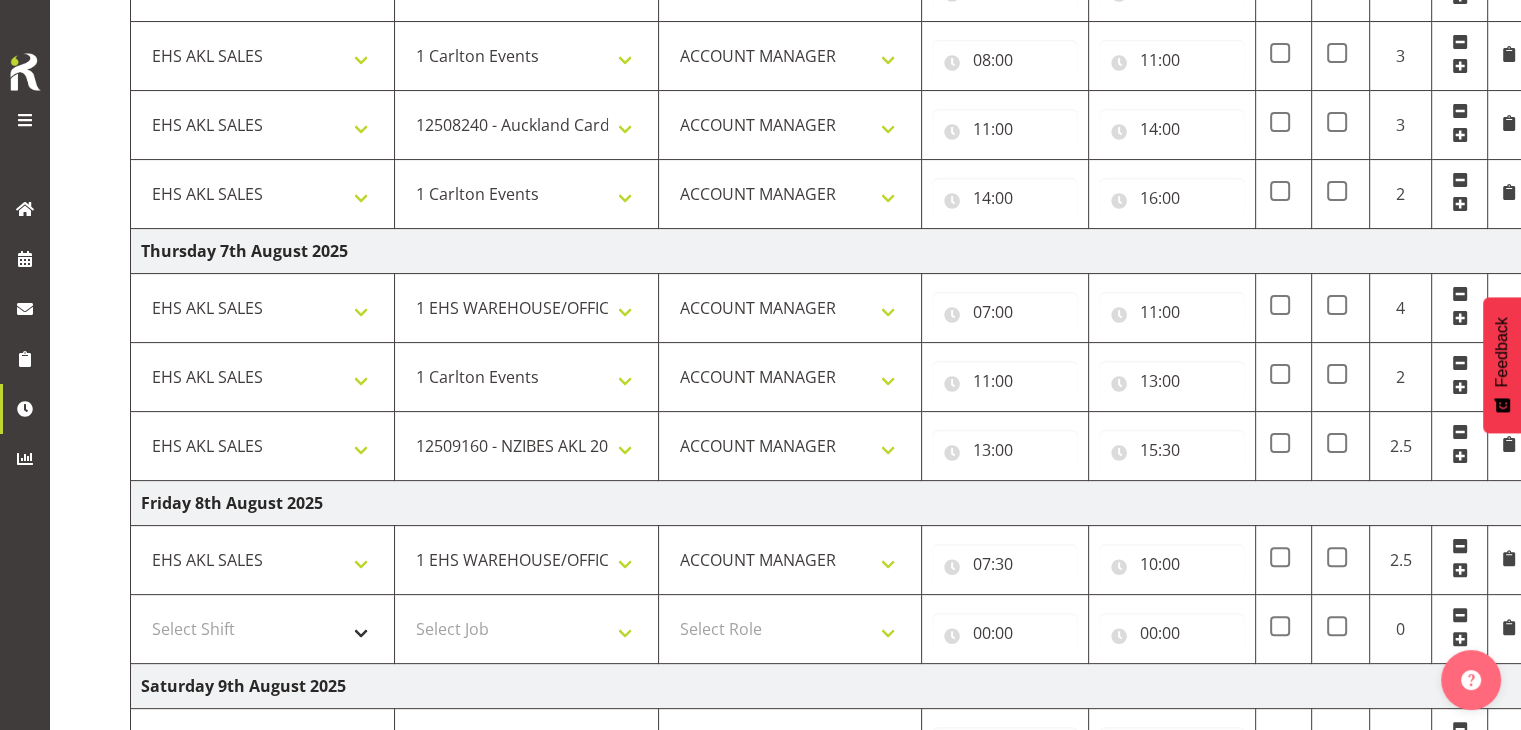 click on "Select Shift  EHS AKL SALES" at bounding box center [263, 629] 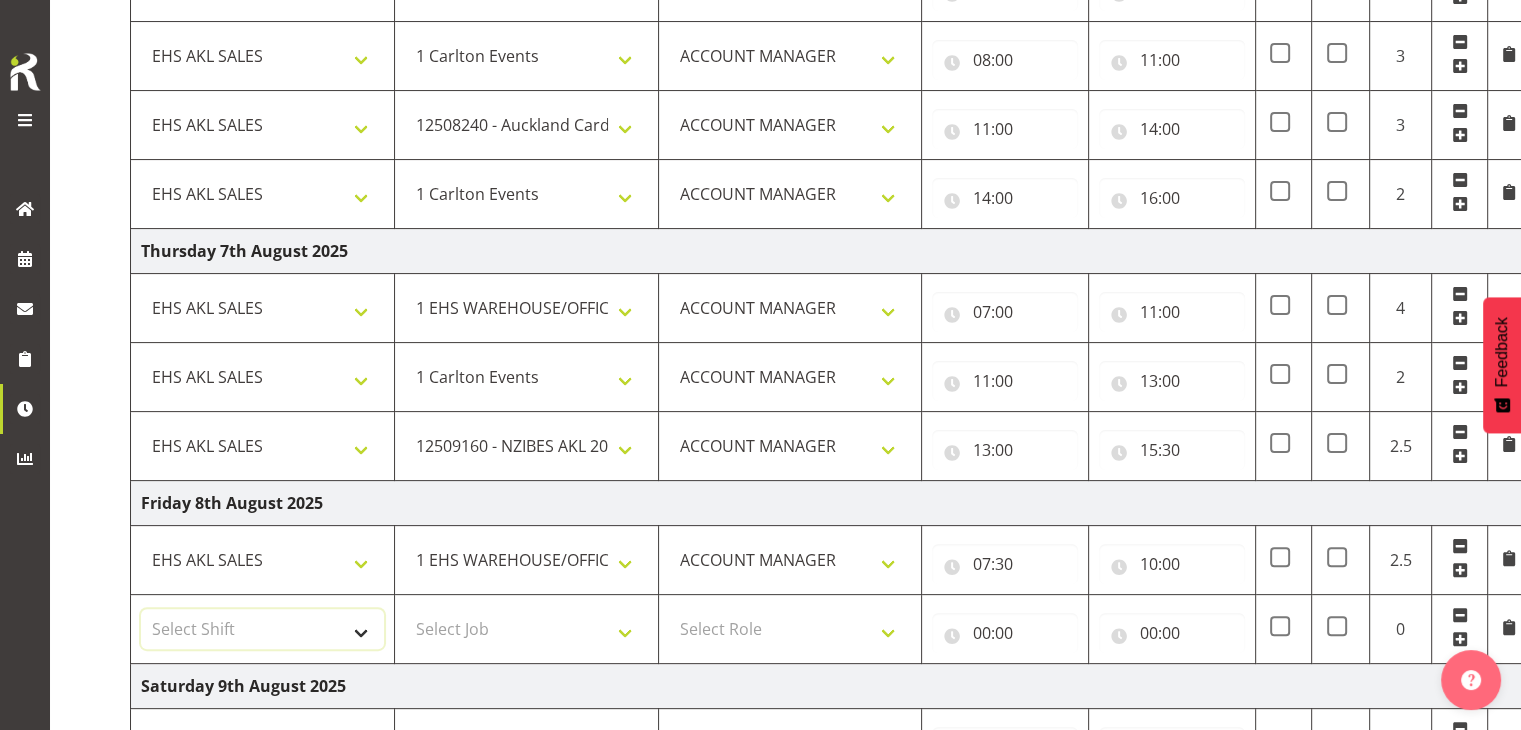 click on "Select Shift  EHS AKL SALES" at bounding box center [262, 629] 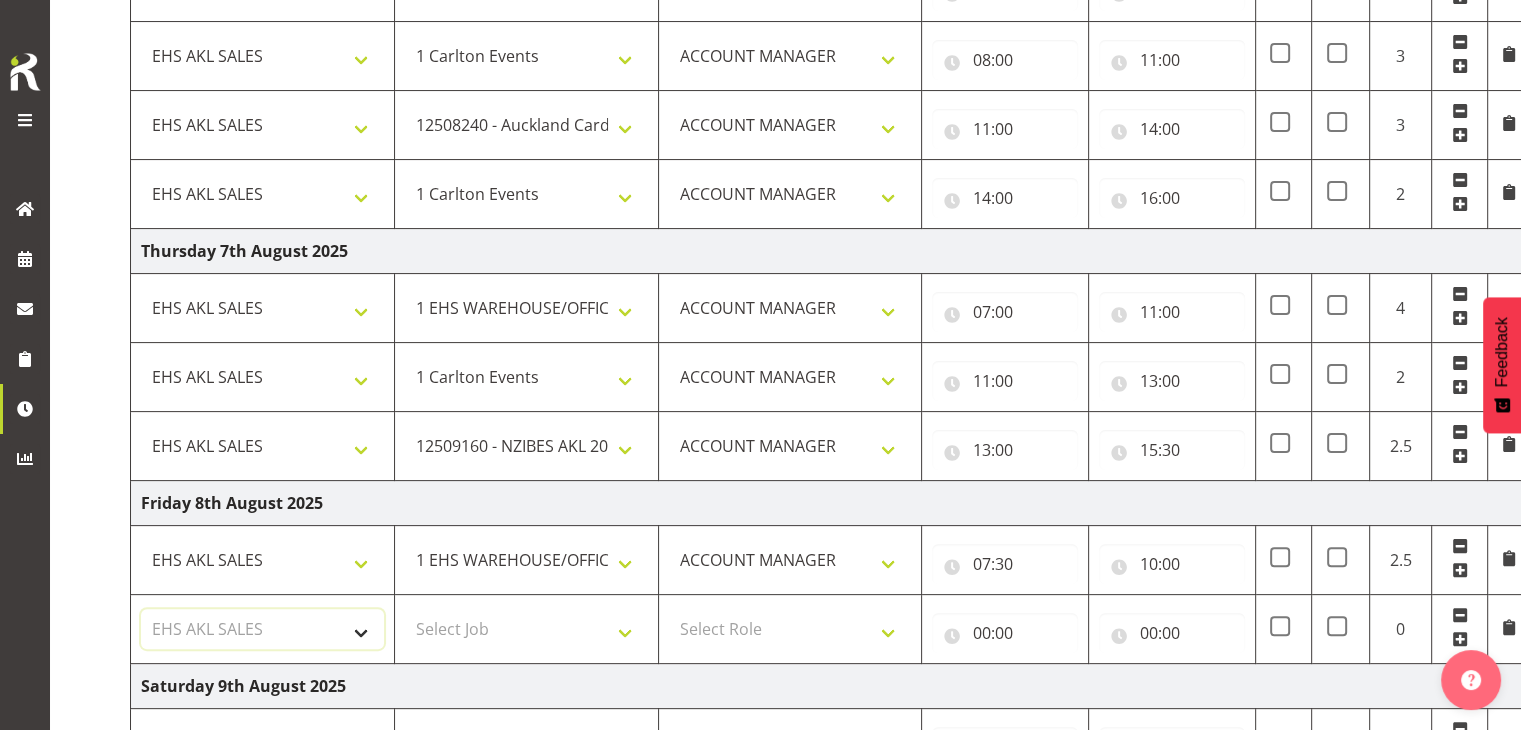 click on "Select Shift  EHS AKL SALES" at bounding box center (262, 629) 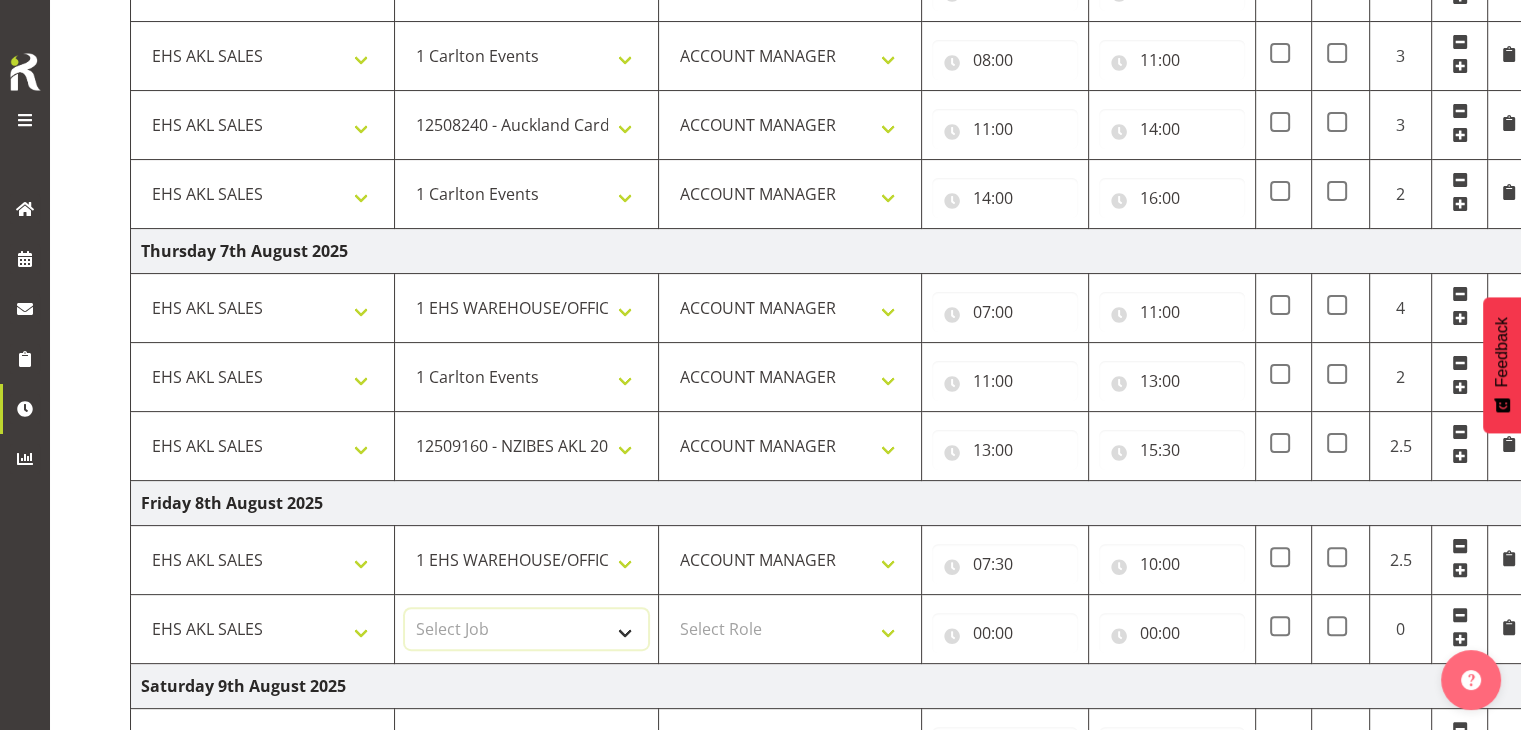 click on "Select Job  1 Carlton Events 1 Carlton Hamilton 1 Carlton Wellington 1 EHS WAREHOUSE/OFFICE 1 GRS 1 SLP Production 1 SLP Tradeshows 12507000 - AKL Casual Jul 2025 1250700R - July Casual C&R 2025 12507010 - NASDAP Conference 2025 12507030 - Auckland Food Show 2025 12507050 - CDES Internship & Graduate Expo 2025 12507100 - NZCB Education Day 2025 12507110 - CCNZ 2025 1250711A - CCNZ25-Accordant GroupServices 12507120 - NZACA Symposium 2025 12507130 - Risk & Resilience 2025 1250713A - Risk 2025 - Protecht 1250713B - RISK 2025 - Camms 12507140 - Jobs Expo in NZ 2025 12507150 - Crane 2025 1250715A - Crane 2025 - UAA 12507160 - BestStart conference 25 12507170 - UoA - T-Tech 2025 12507180 - Banks Art Exhibition 25 12507190 - GSA 2025 12507200 - UoA Clubs Expo Semster 2 2025 12507210 - All Black Tour 2025 - Hamilton 12507220 - All Blacks Stock Purchasing 25 12508000 - AKL Casual Aug 2025 1250800R - August Casual C&R 2025 12508010 - Spring Gift Fair 2025 1250801A - Jty Imports/Exports-SpringGift 12508080 - FANZ 2025" at bounding box center (526, 629) 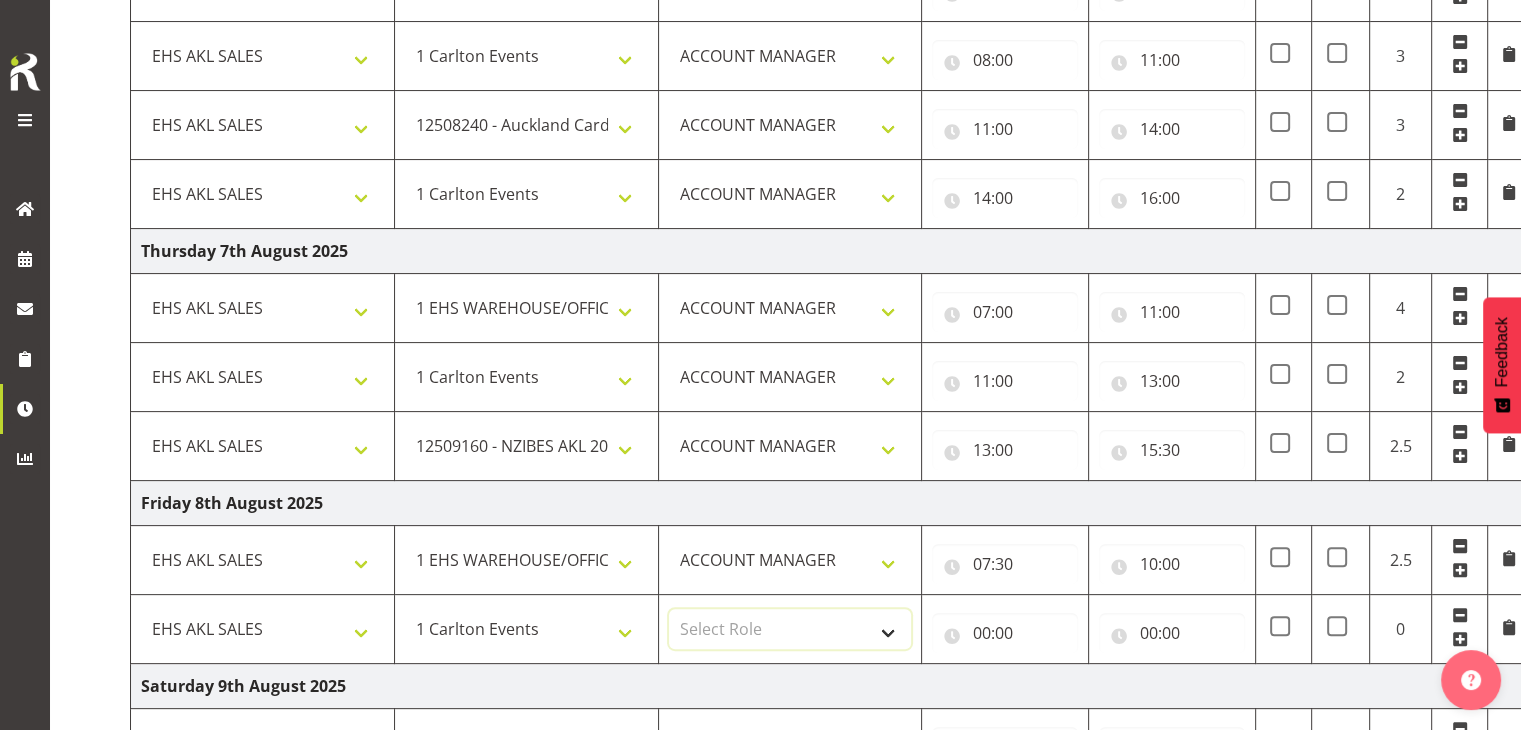 click on "Select Role  ACCOUNT MANAGER" at bounding box center [790, 629] 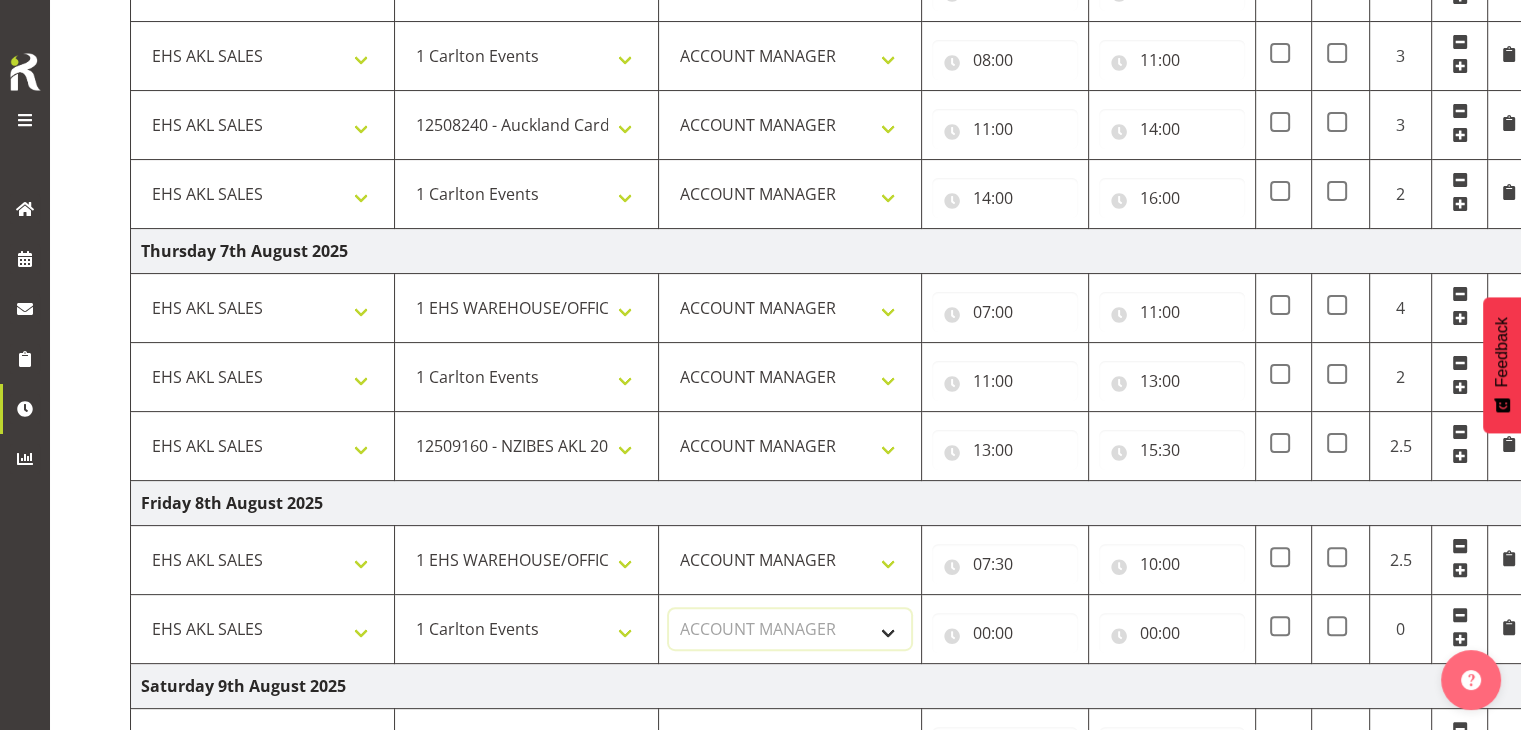 click on "Select Role  ACCOUNT MANAGER" at bounding box center [790, 629] 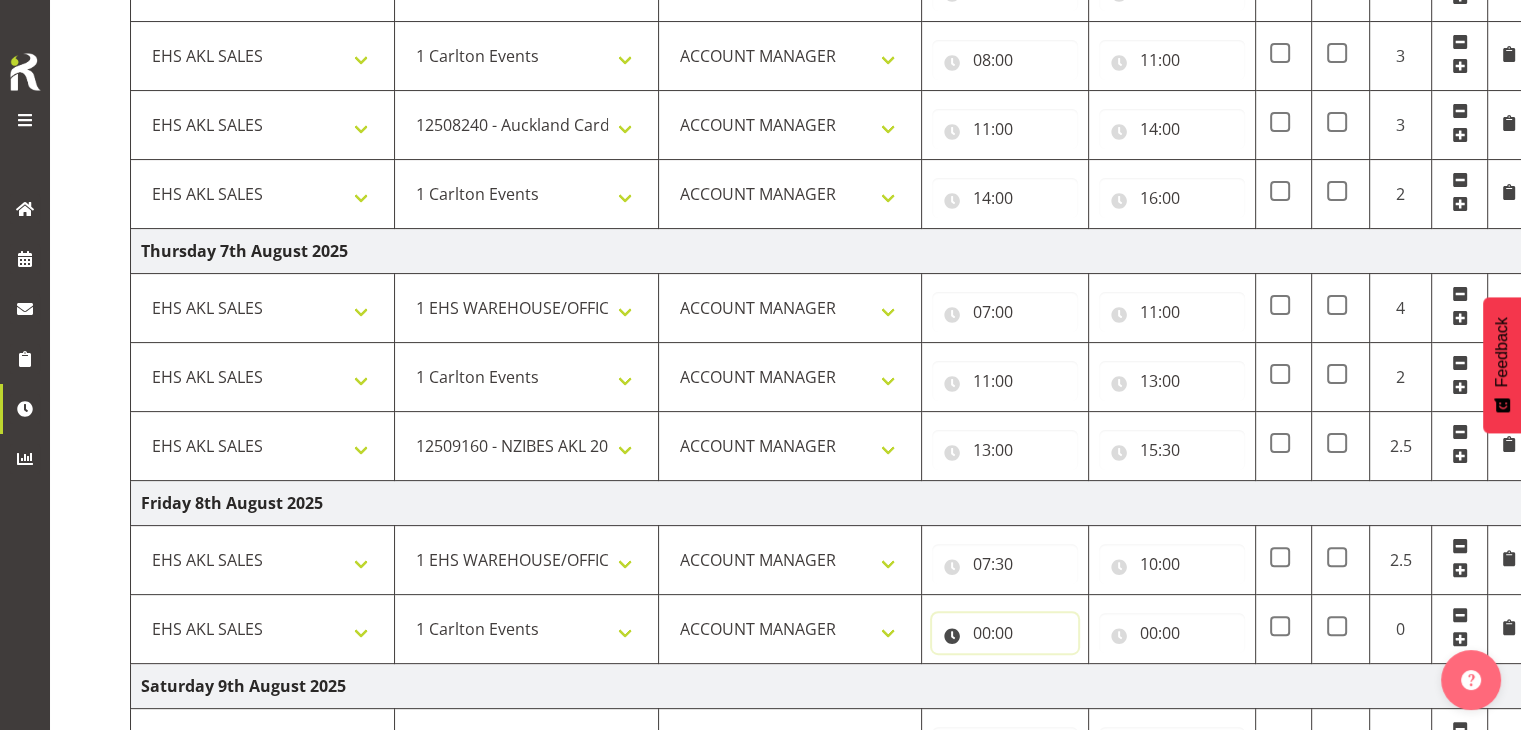 click on "00:00" at bounding box center (1005, 633) 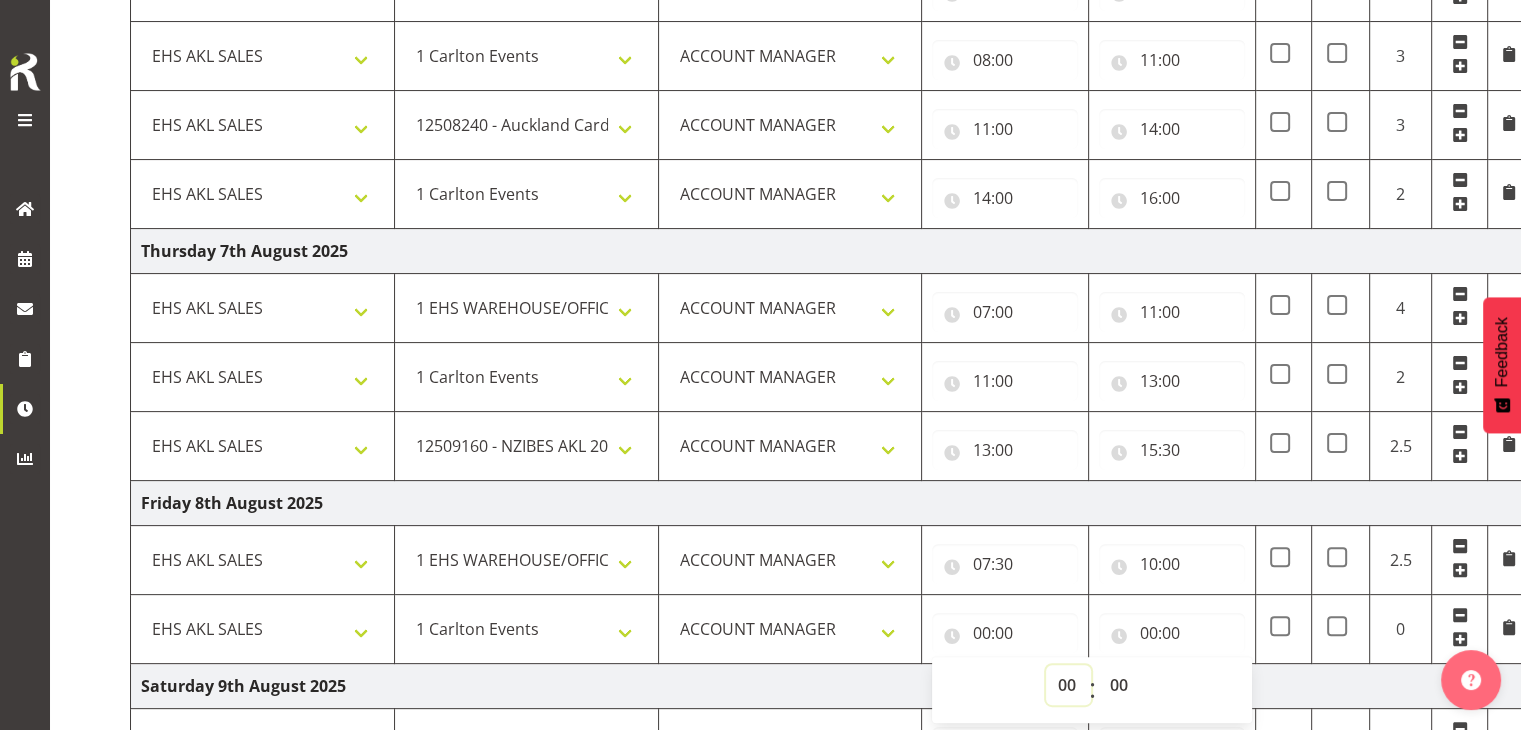 click on "00   01   02   03   04   05   06   07   08   09   10   11   12   13   14   15   16   17   18   19   20   21   22   23" at bounding box center (1068, 685) 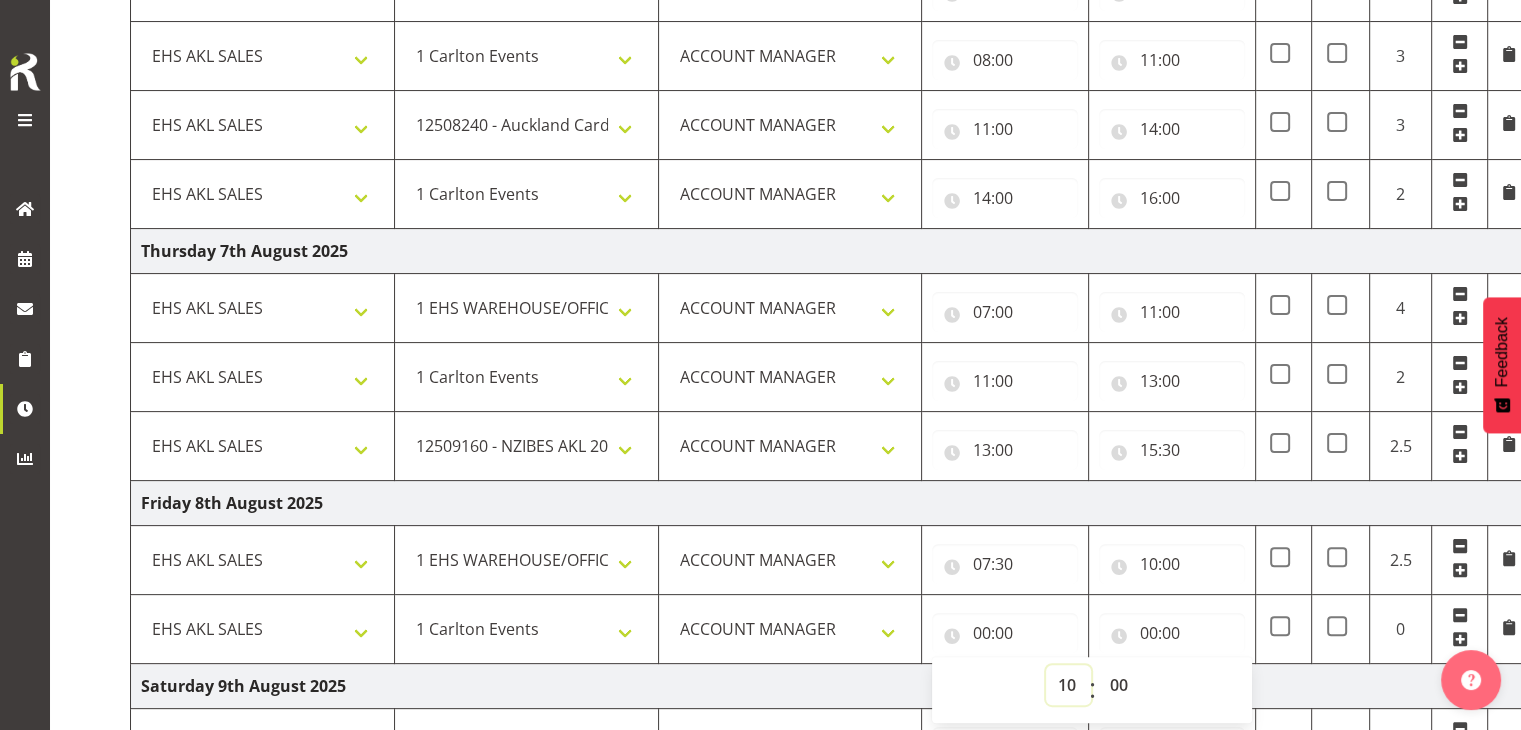 click on "00   01   02   03   04   05   06   07   08   09   10   11   12   13   14   15   16   17   18   19   20   21   22   23" at bounding box center (1068, 685) 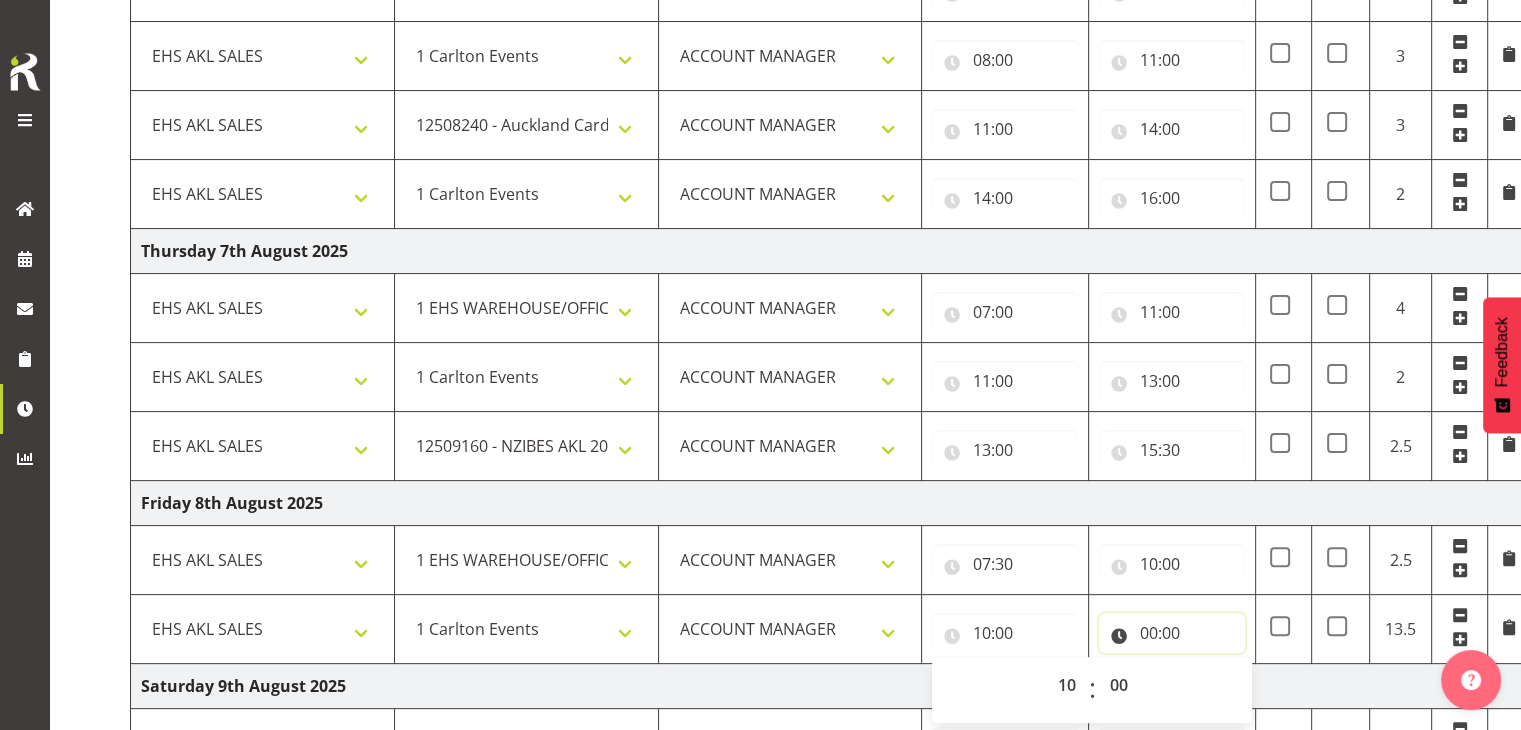click on "00:00" at bounding box center (1172, 633) 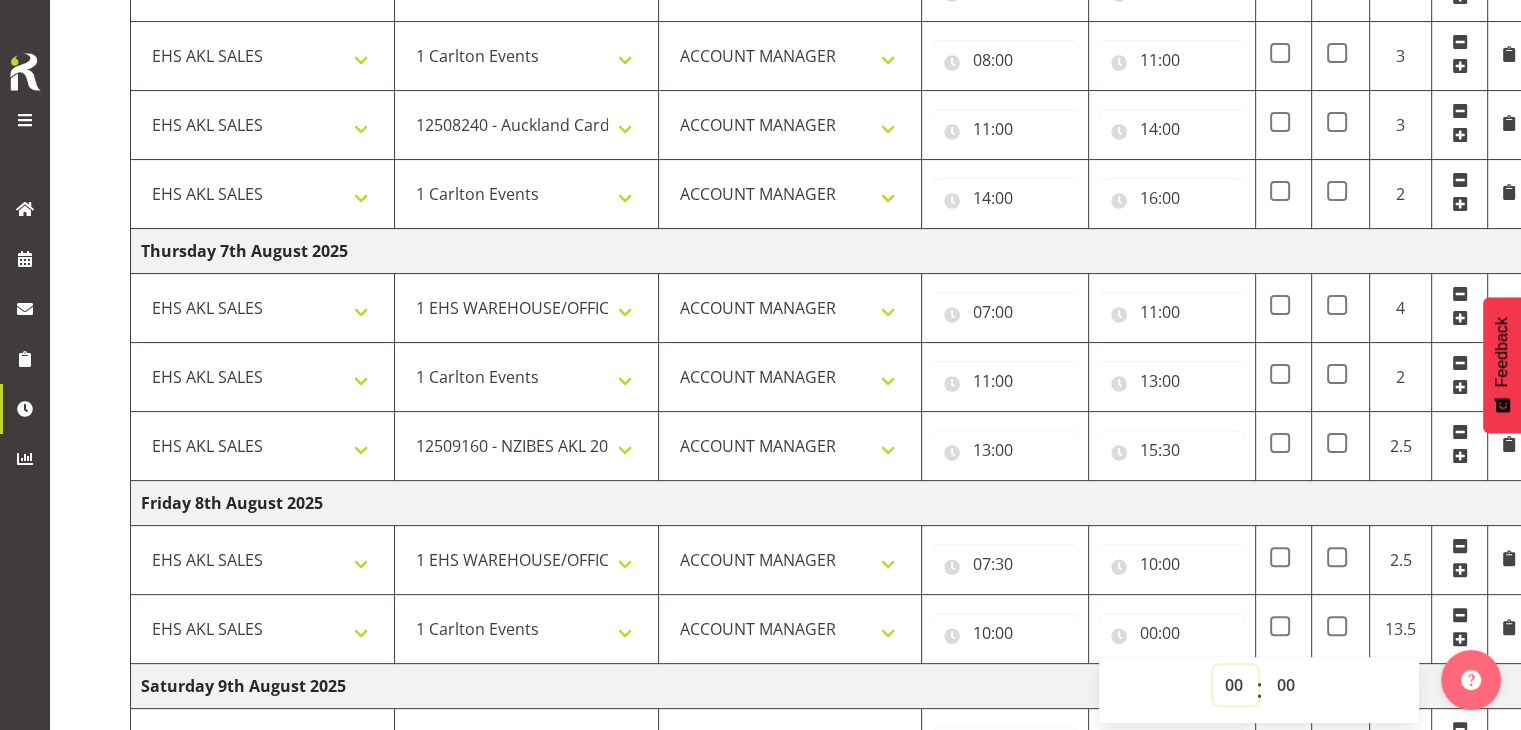 click on "00   01   02   03   04   05   06   07   08   09   10   11   12   13   14   15   16   17   18   19   20   21   22   23" at bounding box center (1235, 685) 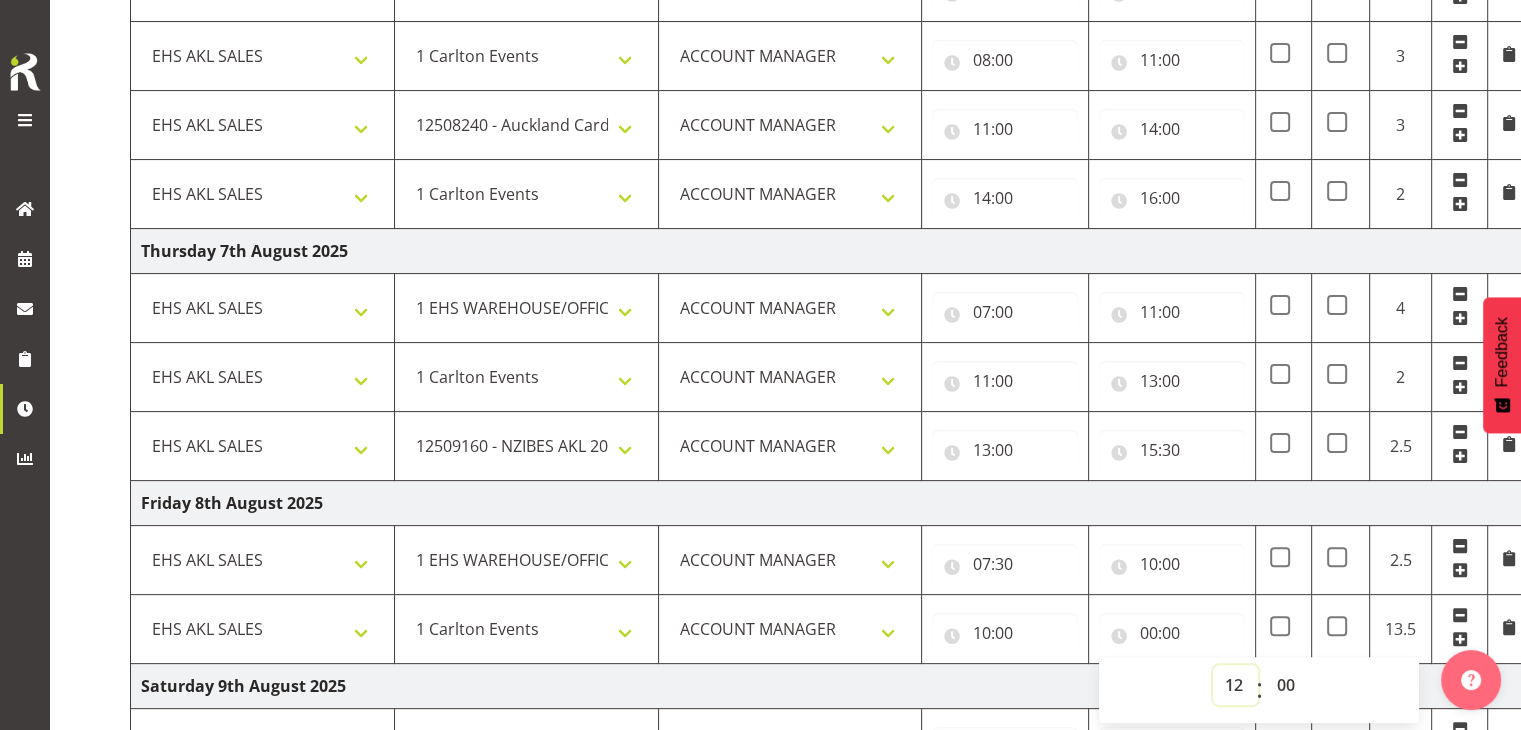 click on "00   01   02   03   04   05   06   07   08   09   10   11   12   13   14   15   16   17   18   19   20   21   22   23" at bounding box center (1235, 685) 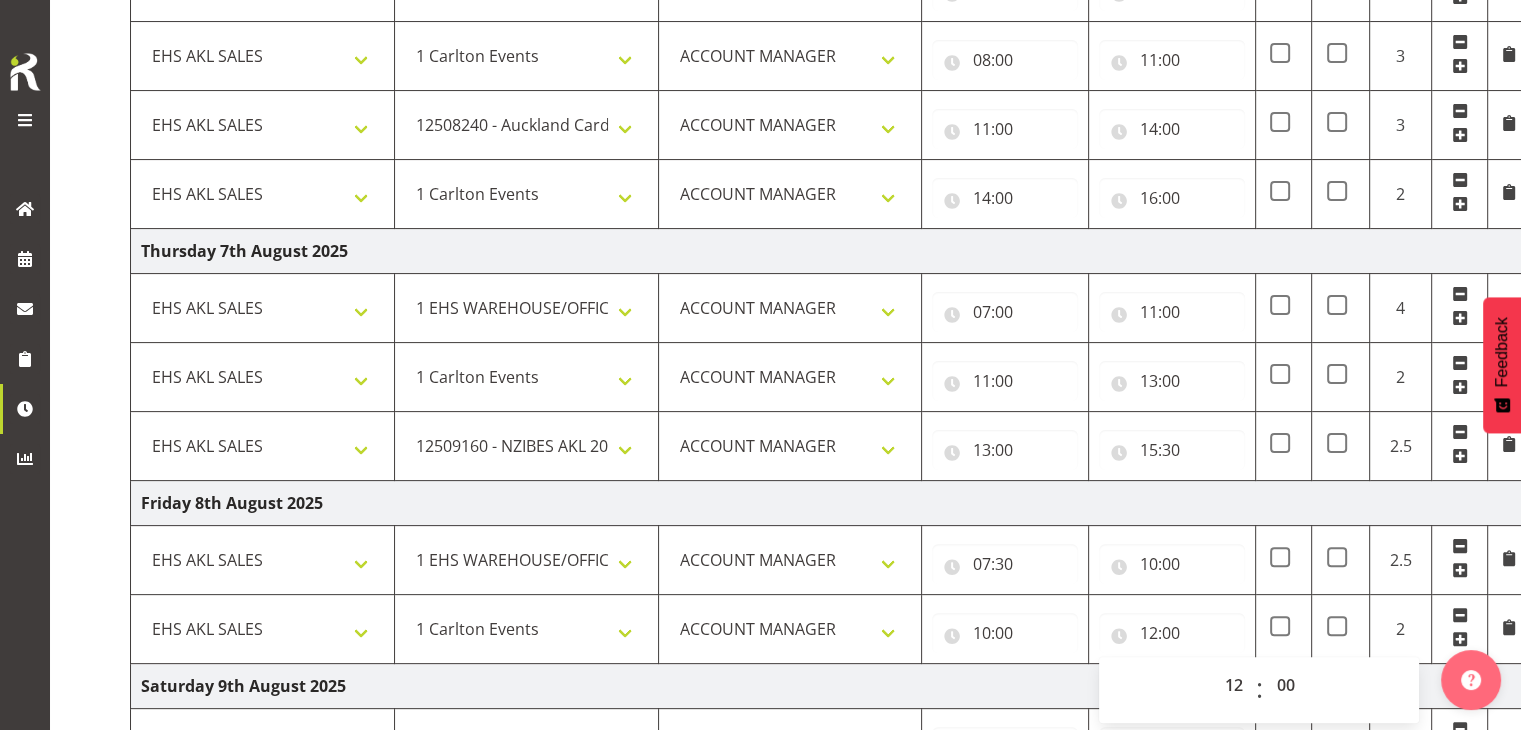 click at bounding box center (1460, 639) 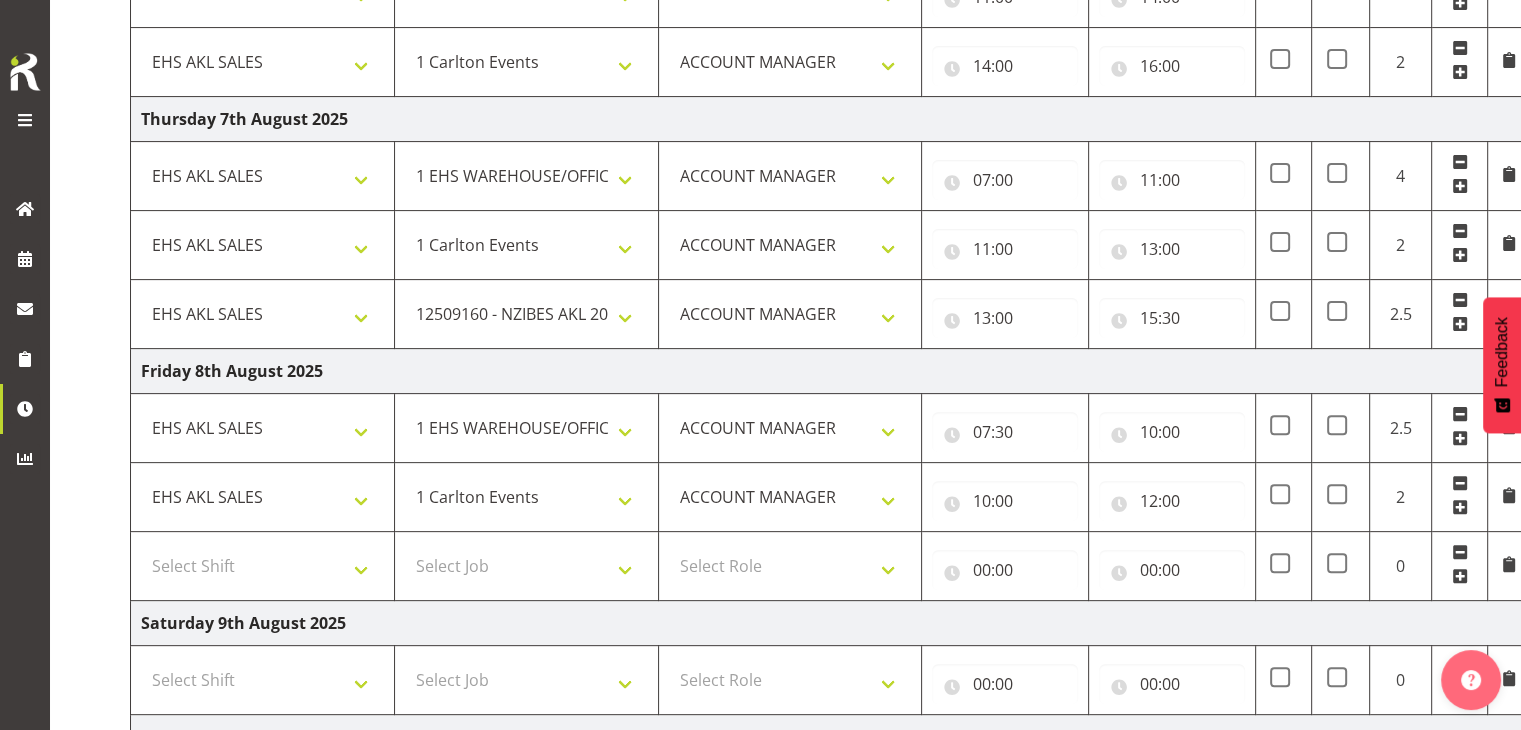 scroll, scrollTop: 708, scrollLeft: 0, axis: vertical 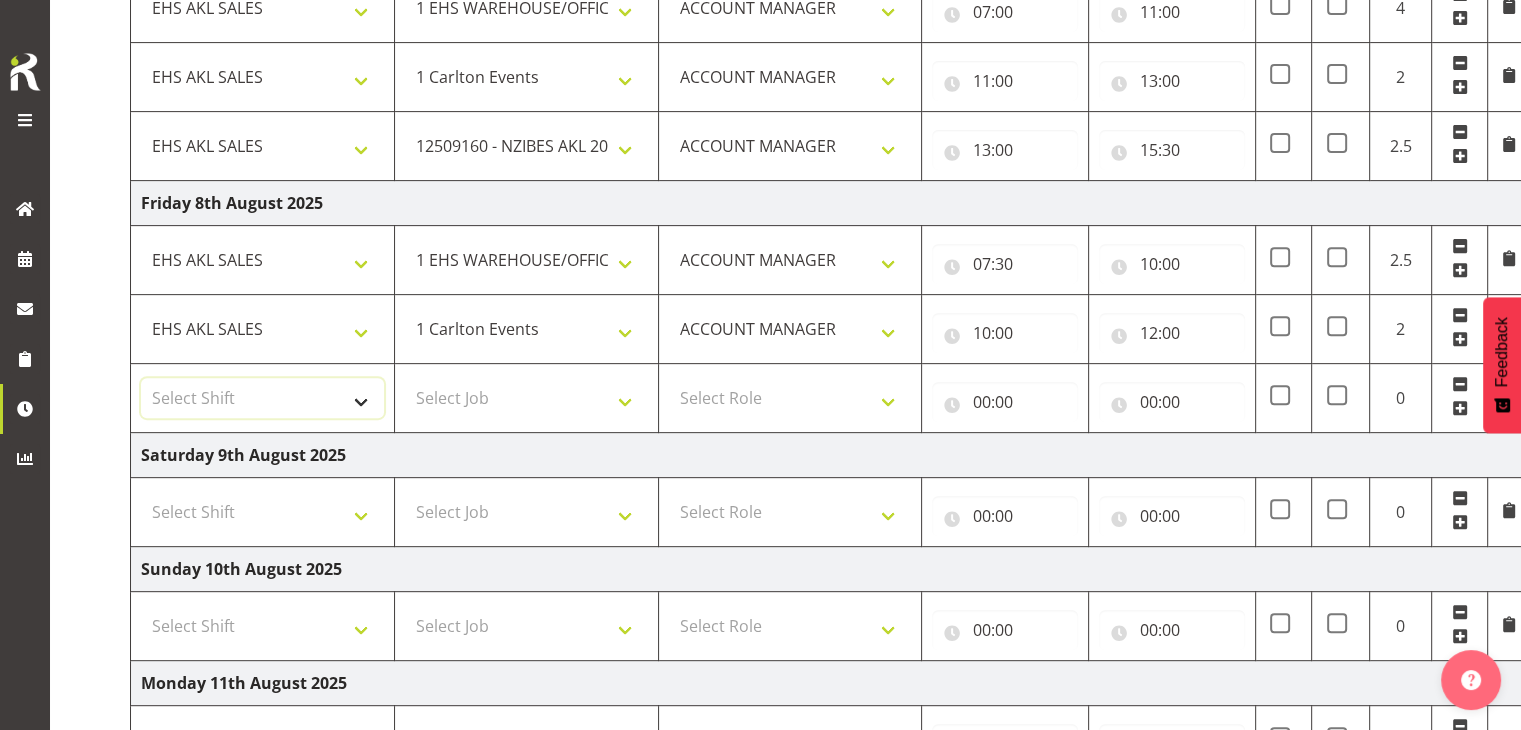 click on "Select Shift  EHS AKL SALES" at bounding box center (262, 398) 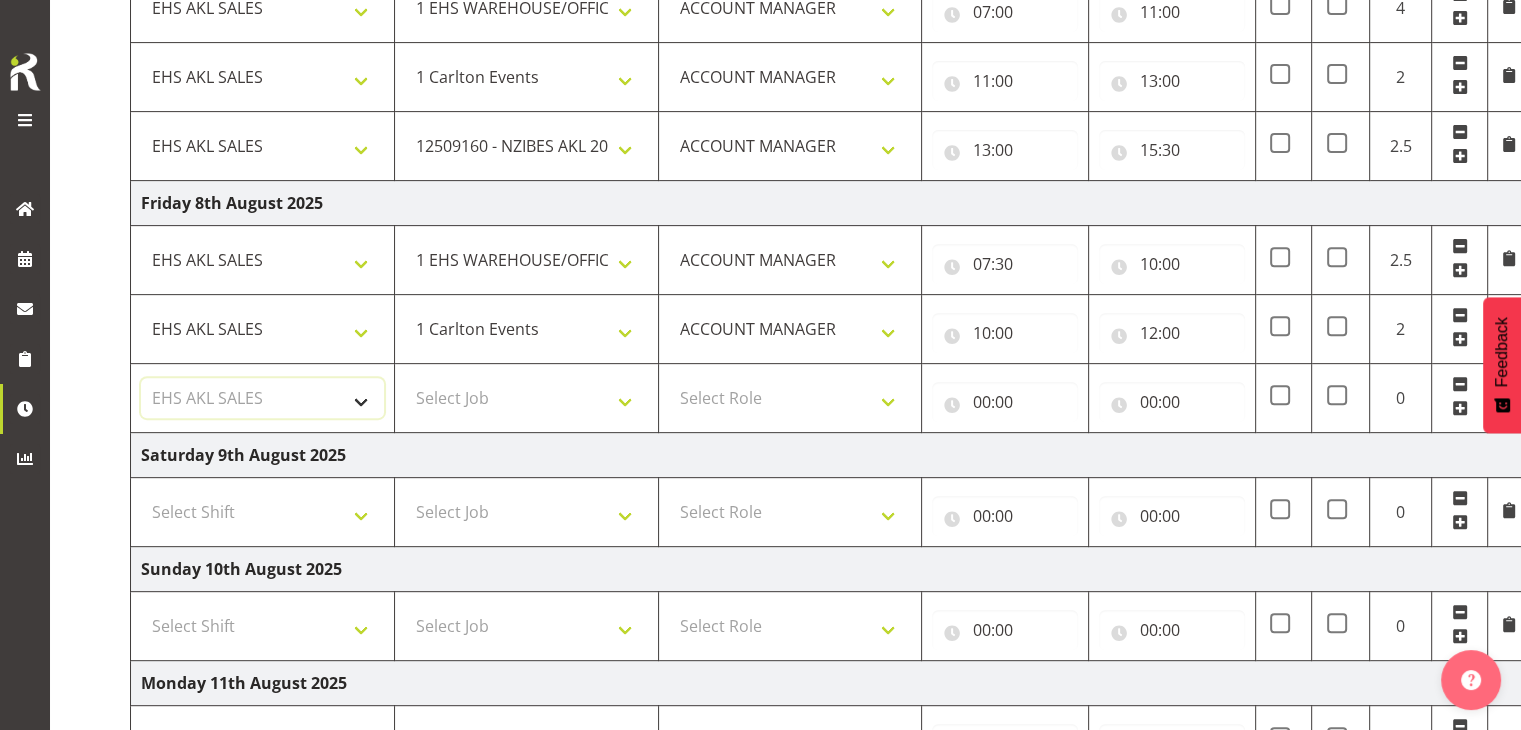 click on "Select Shift  EHS AKL SALES" at bounding box center (262, 398) 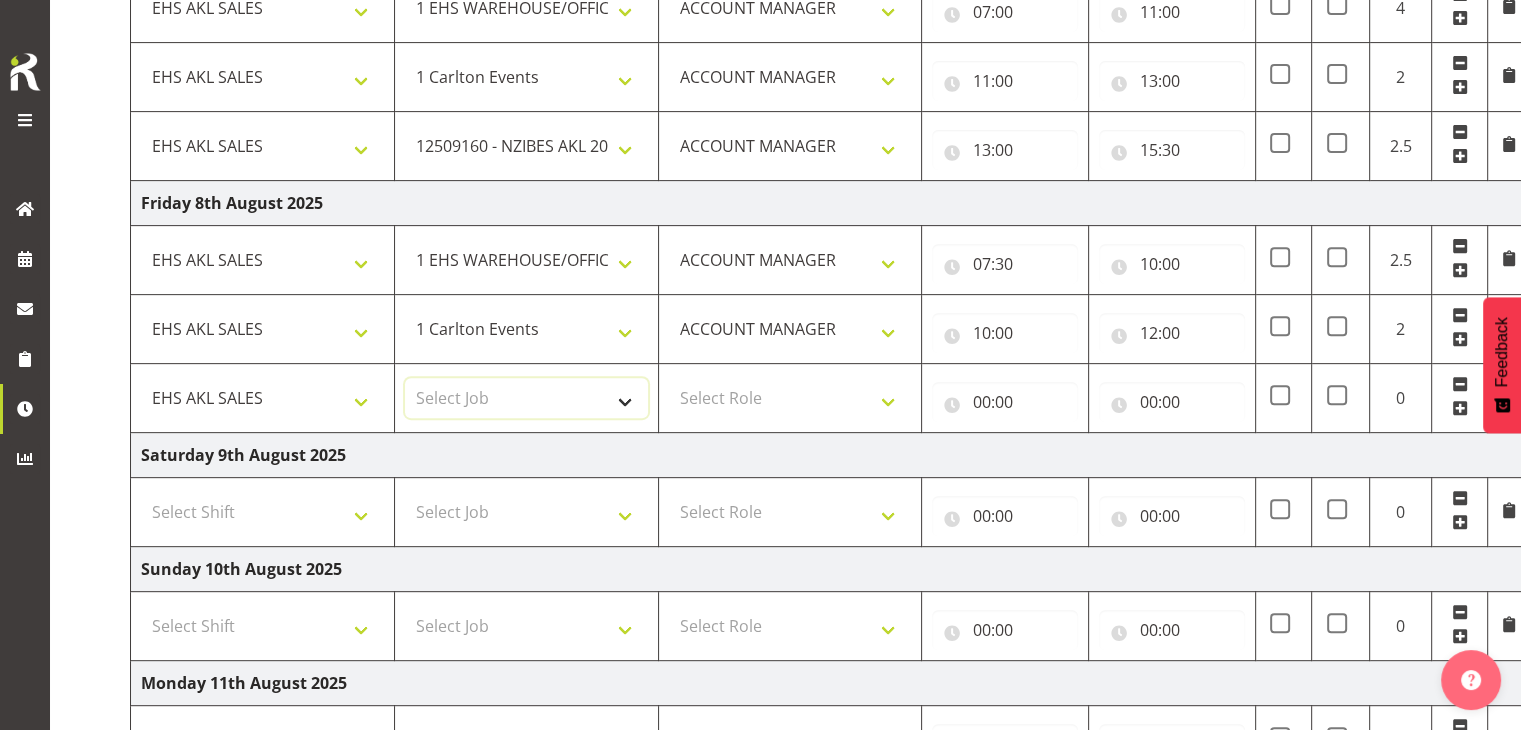 click on "Select Job  1 Carlton Events 1 Carlton Hamilton 1 Carlton Wellington 1 EHS WAREHOUSE/OFFICE 1 GRS 1 SLP Production 1 SLP Tradeshows 12507000 - AKL Casual Jul 2025 1250700R - July Casual C&R 2025 12507010 - NASDAP Conference 2025 12507030 - Auckland Food Show 2025 12507050 - CDES Internship & Graduate Expo 2025 12507100 - NZCB Education Day 2025 12507110 - CCNZ 2025 1250711A - CCNZ25-Accordant GroupServices 12507120 - NZACA Symposium 2025 12507130 - Risk & Resilience 2025 1250713A - Risk 2025 - Protecht 1250713B - RISK 2025 - Camms 12507140 - Jobs Expo in NZ 2025 12507150 - Crane 2025 1250715A - Crane 2025 - UAA 12507160 - BestStart conference 25 12507170 - UoA - T-Tech 2025 12507180 - Banks Art Exhibition 25 12507190 - GSA 2025 12507200 - UoA Clubs Expo Semster 2 2025 12507210 - All Black Tour 2025 - Hamilton 12507220 - All Blacks Stock Purchasing 25 12508000 - AKL Casual Aug 2025 1250800R - August Casual C&R 2025 12508010 - Spring Gift Fair 2025 1250801A - Jty Imports/Exports-SpringGift 12508080 - FANZ 2025" at bounding box center [526, 398] 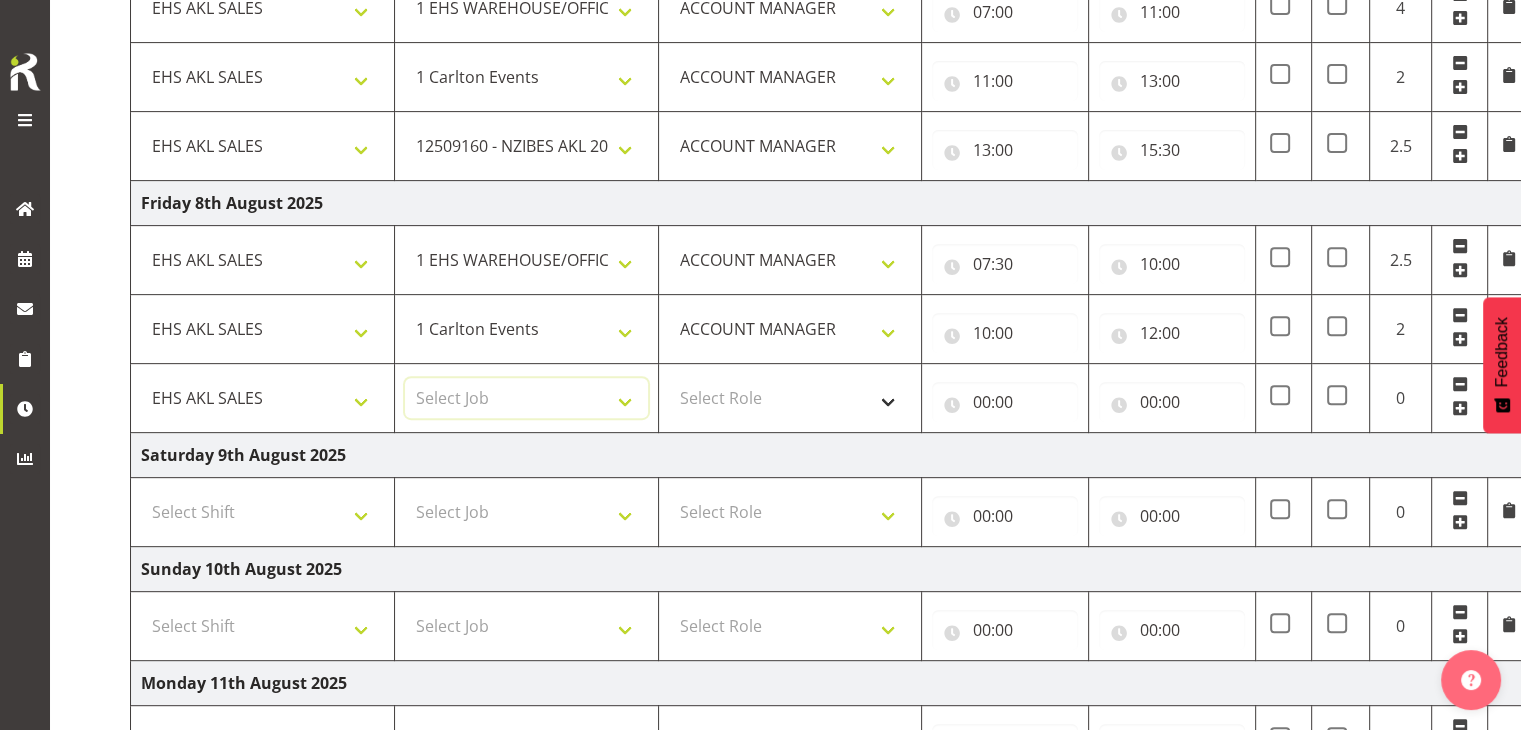 select on "8653" 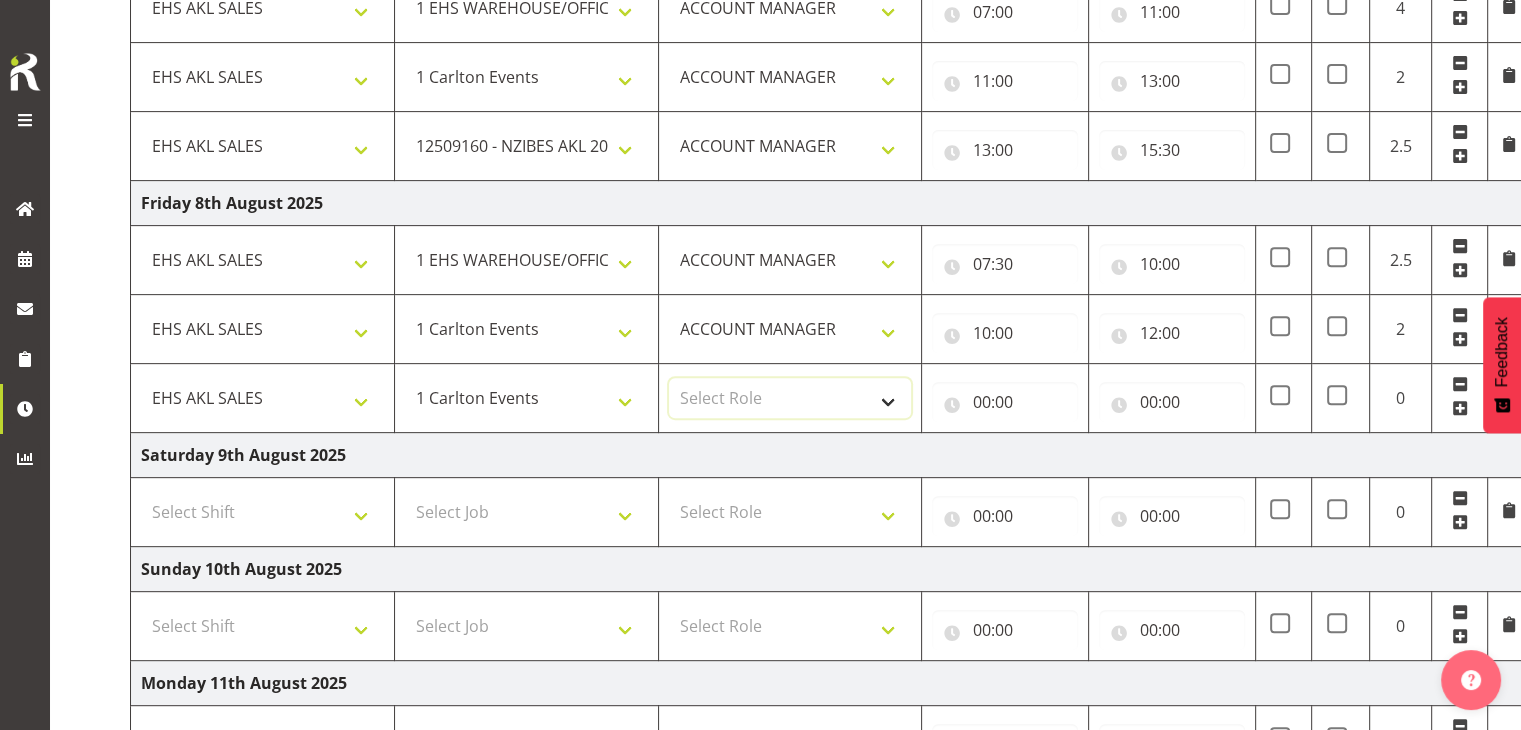 click on "Select Role  ACCOUNT MANAGER" at bounding box center (790, 398) 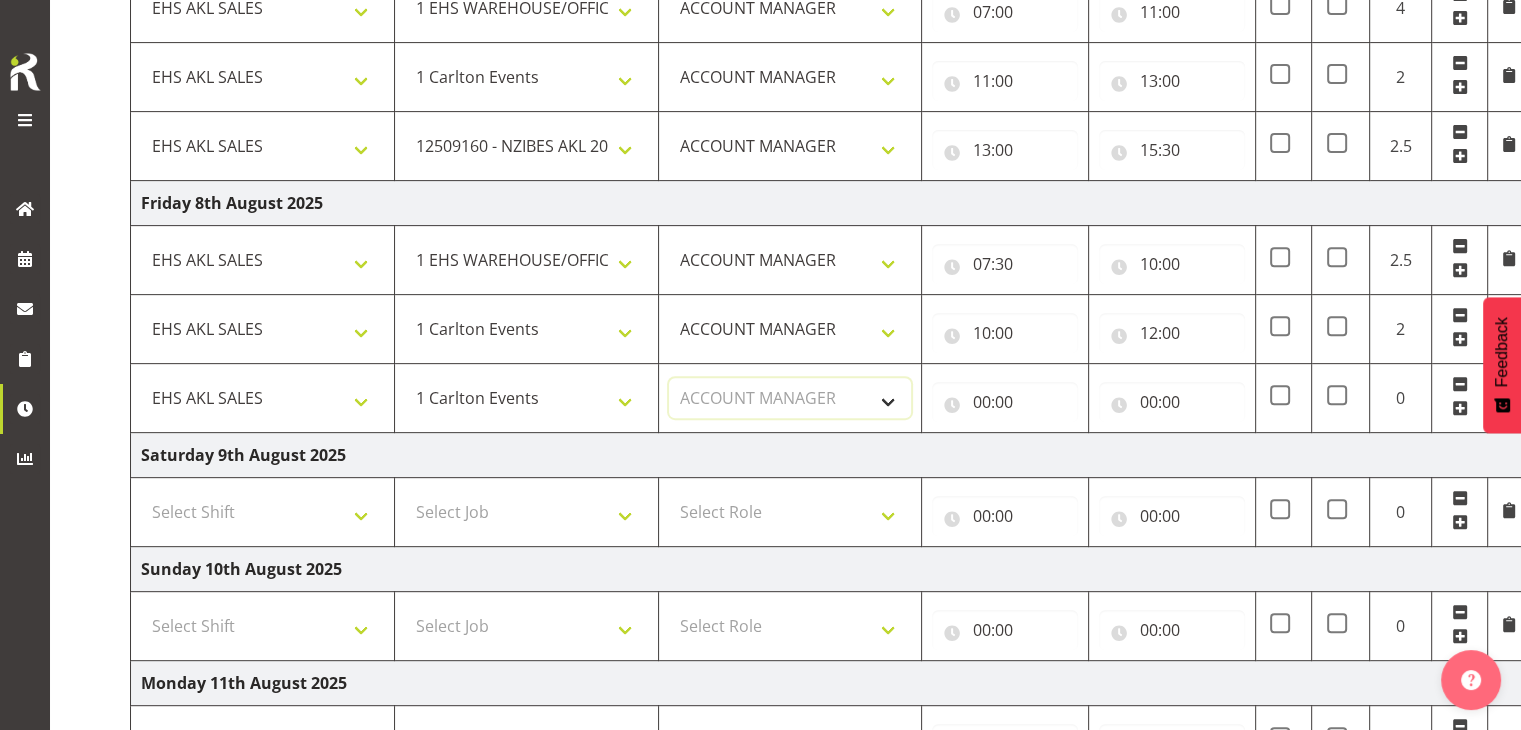 click on "Select Role  ACCOUNT MANAGER" at bounding box center [790, 398] 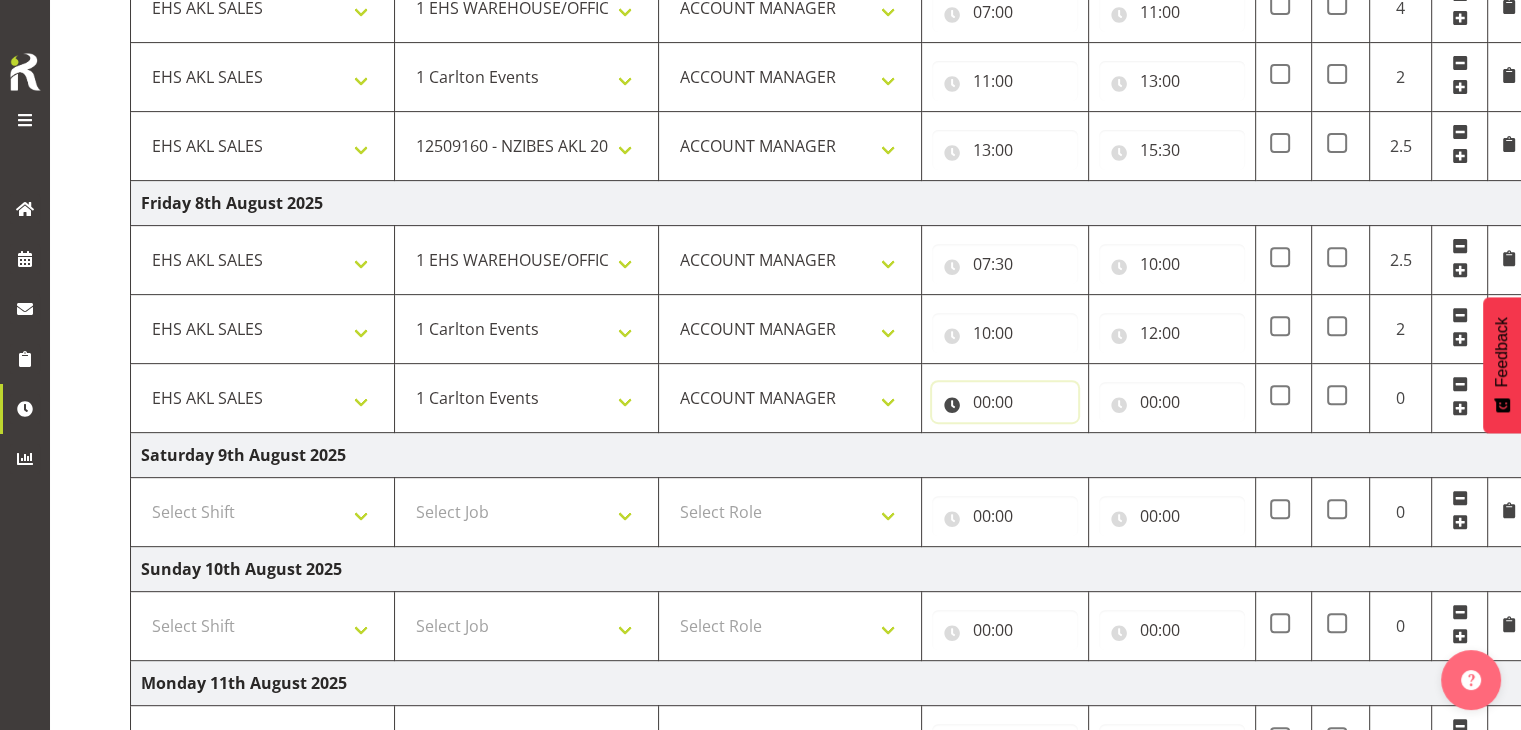 click on "00:00" at bounding box center [1005, 402] 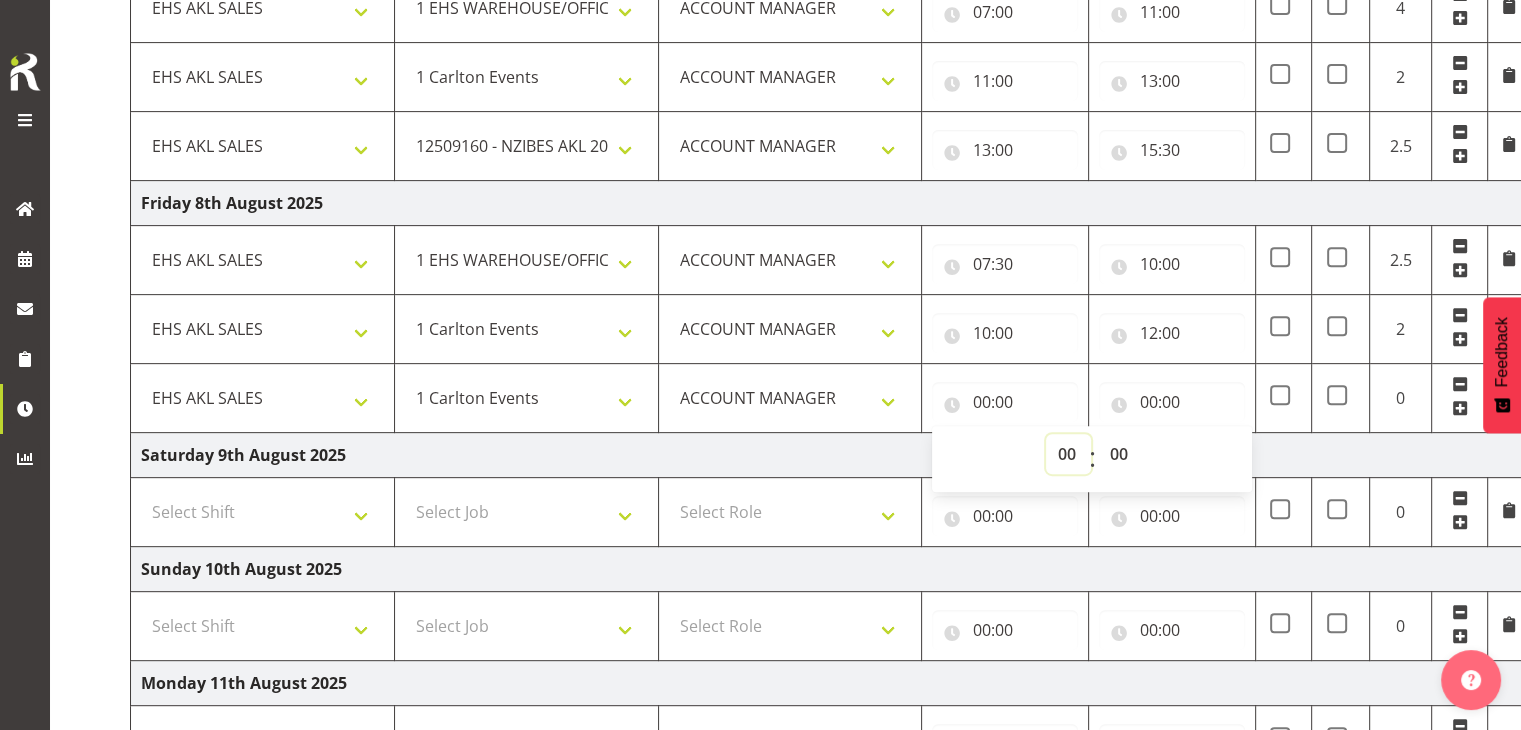 click on "00   01   02   03   04   05   06   07   08   09   10   11   12   13   14   15   16   17   18   19   20   21   22   23" at bounding box center [1068, 454] 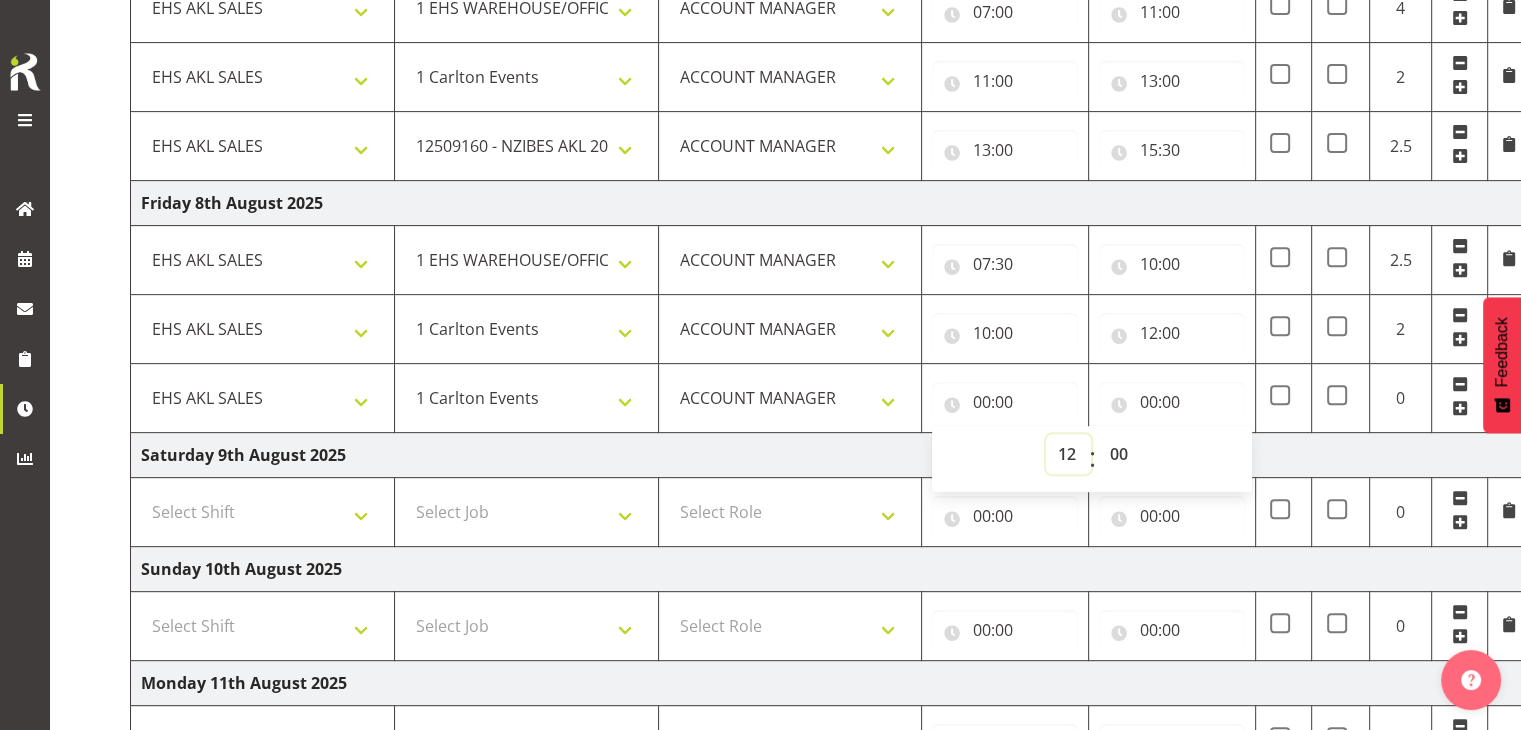 click on "00   01   02   03   04   05   06   07   08   09   10   11   12   13   14   15   16   17   18   19   20   21   22   23" at bounding box center [1068, 454] 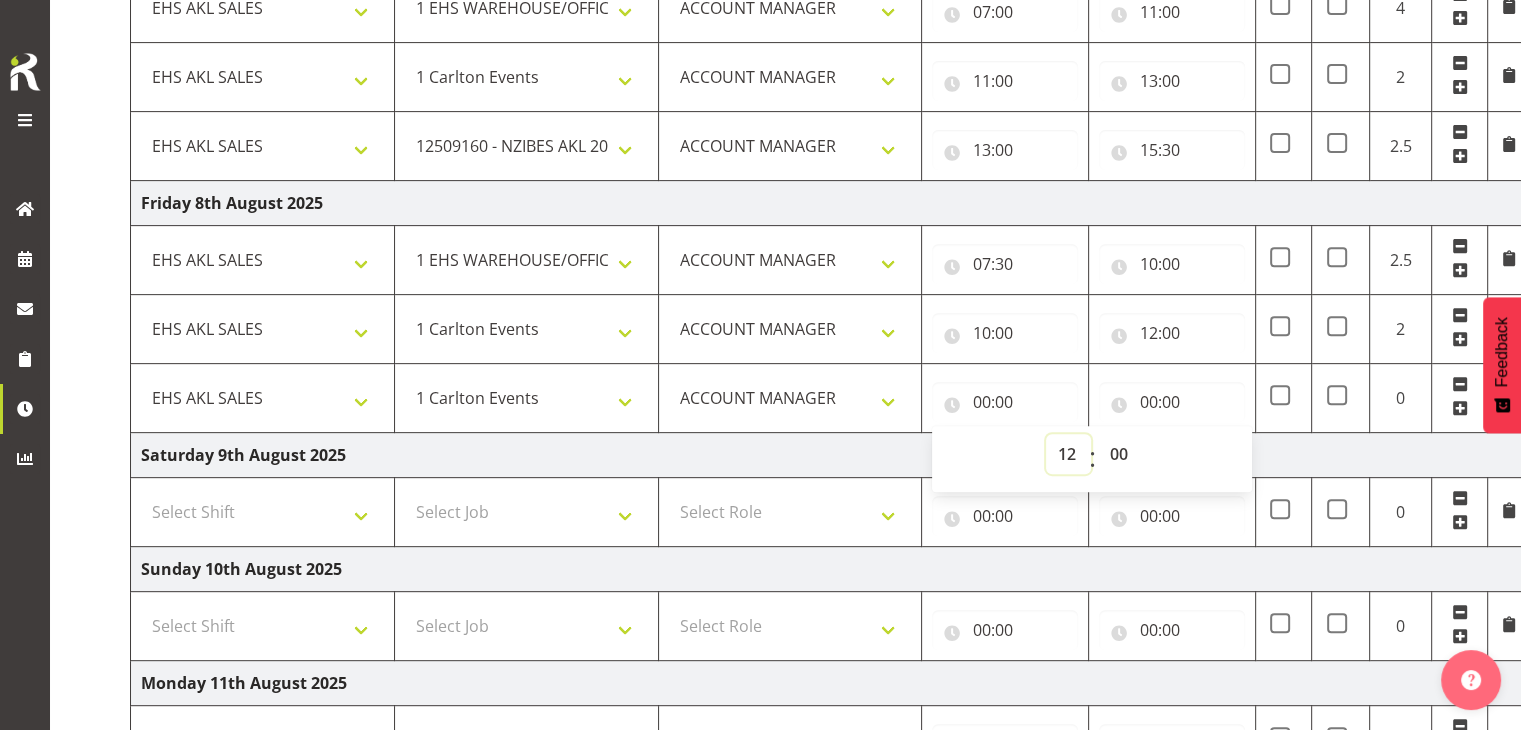 type on "12:00" 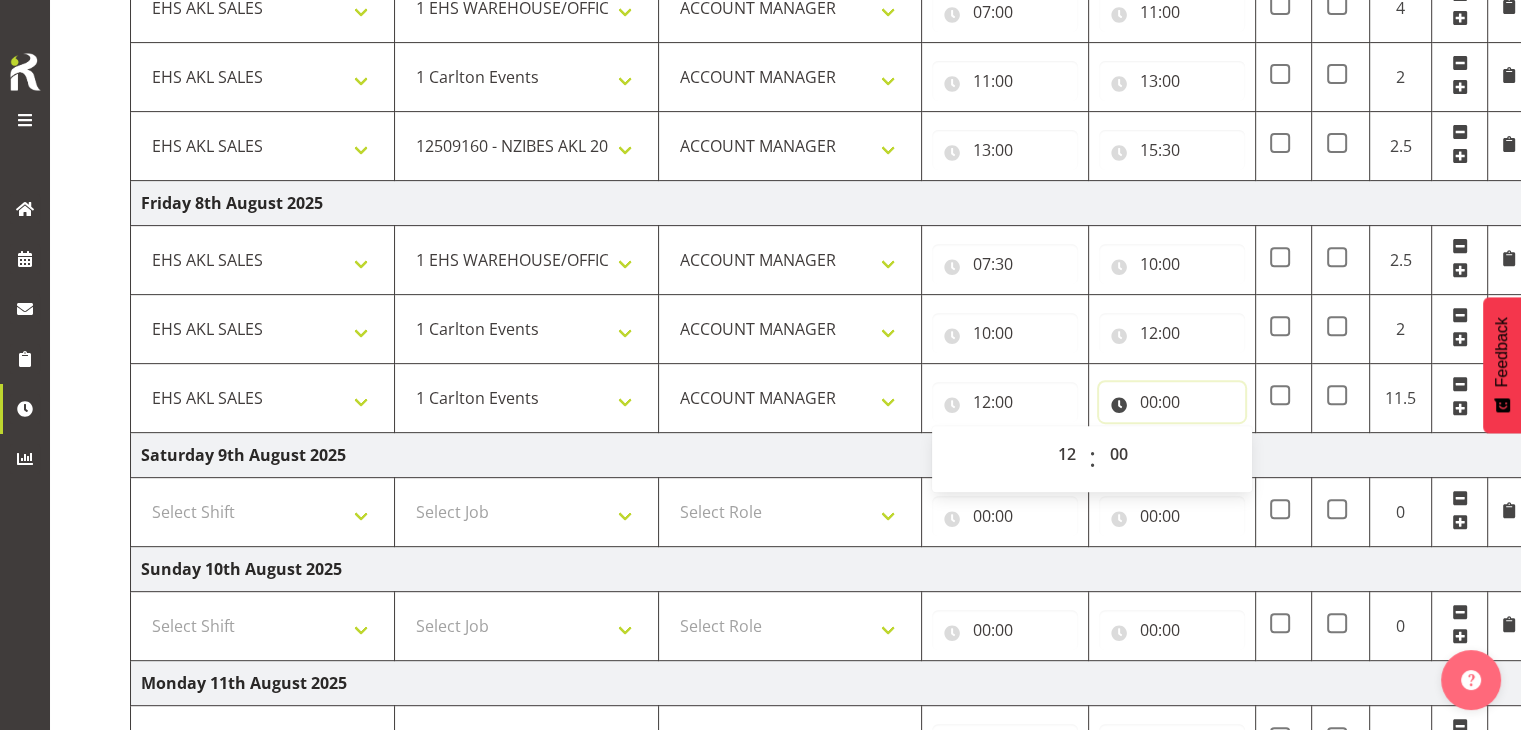 click on "00:00" at bounding box center [1172, 402] 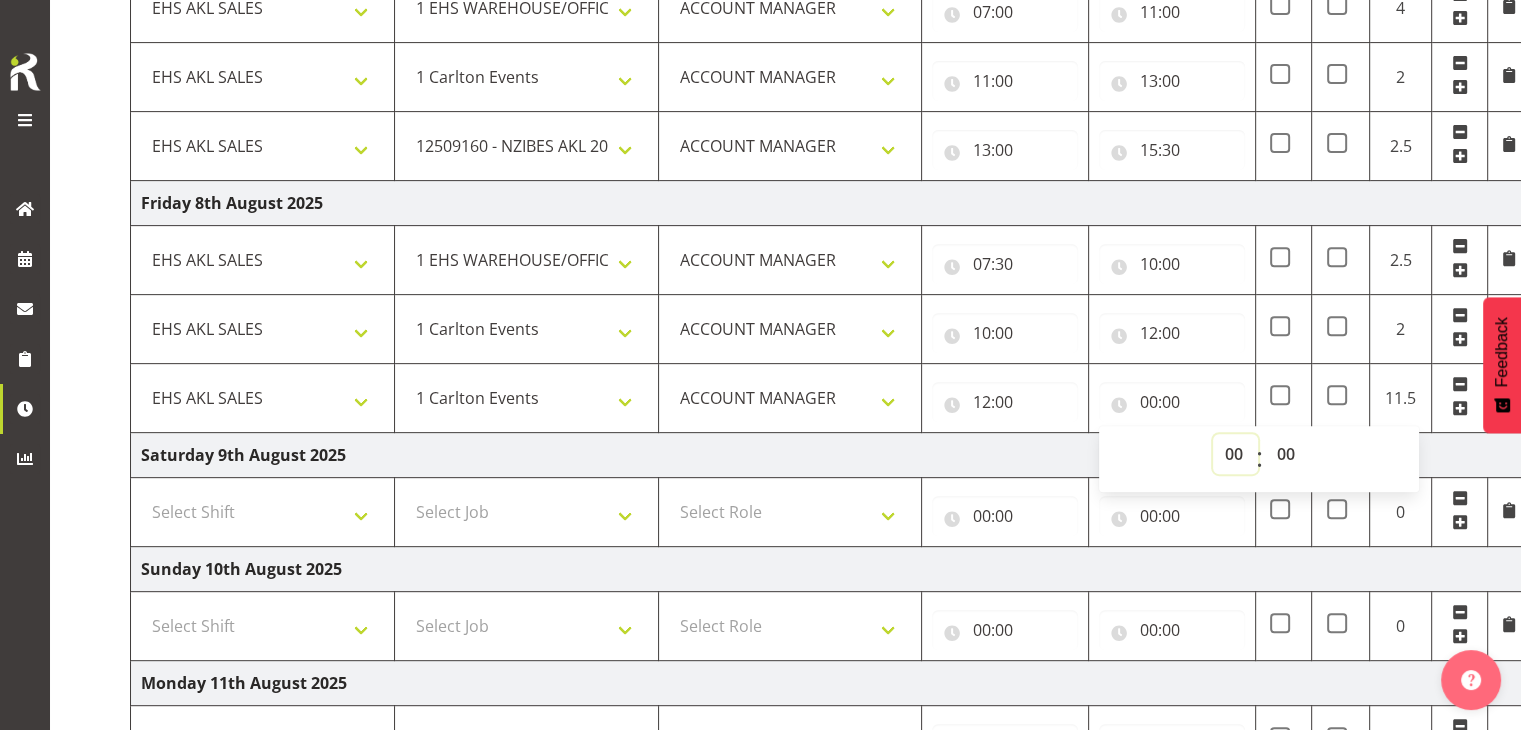click on "00   01   02   03   04   05   06   07   08   09   10   11   12   13   14   15   16   17   18   19   20   21   22   23" at bounding box center [1235, 454] 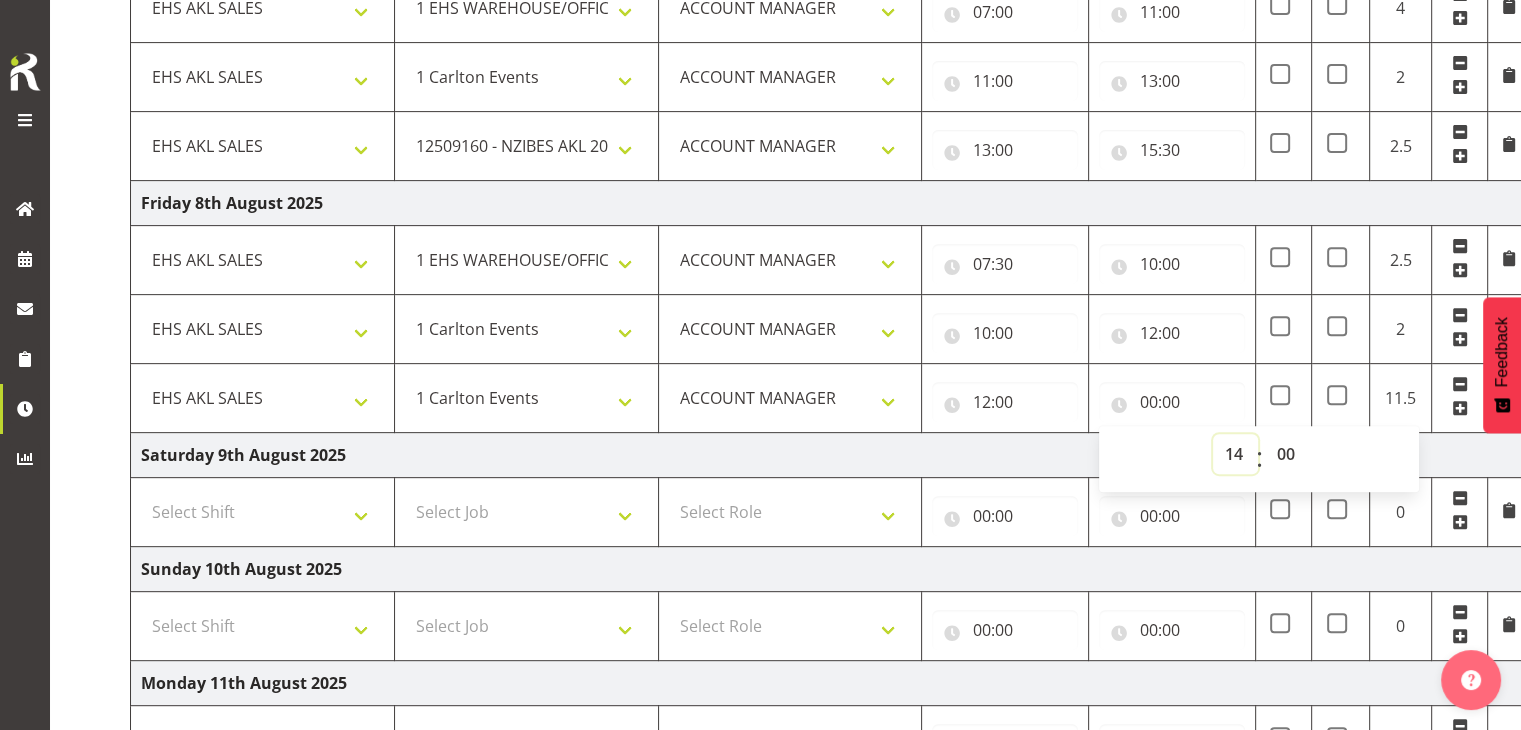 click on "00   01   02   03   04   05   06   07   08   09   10   11   12   13   14   15   16   17   18   19   20   21   22   23" at bounding box center (1235, 454) 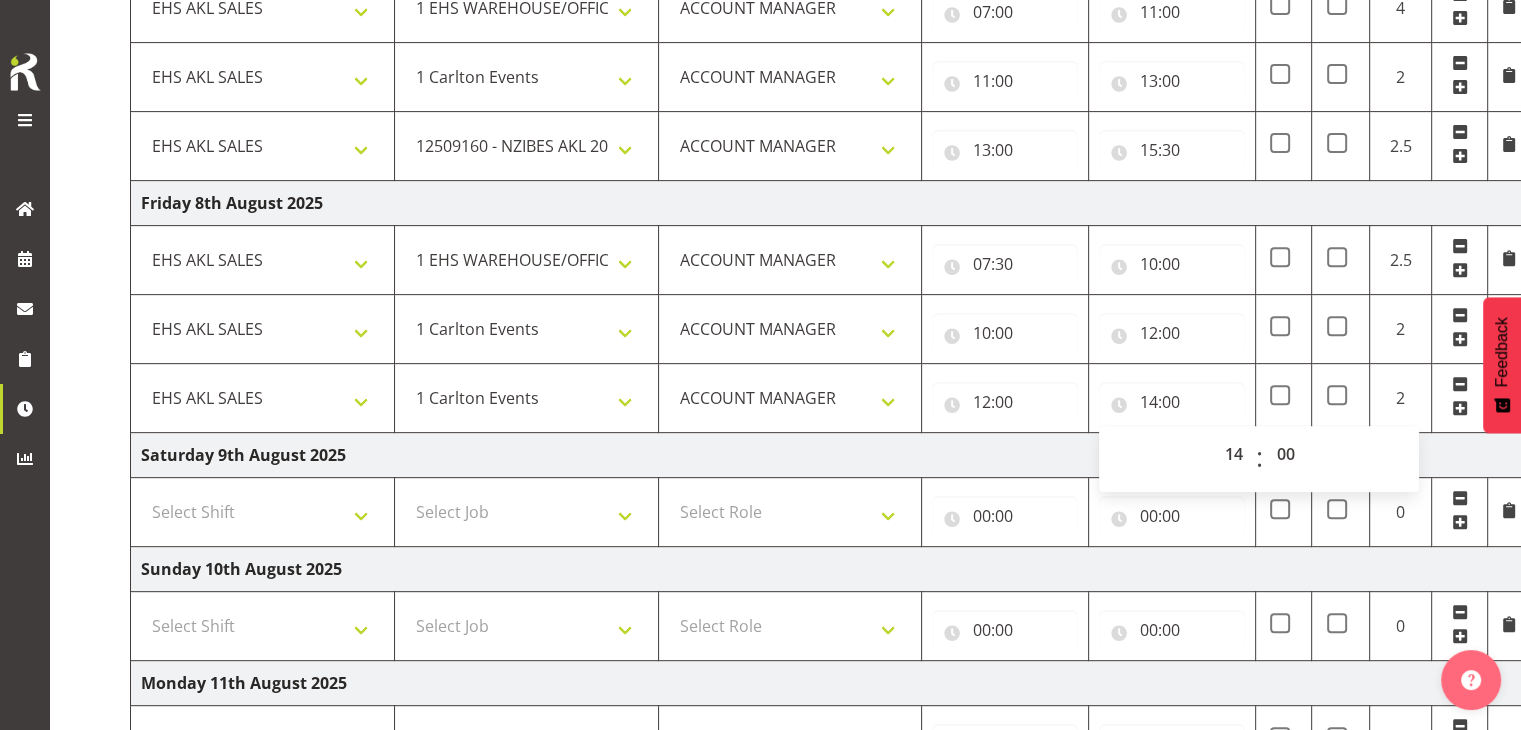 click at bounding box center [1460, 408] 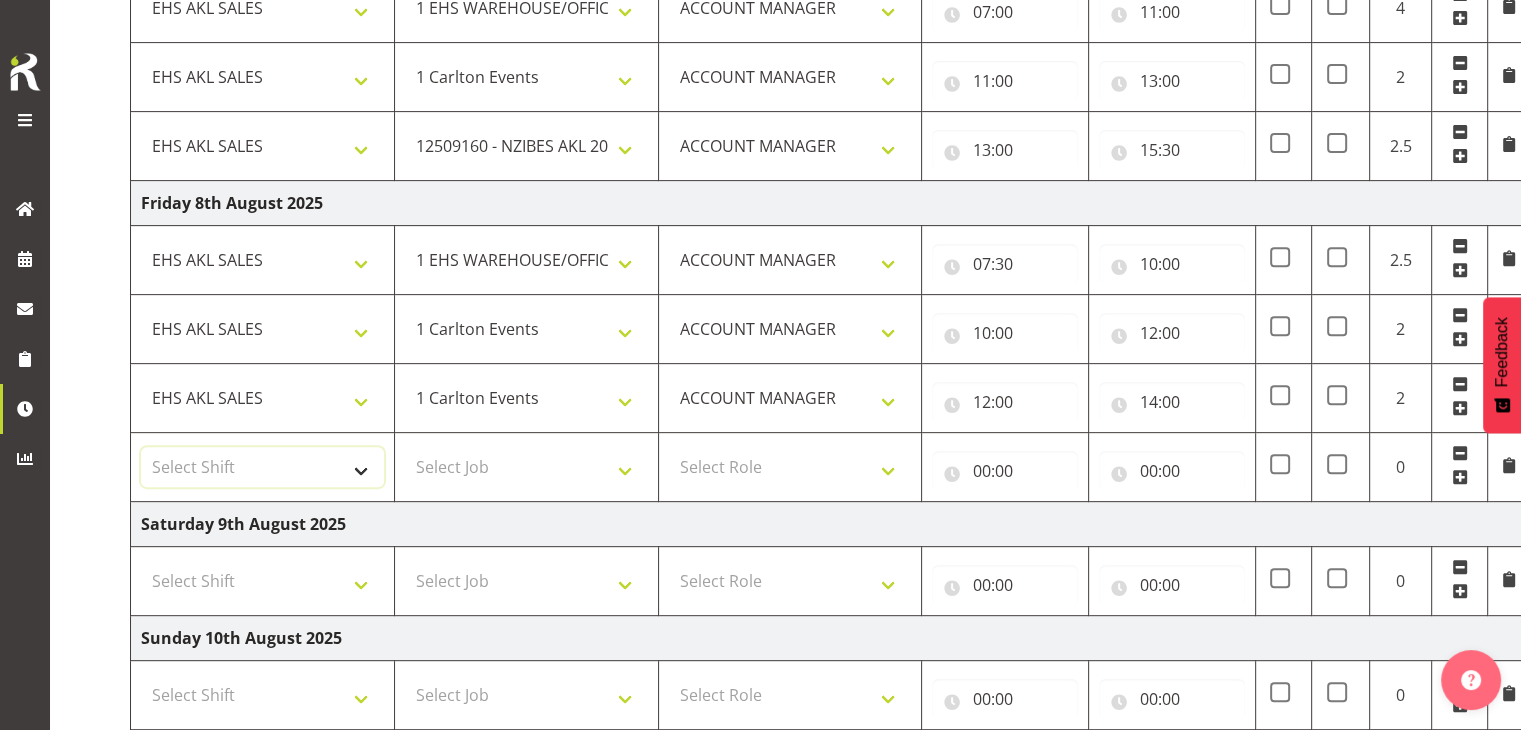 click on "Select Shift  EHS AKL SALES" at bounding box center [262, 467] 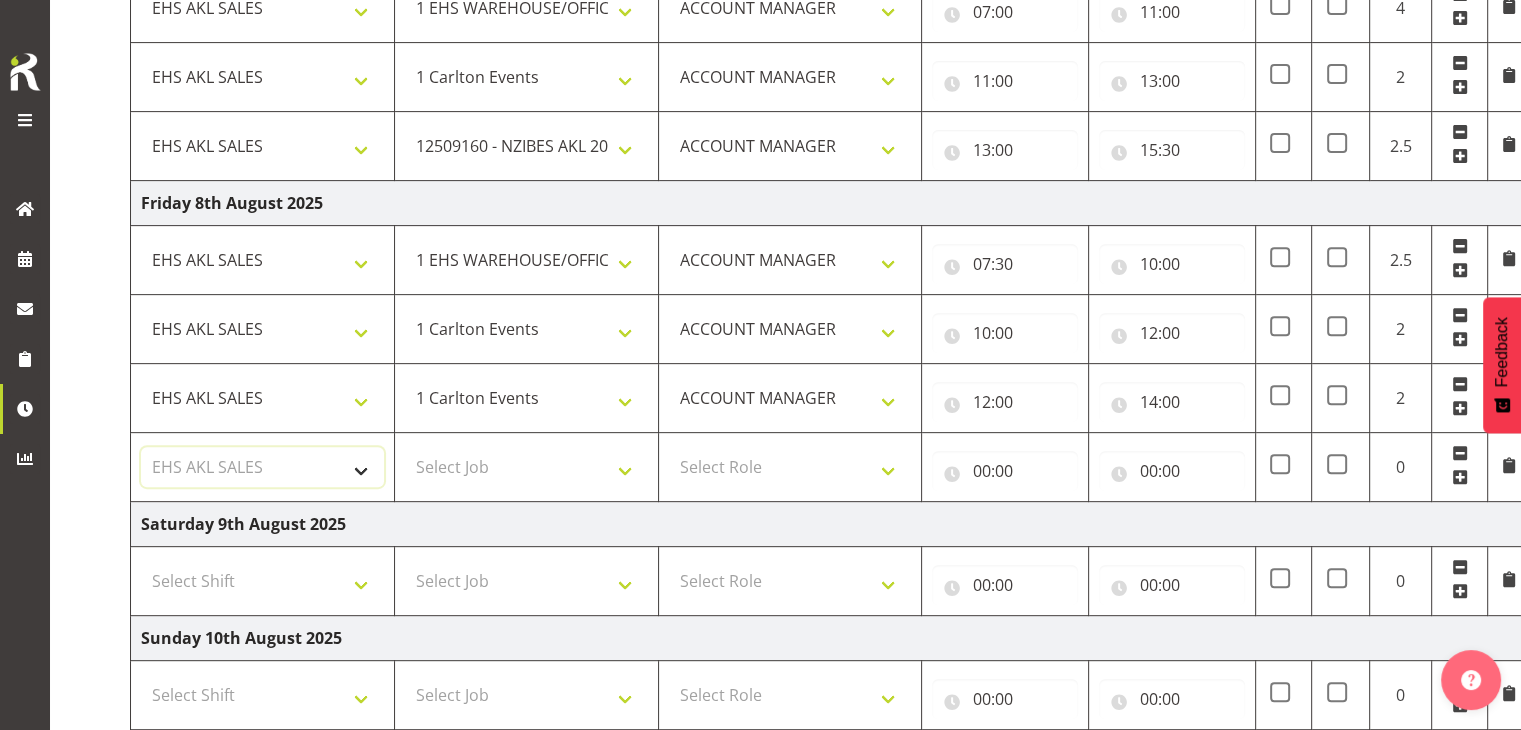 click on "Select Shift  EHS AKL SALES" at bounding box center (262, 467) 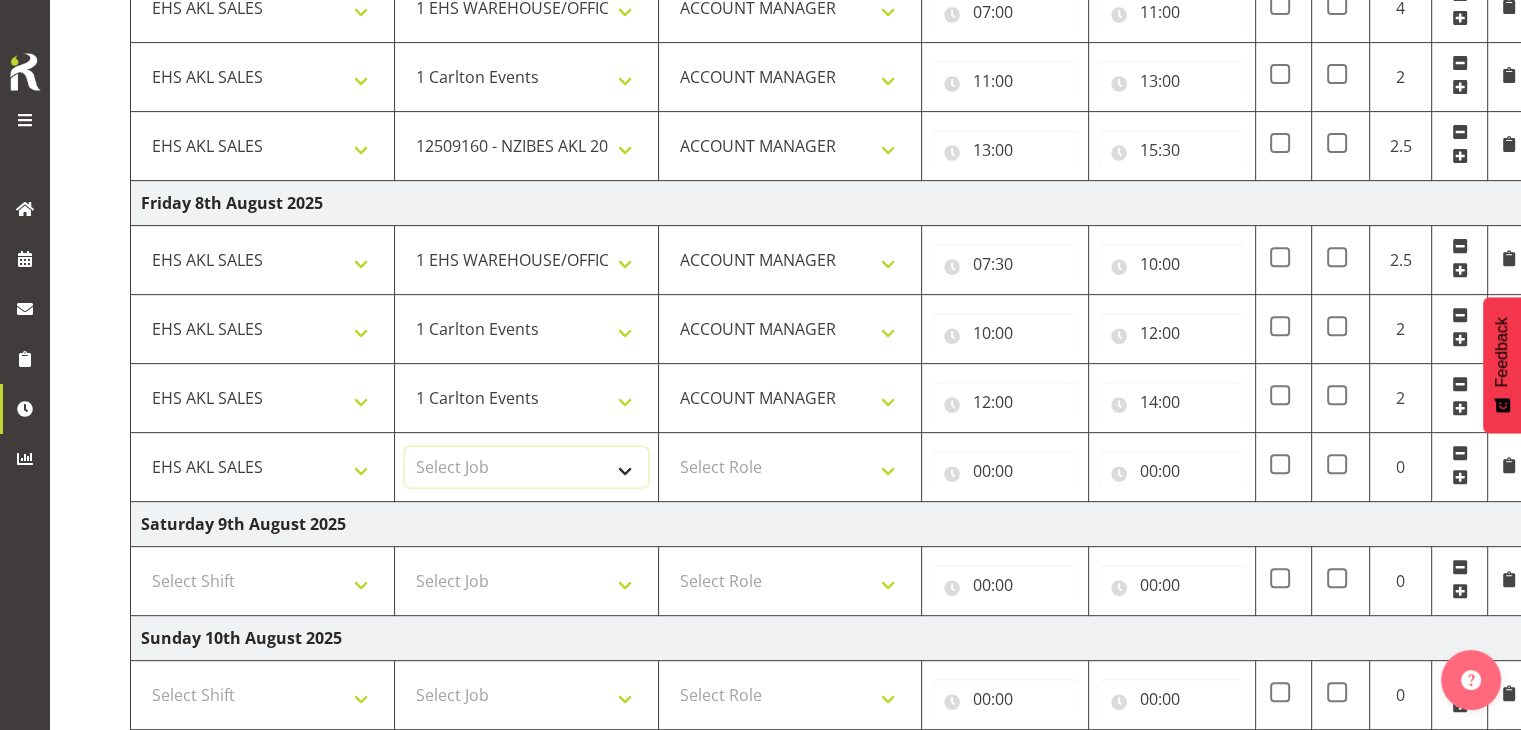 click on "Select Job  1 Carlton Events 1 Carlton Hamilton 1 Carlton Wellington 1 EHS WAREHOUSE/OFFICE 1 GRS 1 SLP Production 1 SLP Tradeshows 12507000 - AKL Casual Jul 2025 1250700R - July Casual C&R 2025 12507010 - NASDAP Conference 2025 12507030 - Auckland Food Show 2025 12507050 - CDES Internship & Graduate Expo 2025 12507100 - NZCB Education Day 2025 12507110 - CCNZ 2025 1250711A - CCNZ25-Accordant GroupServices 12507120 - NZACA Symposium 2025 12507130 - Risk & Resilience 2025 1250713A - Risk 2025 - Protecht 1250713B - RISK 2025 - Camms 12507140 - Jobs Expo in NZ 2025 12507150 - Crane 2025 1250715A - Crane 2025 - UAA 12507160 - BestStart conference 25 12507170 - UoA - T-Tech 2025 12507180 - Banks Art Exhibition 25 12507190 - GSA 2025 12507200 - UoA Clubs Expo Semster 2 2025 12507210 - All Black Tour 2025 - Hamilton 12507220 - All Blacks Stock Purchasing 25 12508000 - AKL Casual Aug 2025 1250800R - August Casual C&R 2025 12508010 - Spring Gift Fair 2025 1250801A - Jty Imports/Exports-SpringGift 12508080 - FANZ 2025" at bounding box center [526, 467] 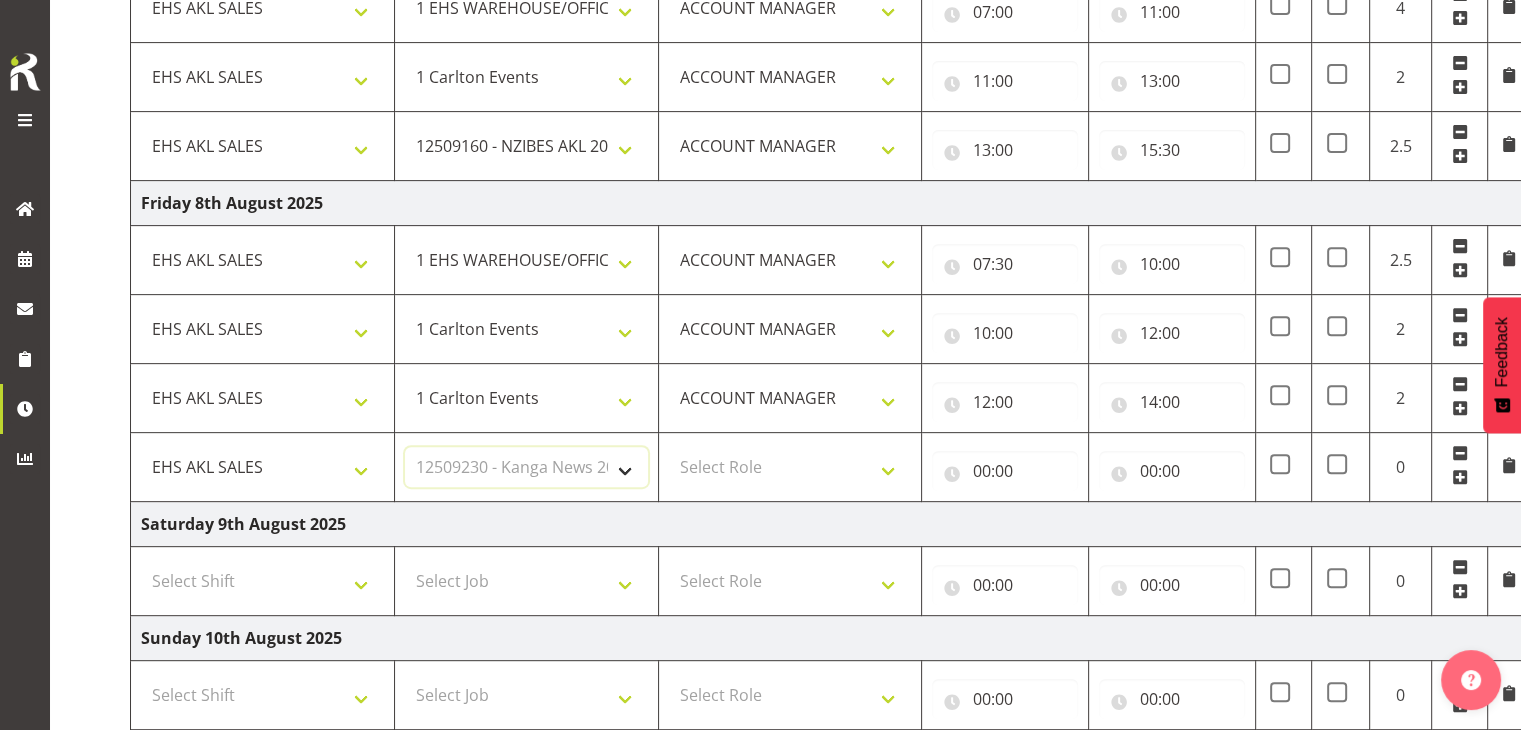 click on "Select Job  1 Carlton Events 1 Carlton Hamilton 1 Carlton Wellington 1 EHS WAREHOUSE/OFFICE 1 GRS 1 SLP Production 1 SLP Tradeshows 12507000 - AKL Casual Jul 2025 1250700R - July Casual C&R 2025 12507010 - NASDAP Conference 2025 12507030 - Auckland Food Show 2025 12507050 - CDES Internship & Graduate Expo 2025 12507100 - NZCB Education Day 2025 12507110 - CCNZ 2025 1250711A - CCNZ25-Accordant GroupServices 12507120 - NZACA Symposium 2025 12507130 - Risk & Resilience 2025 1250713A - Risk 2025 - Protecht 1250713B - RISK 2025 - Camms 12507140 - Jobs Expo in NZ 2025 12507150 - Crane 2025 1250715A - Crane 2025 - UAA 12507160 - BestStart conference 25 12507170 - UoA - T-Tech 2025 12507180 - Banks Art Exhibition 25 12507190 - GSA 2025 12507200 - UoA Clubs Expo Semster 2 2025 12507210 - All Black Tour 2025 - Hamilton 12507220 - All Blacks Stock Purchasing 25 12508000 - AKL Casual Aug 2025 1250800R - August Casual C&R 2025 12508010 - Spring Gift Fair 2025 1250801A - Jty Imports/Exports-SpringGift 12508080 - FANZ 2025" at bounding box center [526, 467] 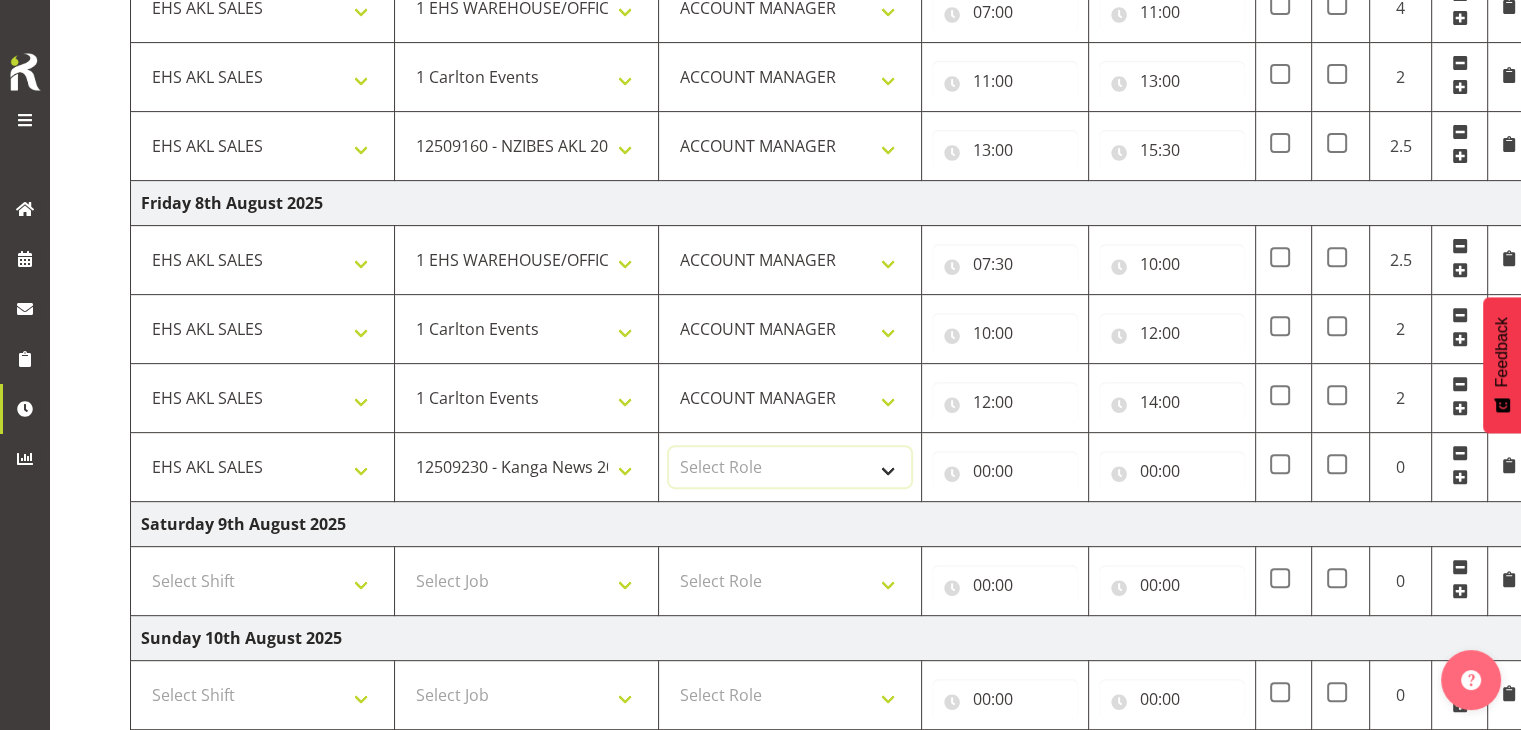 click on "Select Role  ACCOUNT MANAGER" at bounding box center (790, 467) 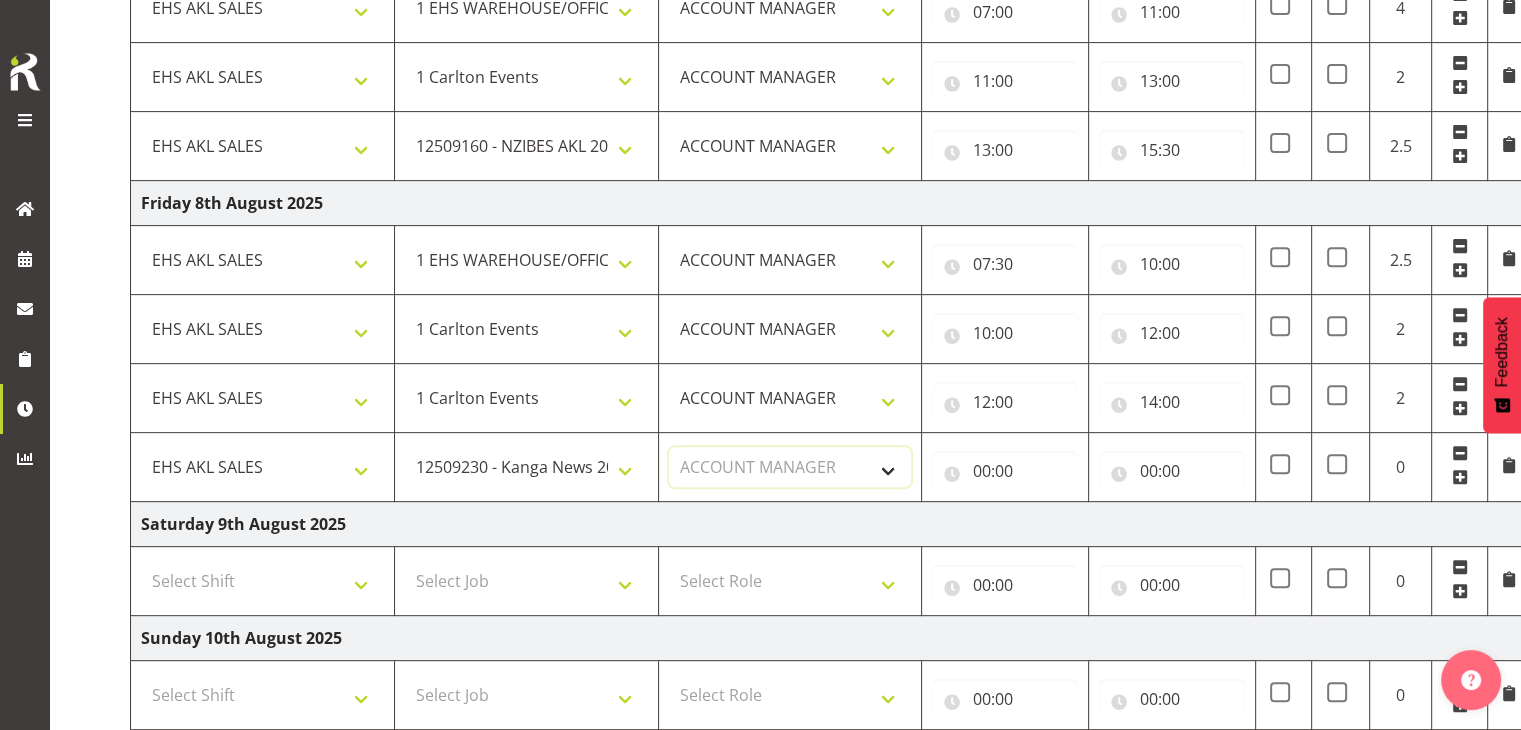 click on "Select Role  ACCOUNT MANAGER" at bounding box center (790, 467) 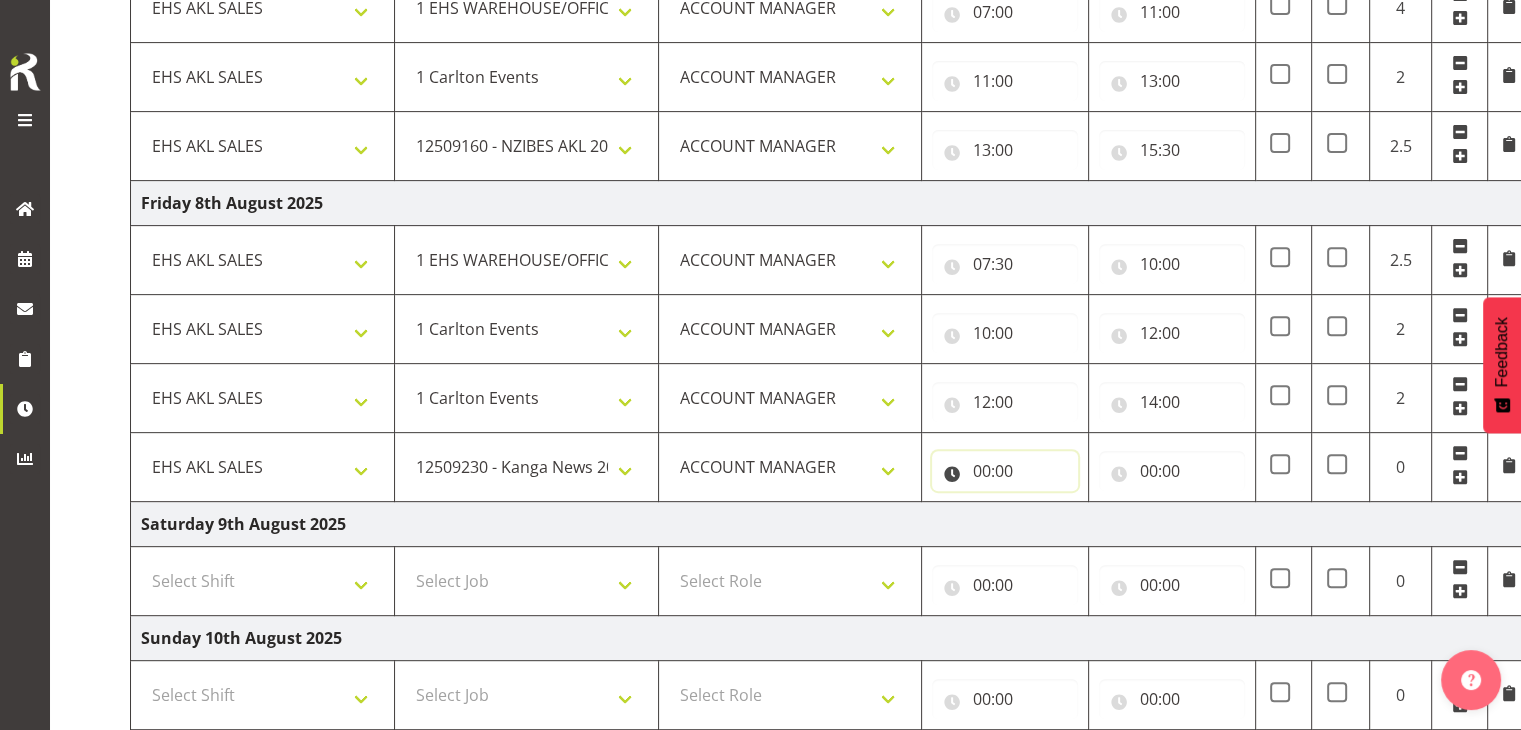 click on "00:00" at bounding box center [1005, 471] 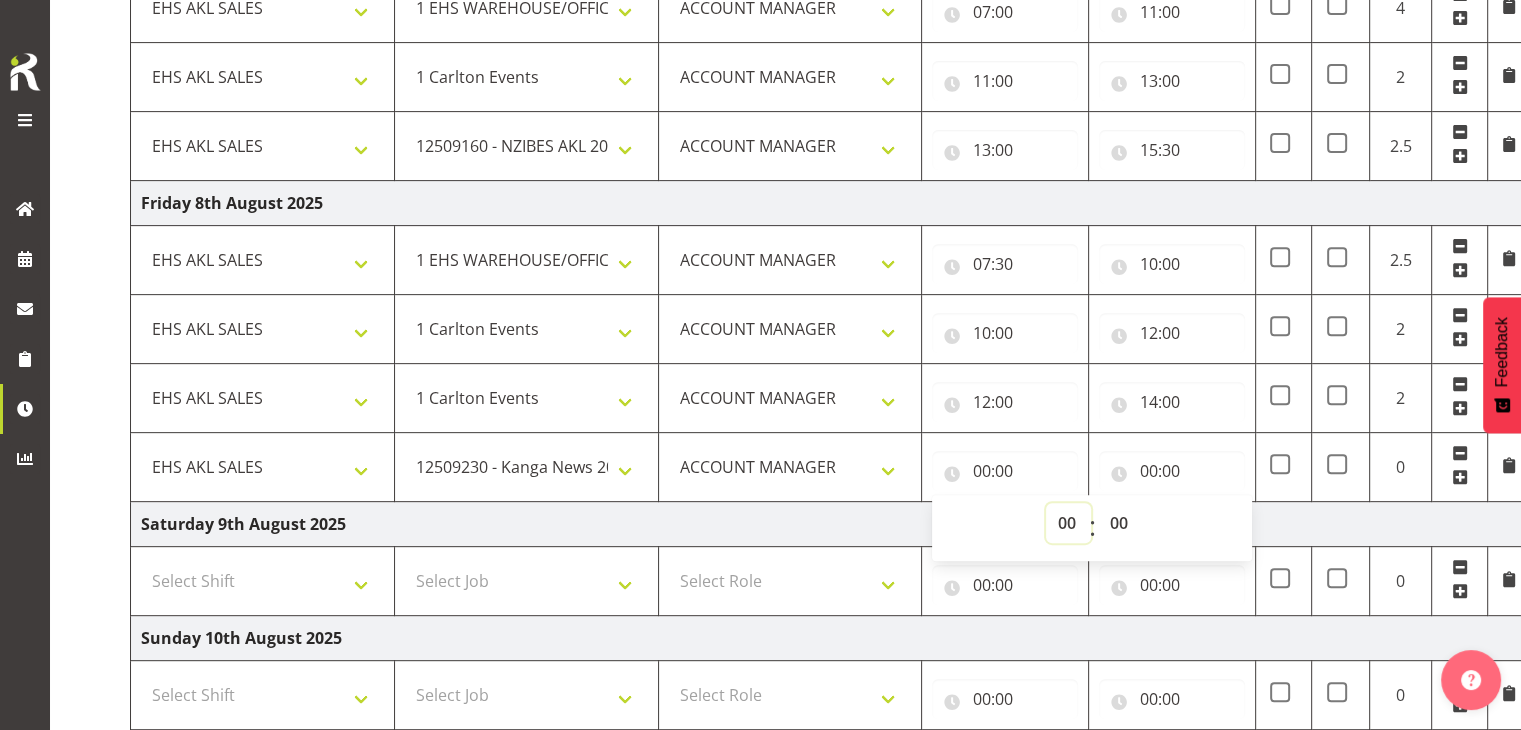 click on "00   01   02   03   04   05   06   07   08   09   10   11   12   13   14   15   16   17   18   19   20   21   22   23" at bounding box center [1068, 523] 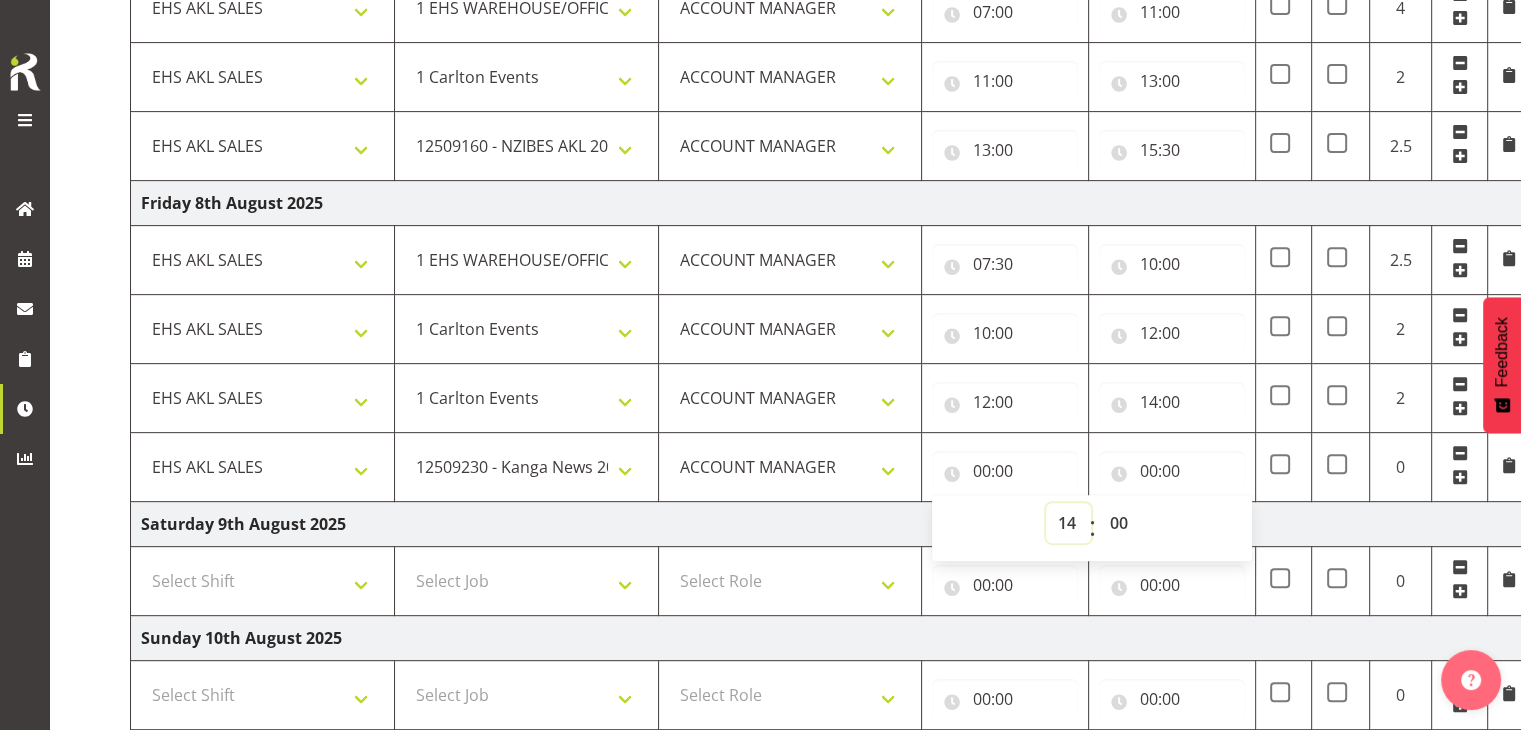 click on "00   01   02   03   04   05   06   07   08   09   10   11   12   13   14   15   16   17   18   19   20   21   22   23" at bounding box center (1068, 523) 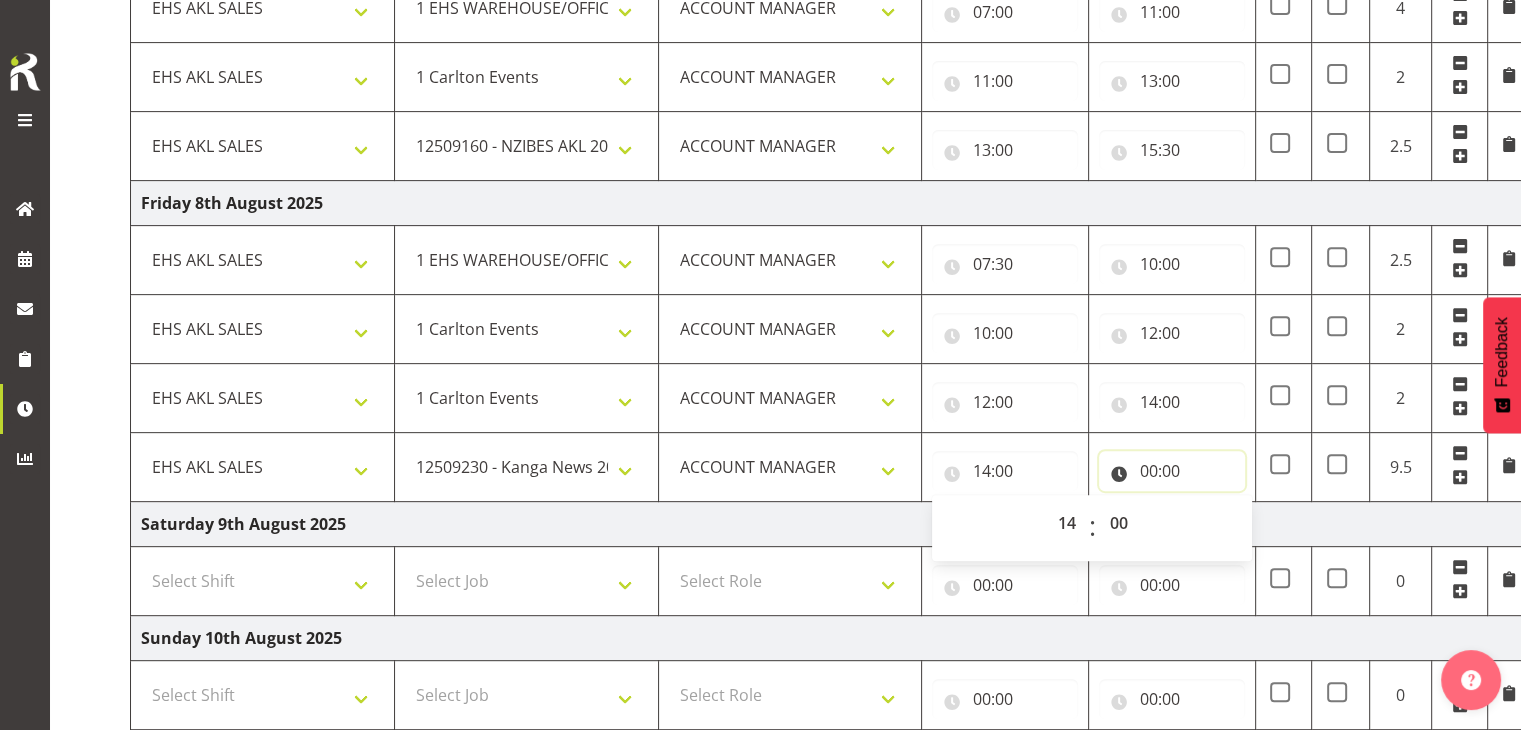 click on "00:00" at bounding box center (1172, 471) 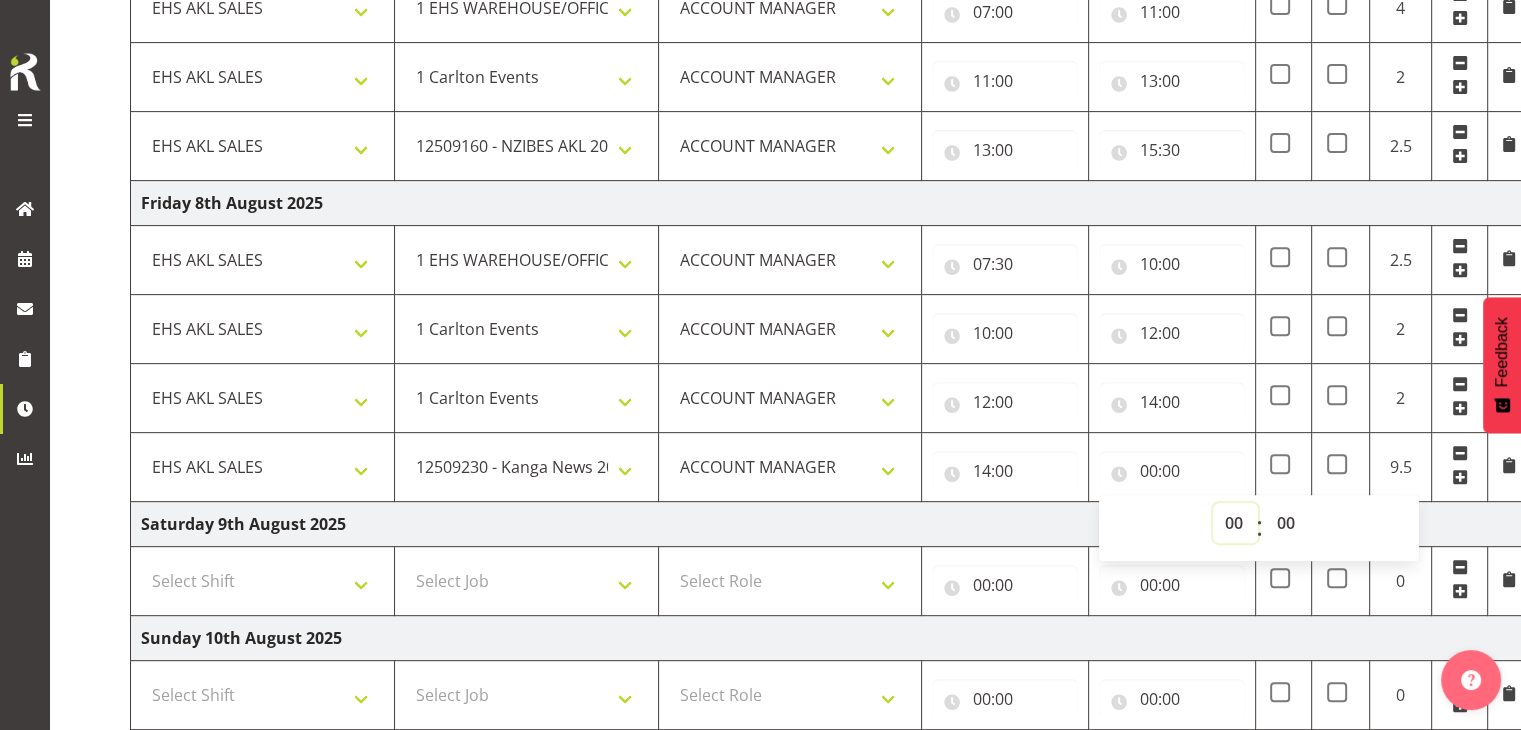 click on "00   01   02   03   04   05   06   07   08   09   10   11   12   13   14   15   16   17   18   19   20   21   22   23" at bounding box center (1235, 523) 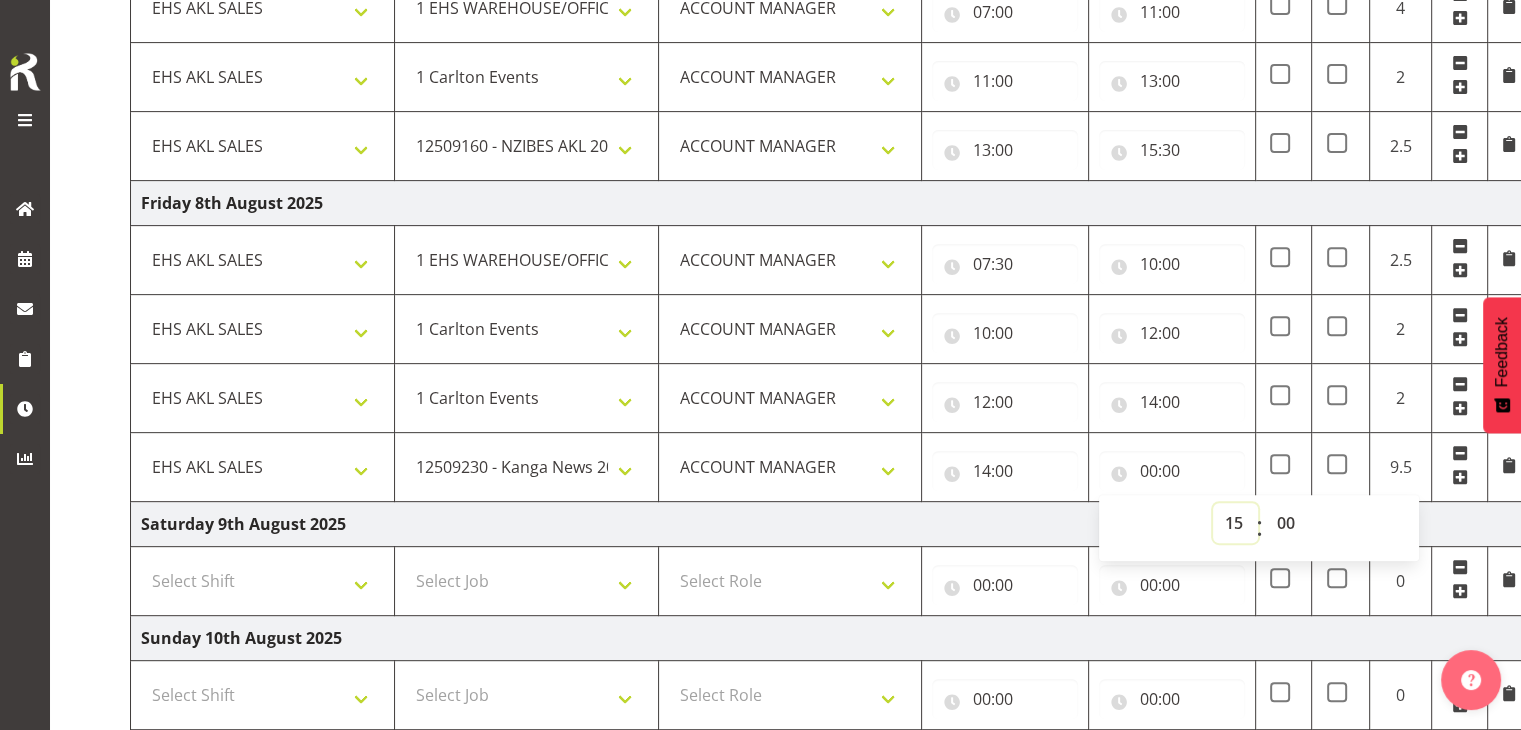 click on "00   01   02   03   04   05   06   07   08   09   10   11   12   13   14   15   16   17   18   19   20   21   22   23" at bounding box center (1235, 523) 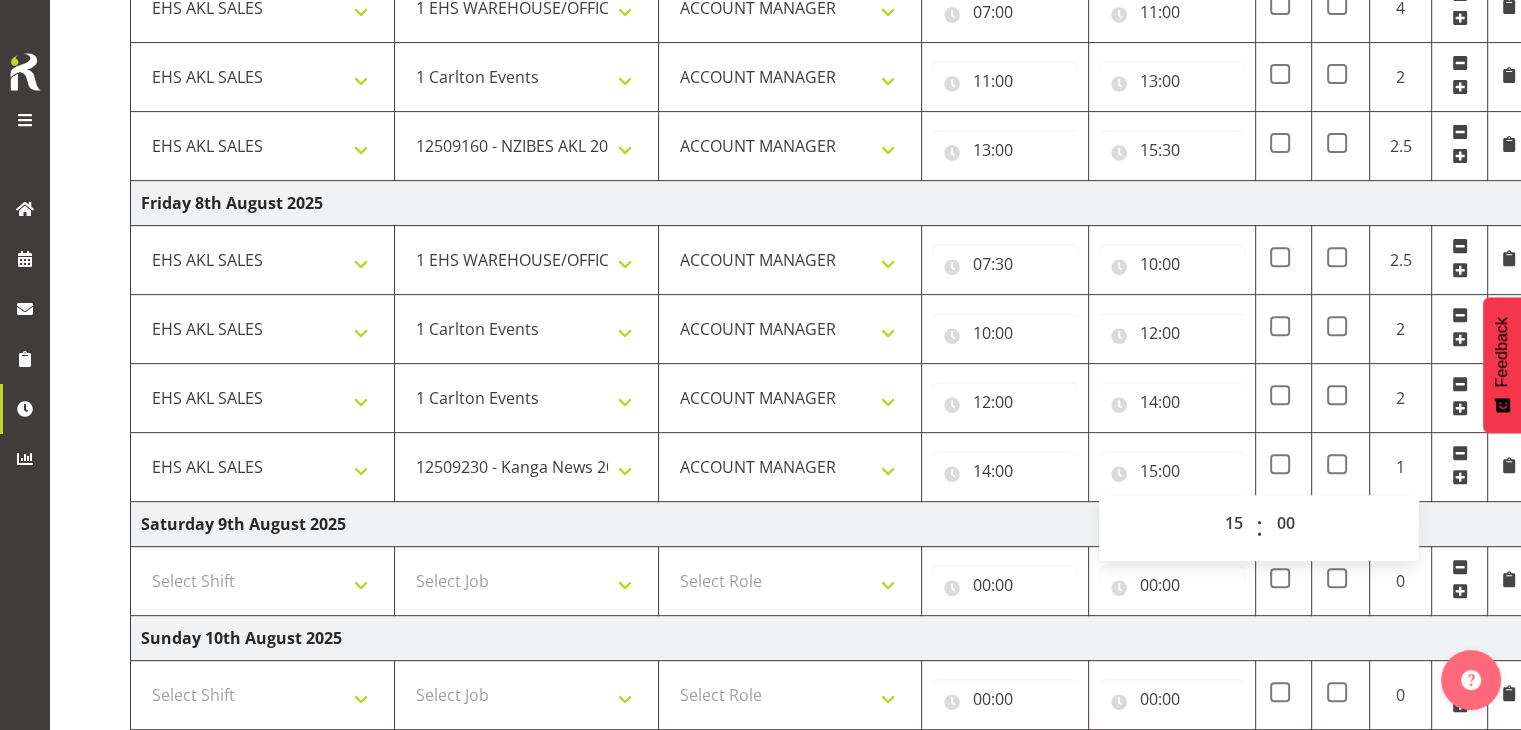 click on "Saturday 9th August 2025" at bounding box center [830, 524] 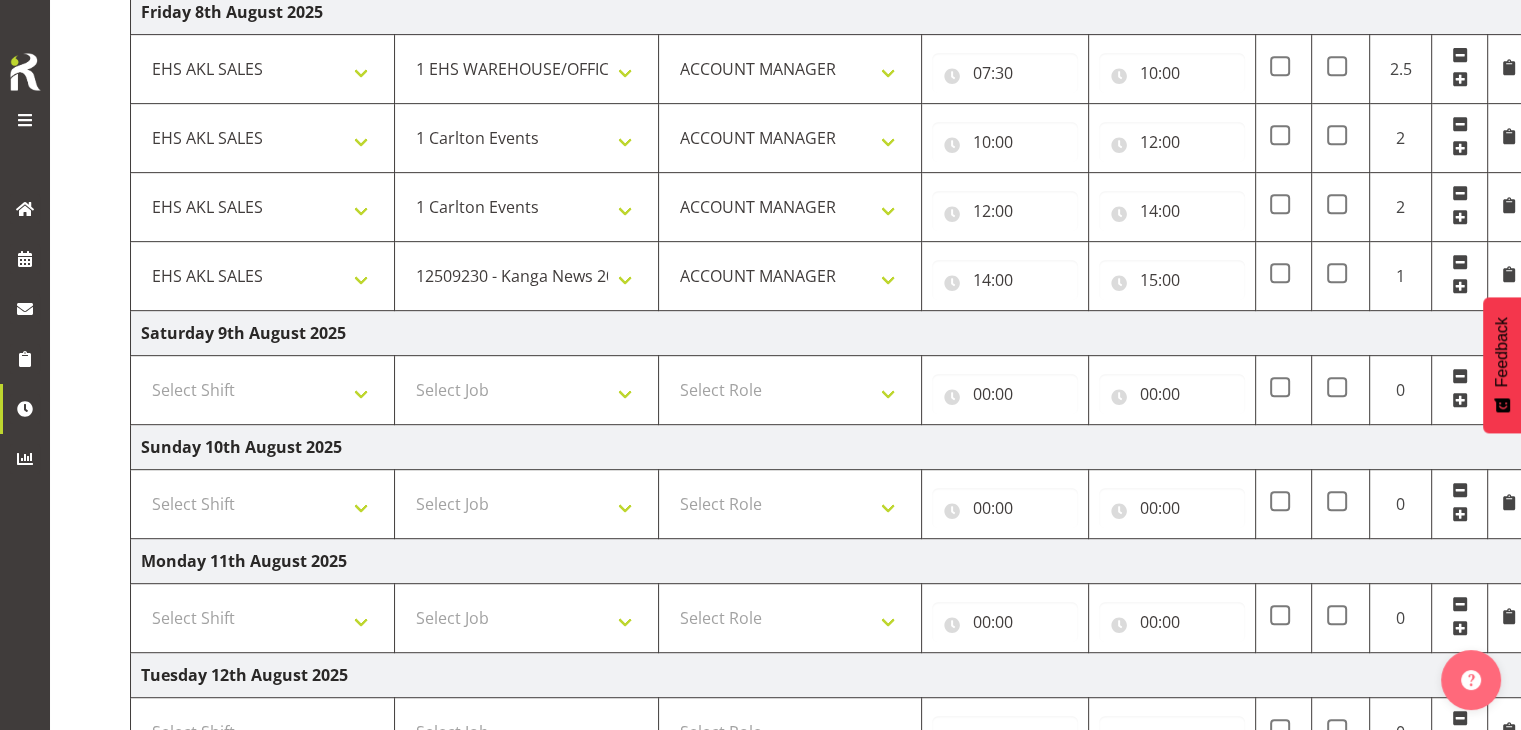 scroll, scrollTop: 908, scrollLeft: 0, axis: vertical 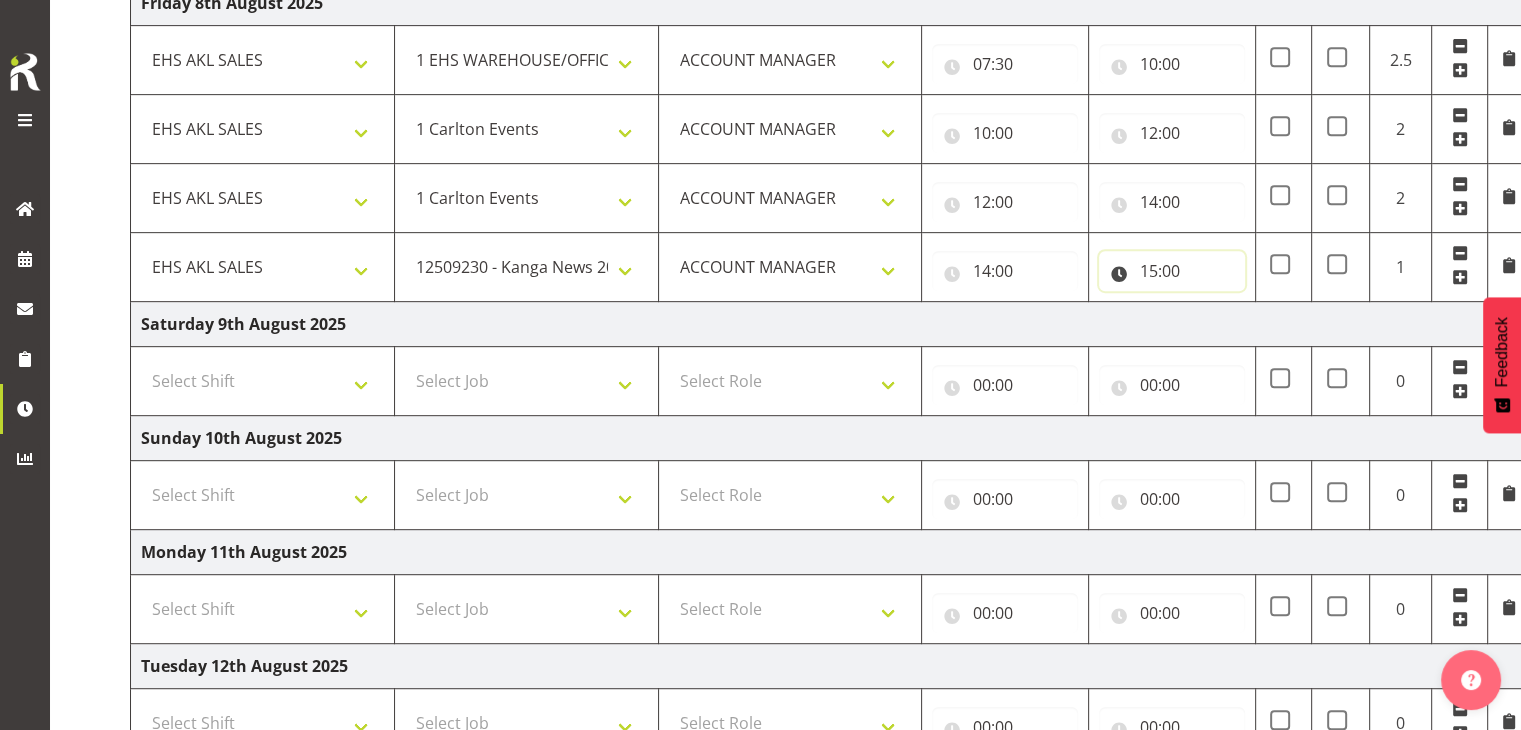 click on "15:00" at bounding box center [1172, 271] 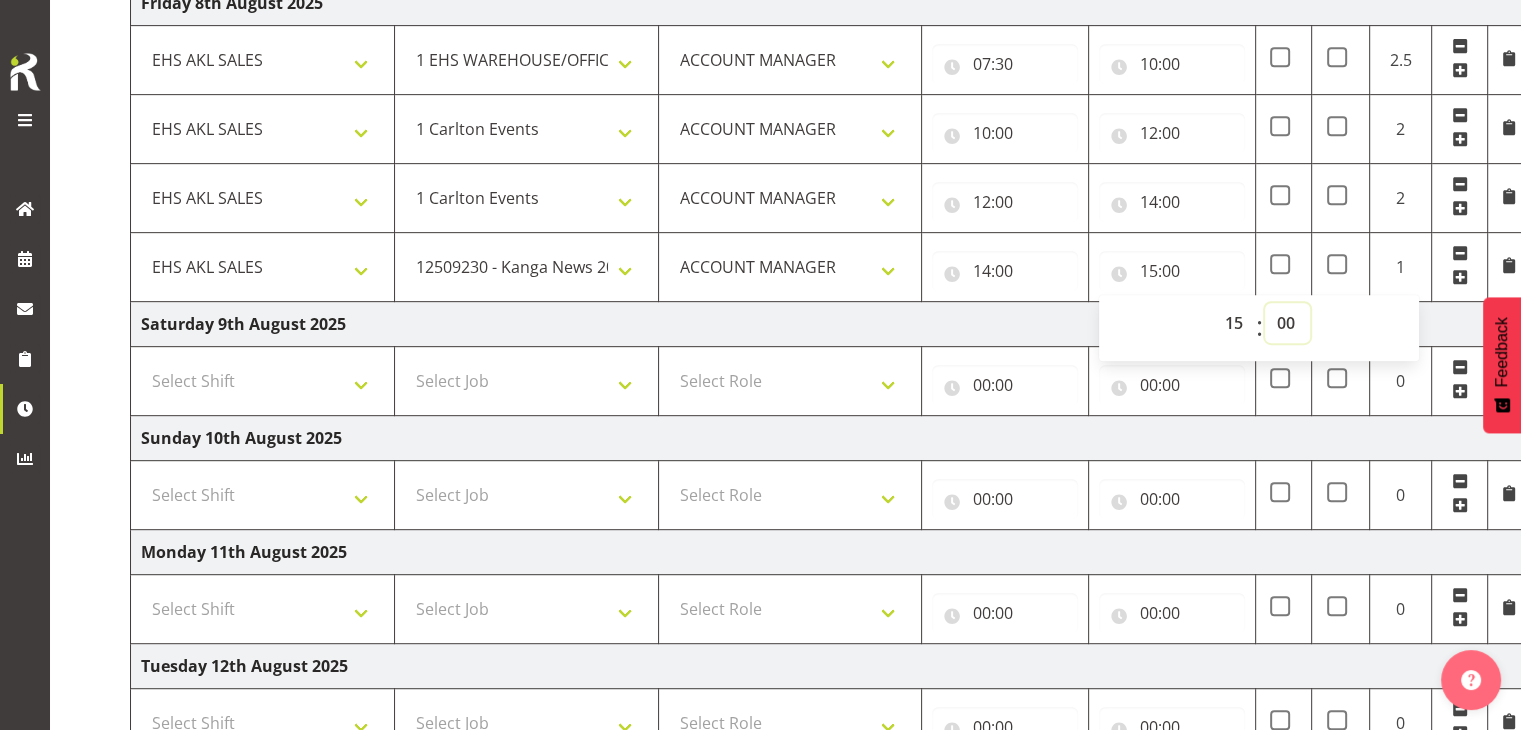 click on "00   01   02   03   04   05   06   07   08   09   10   11   12   13   14   15   16   17   18   19   20   21   22   23   24   25   26   27   28   29   30   31   32   33   34   35   36   37   38   39   40   41   42   43   44   45   46   47   48   49   50   51   52   53   54   55   56   57   58   59" at bounding box center (1287, 323) 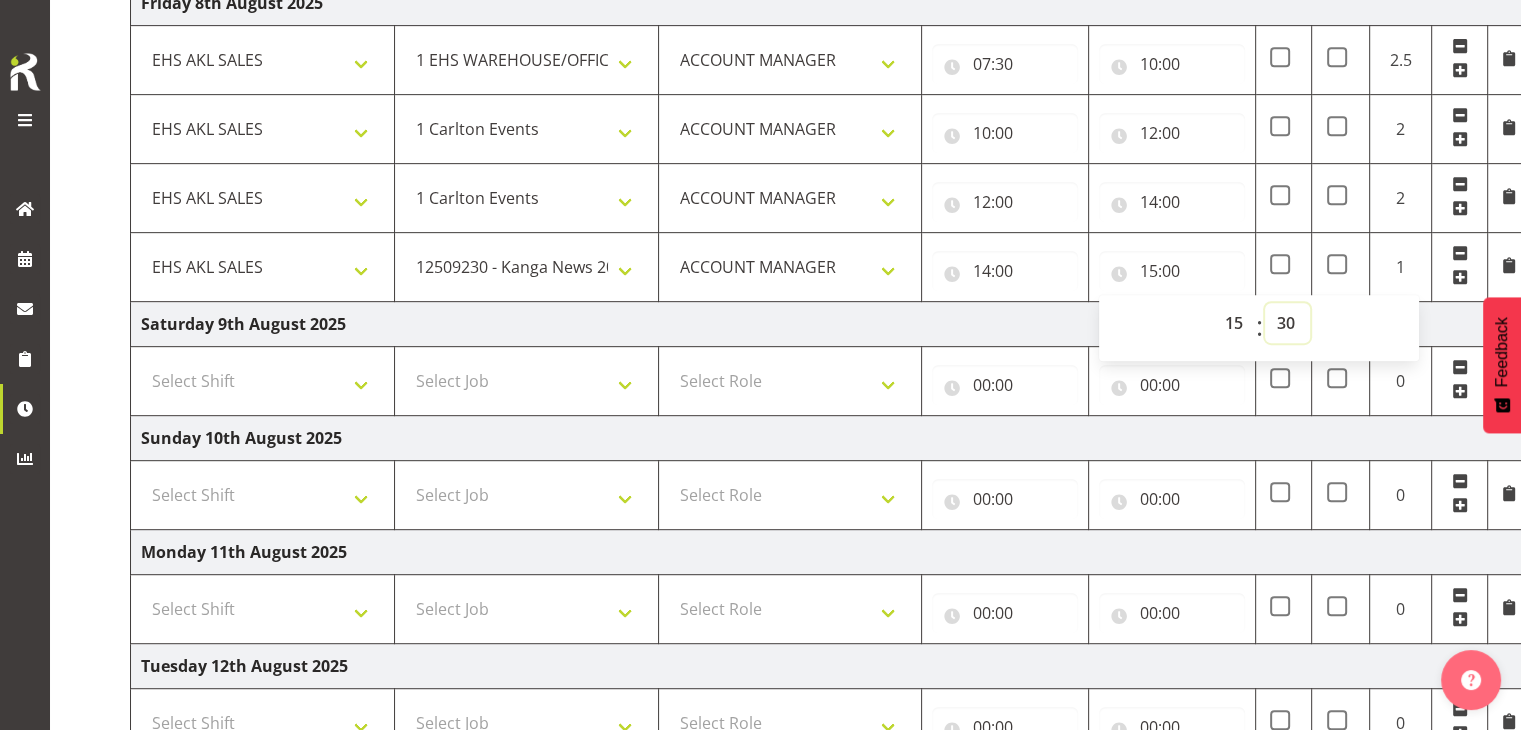 click on "00   01   02   03   04   05   06   07   08   09   10   11   12   13   14   15   16   17   18   19   20   21   22   23   24   25   26   27   28   29   30   31   32   33   34   35   36   37   38   39   40   41   42   43   44   45   46   47   48   49   50   51   52   53   54   55   56   57   58   59" at bounding box center (1287, 323) 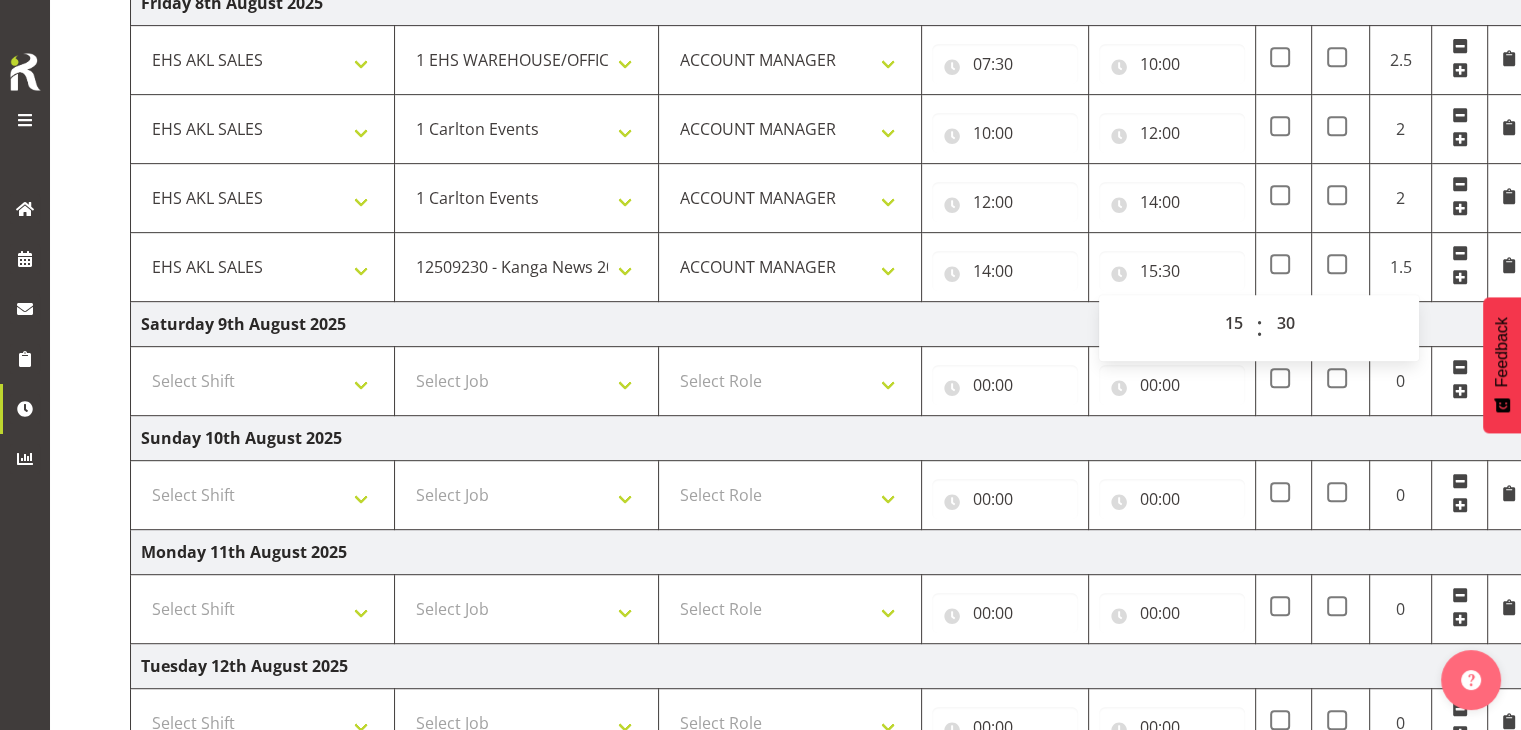 click on "Saturday 9th August 2025" at bounding box center [830, 324] 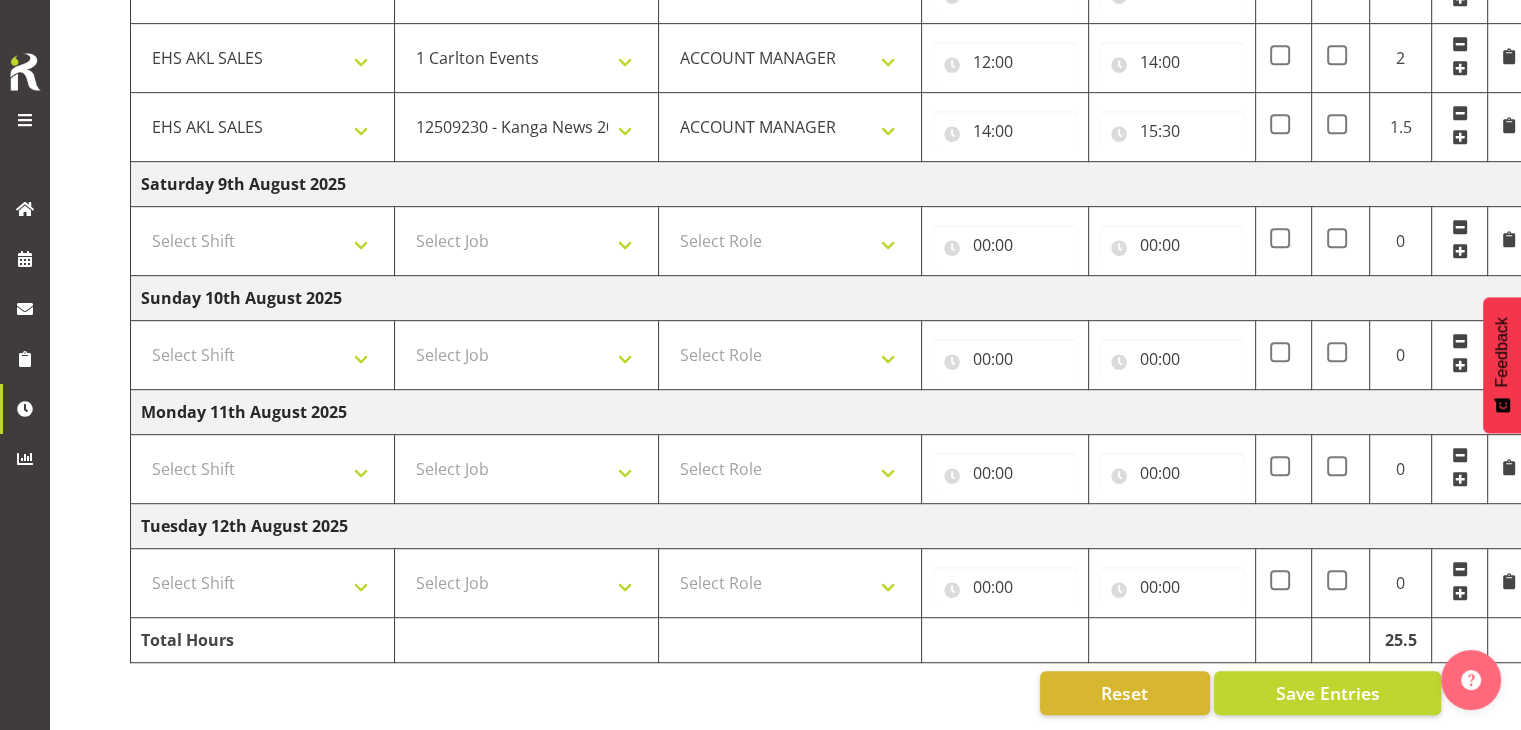 scroll, scrollTop: 1058, scrollLeft: 0, axis: vertical 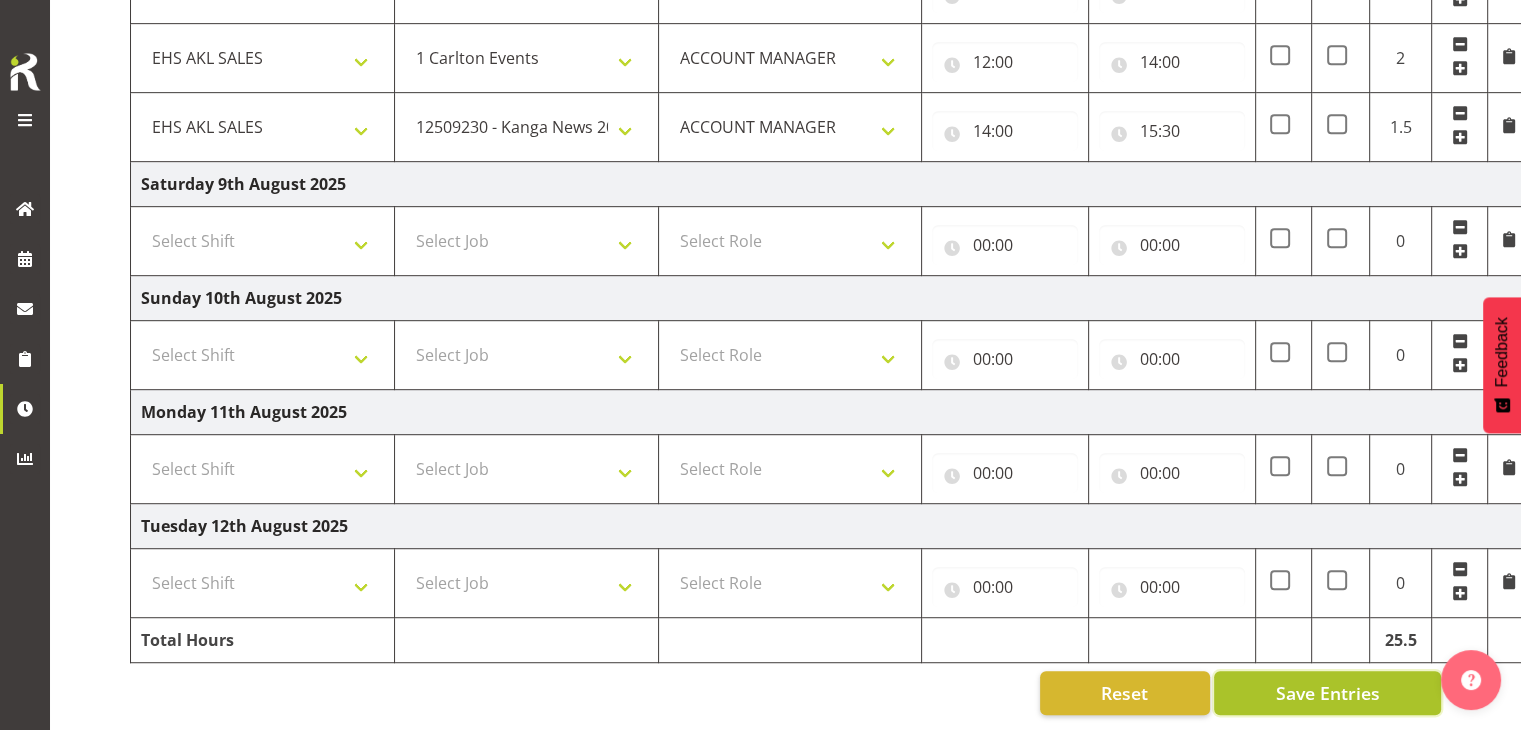 click on "Save
Entries" at bounding box center [1327, 693] 